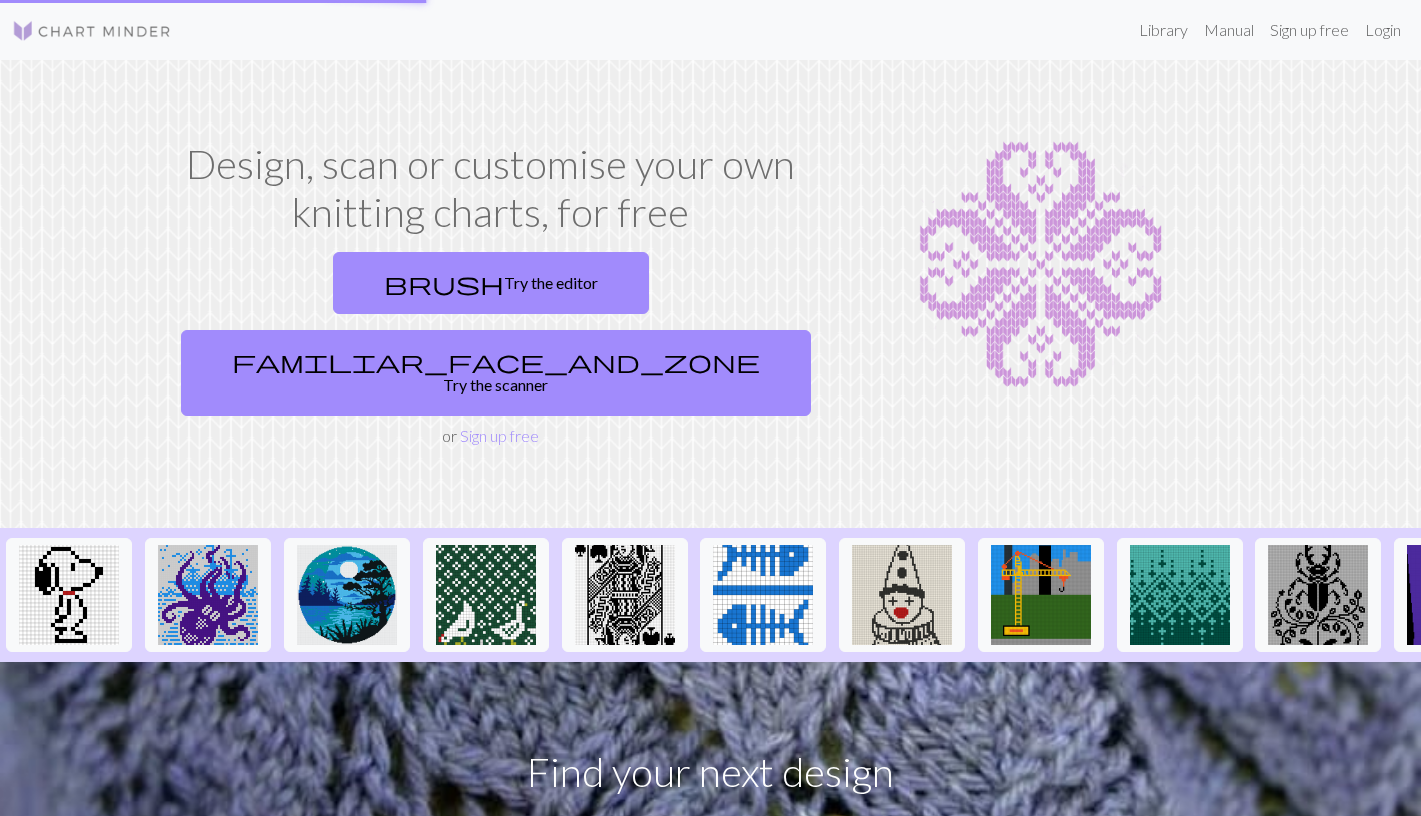 scroll, scrollTop: 0, scrollLeft: 0, axis: both 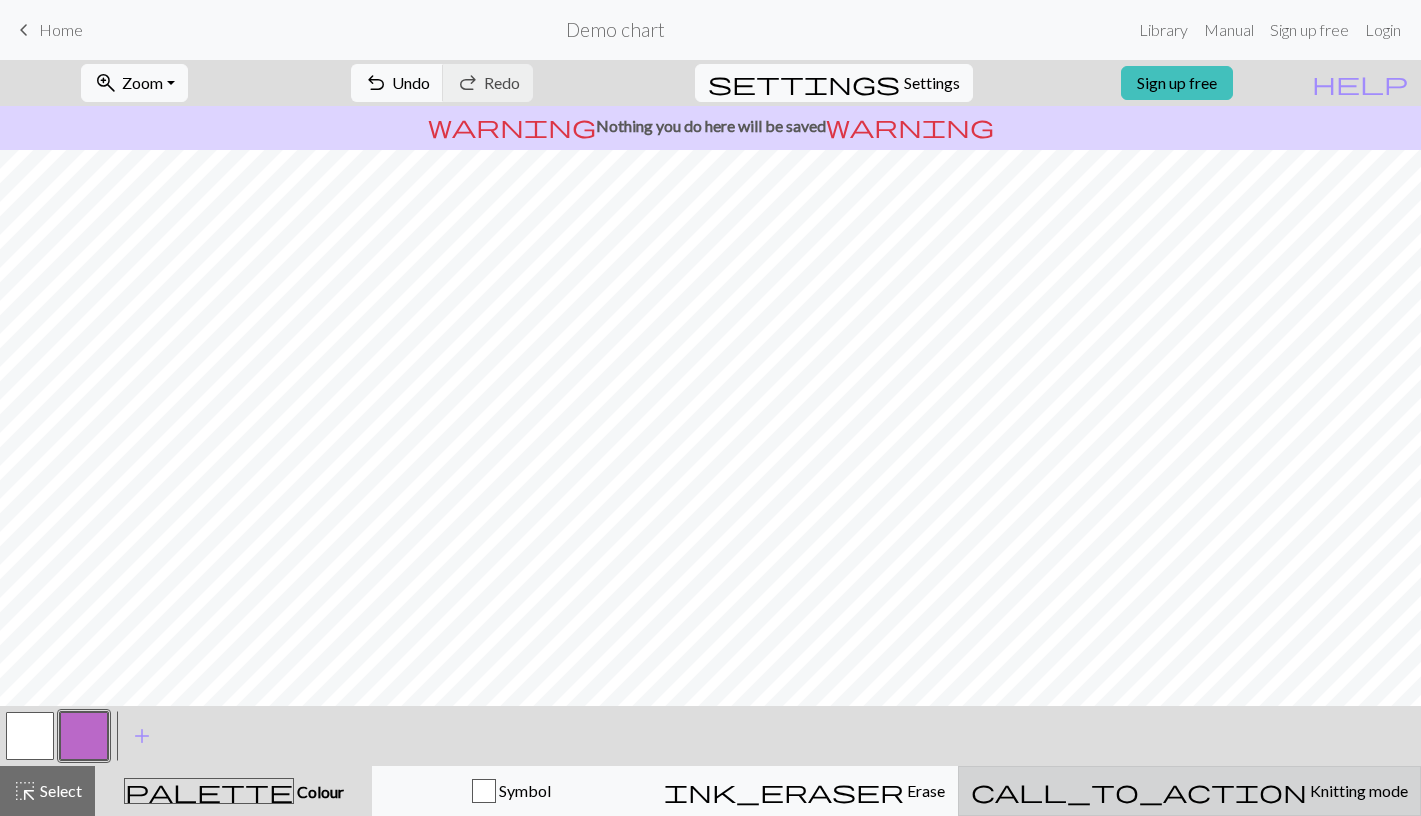 click on "Knitting mode" at bounding box center [1357, 790] 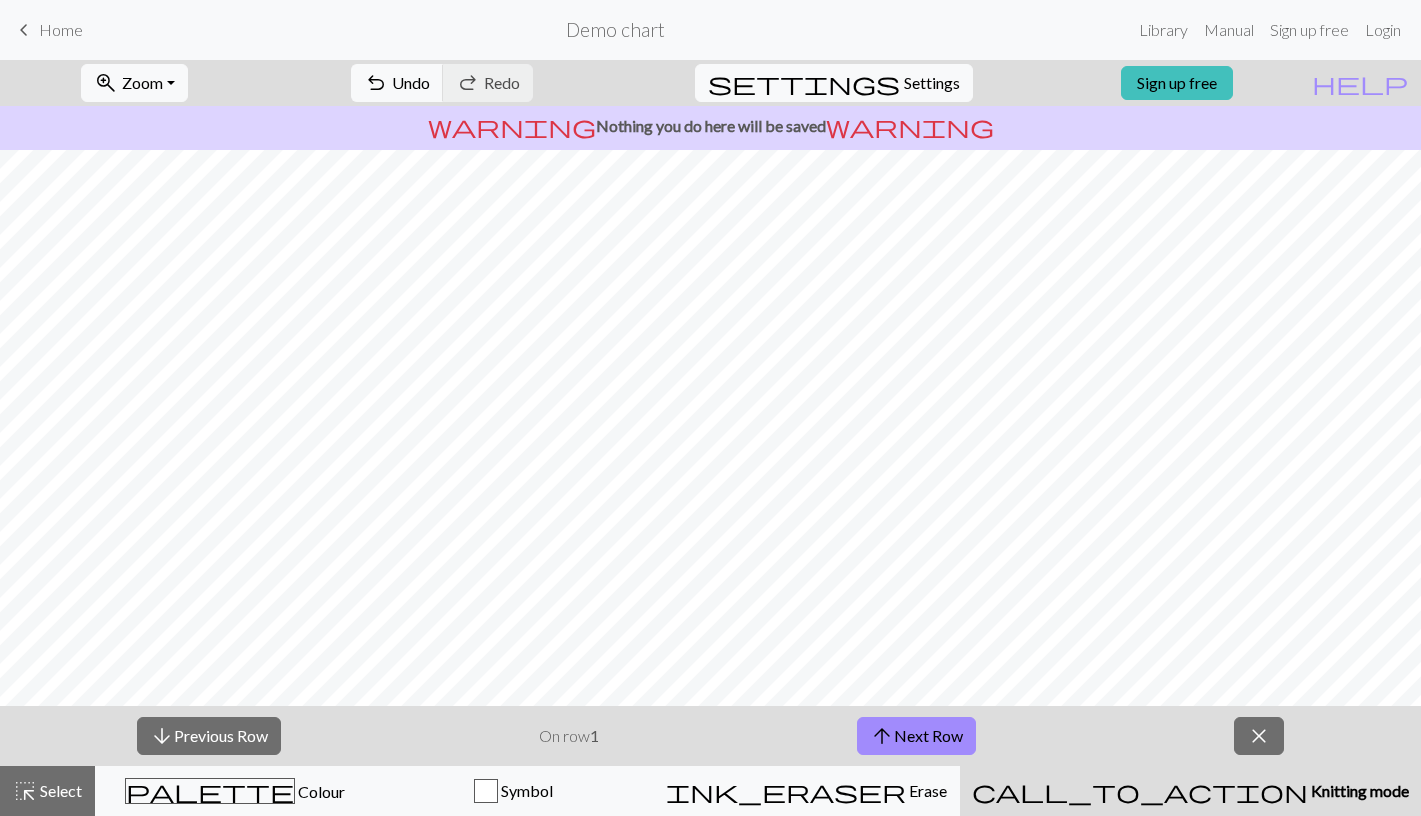 click on "Knitting mode" at bounding box center [1358, 790] 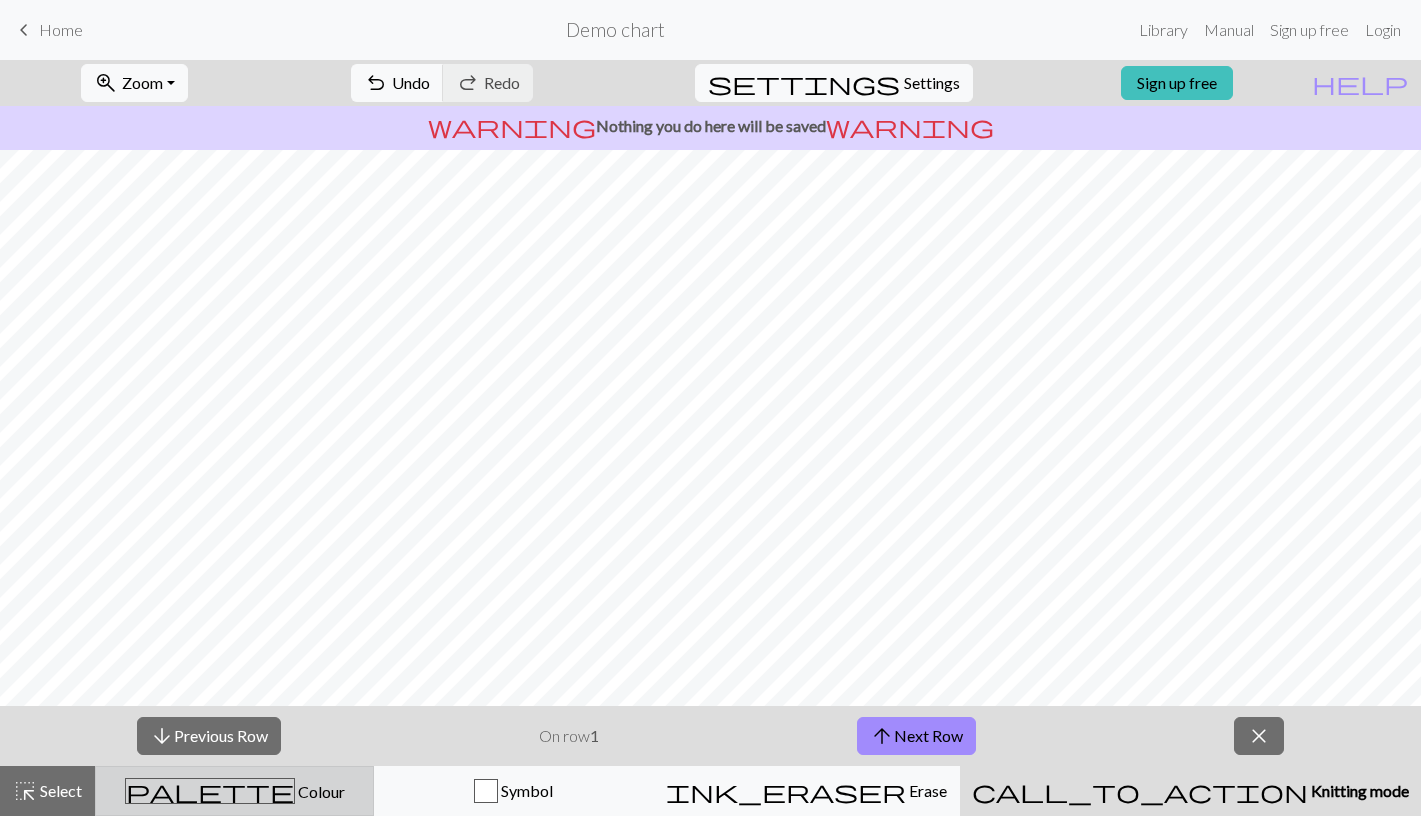 click on "palette   Colour   Colour" at bounding box center (234, 791) 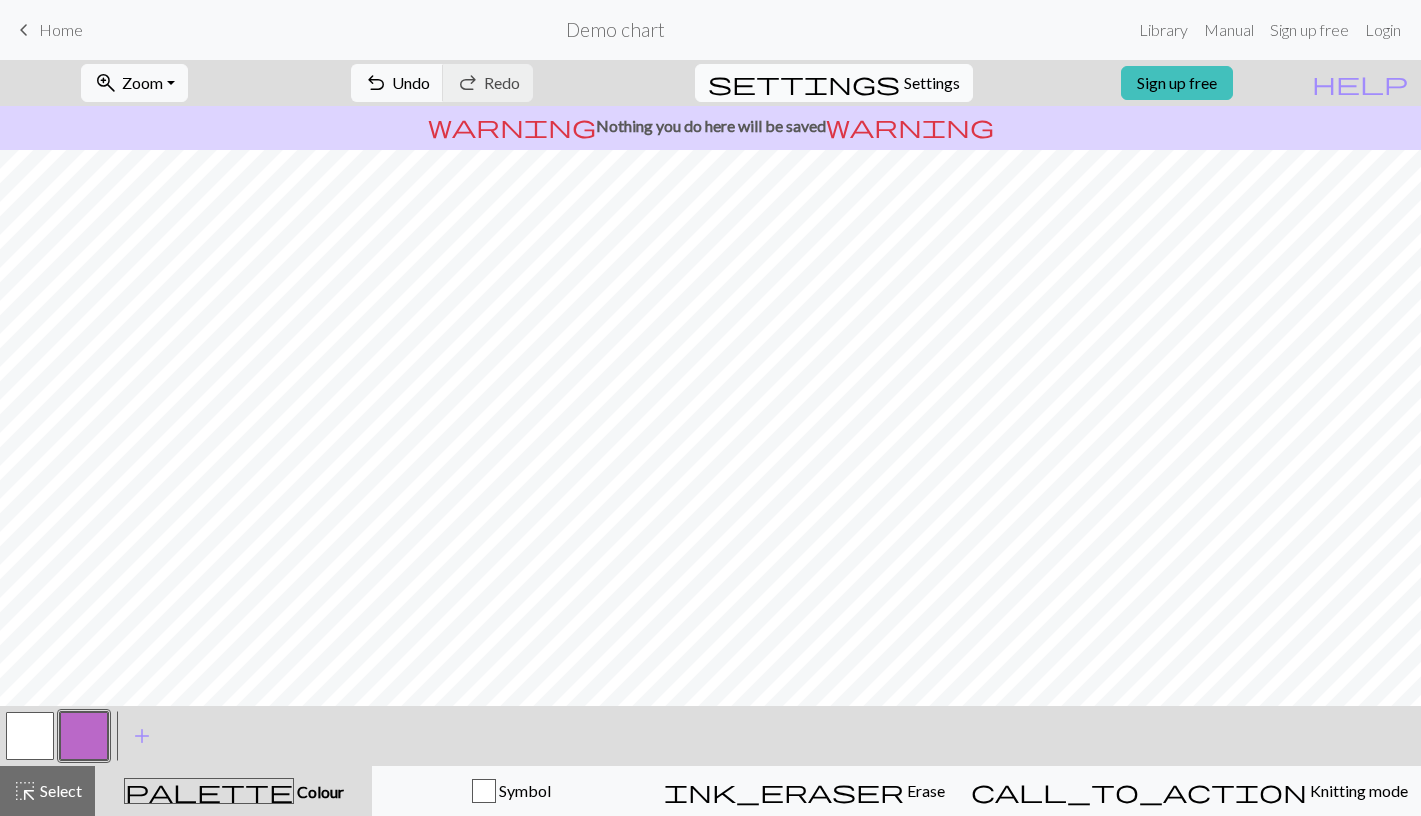 click on "settings  Settings" at bounding box center [834, 83] 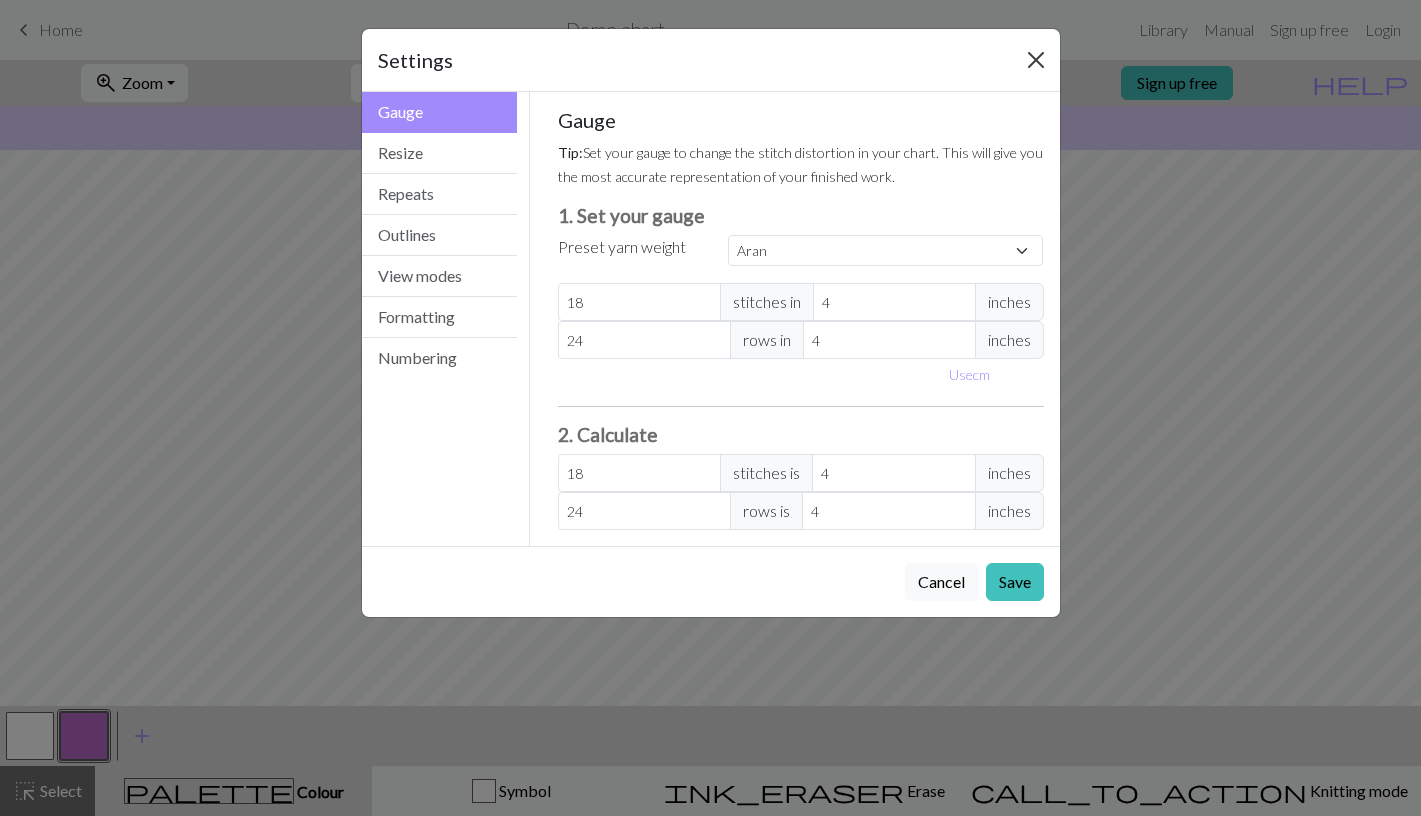 click on "Settings" at bounding box center [711, 60] 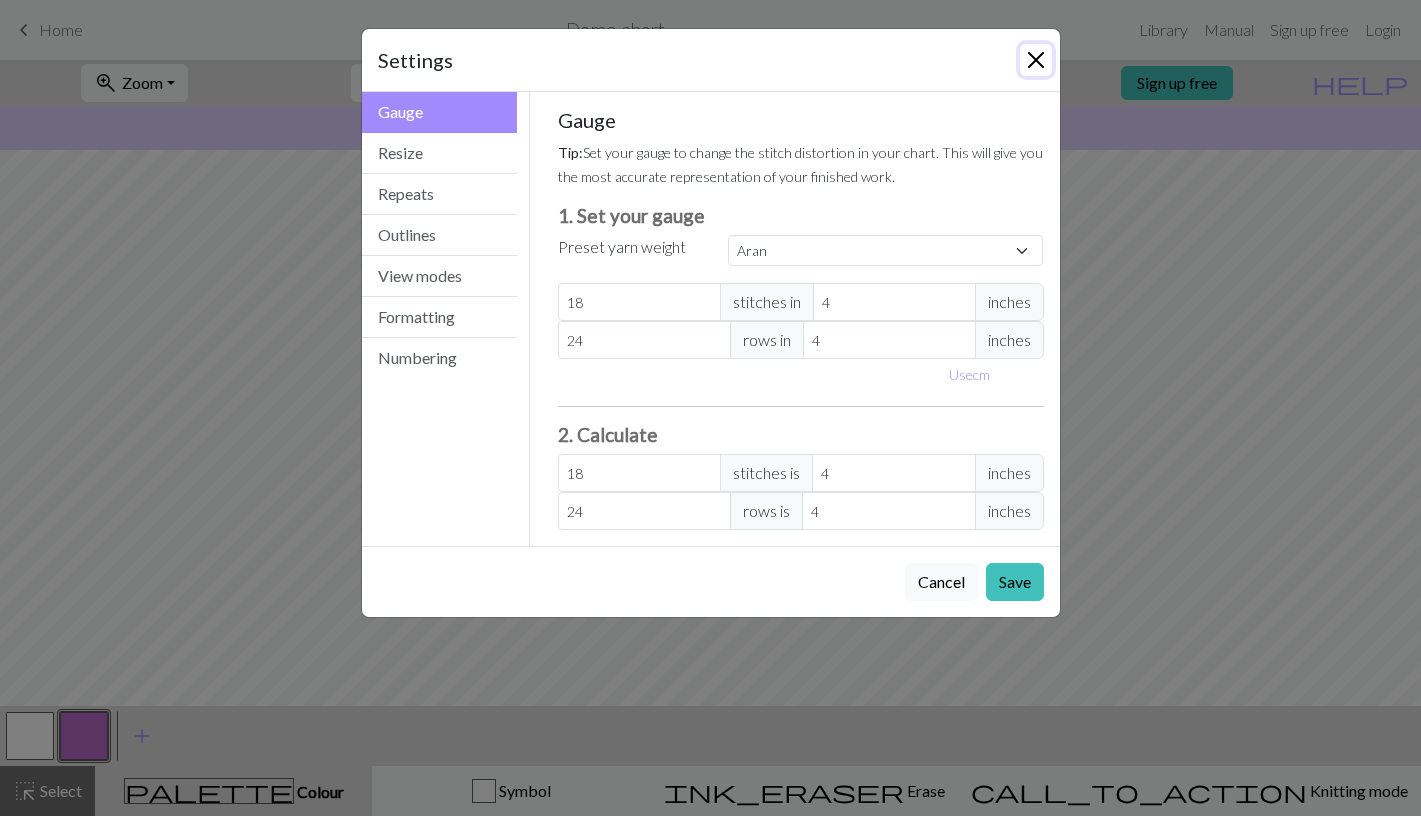 click on "Colour" at bounding box center (1036, 60) 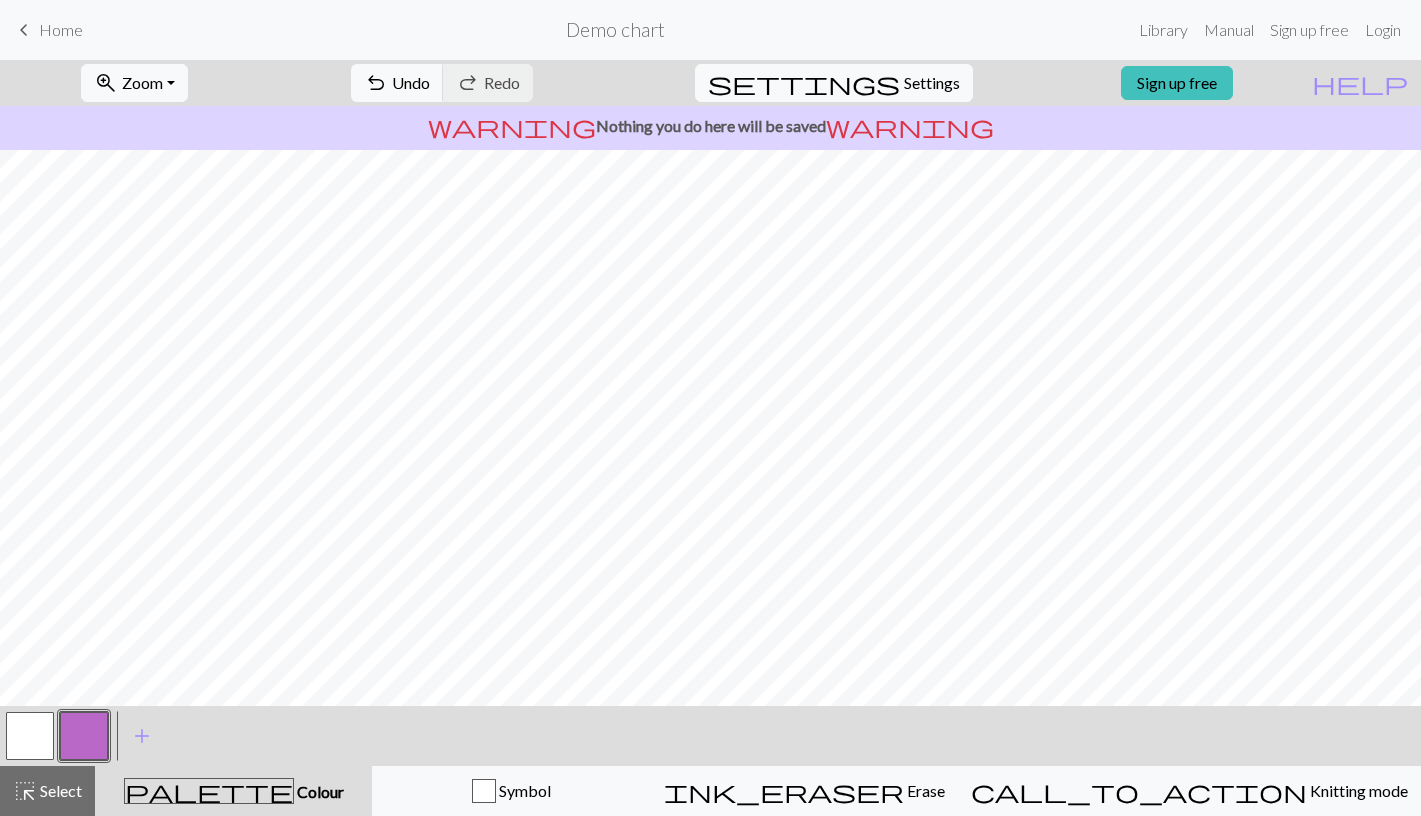 click on "keyboard_arrow_left   Home" at bounding box center (47, 30) 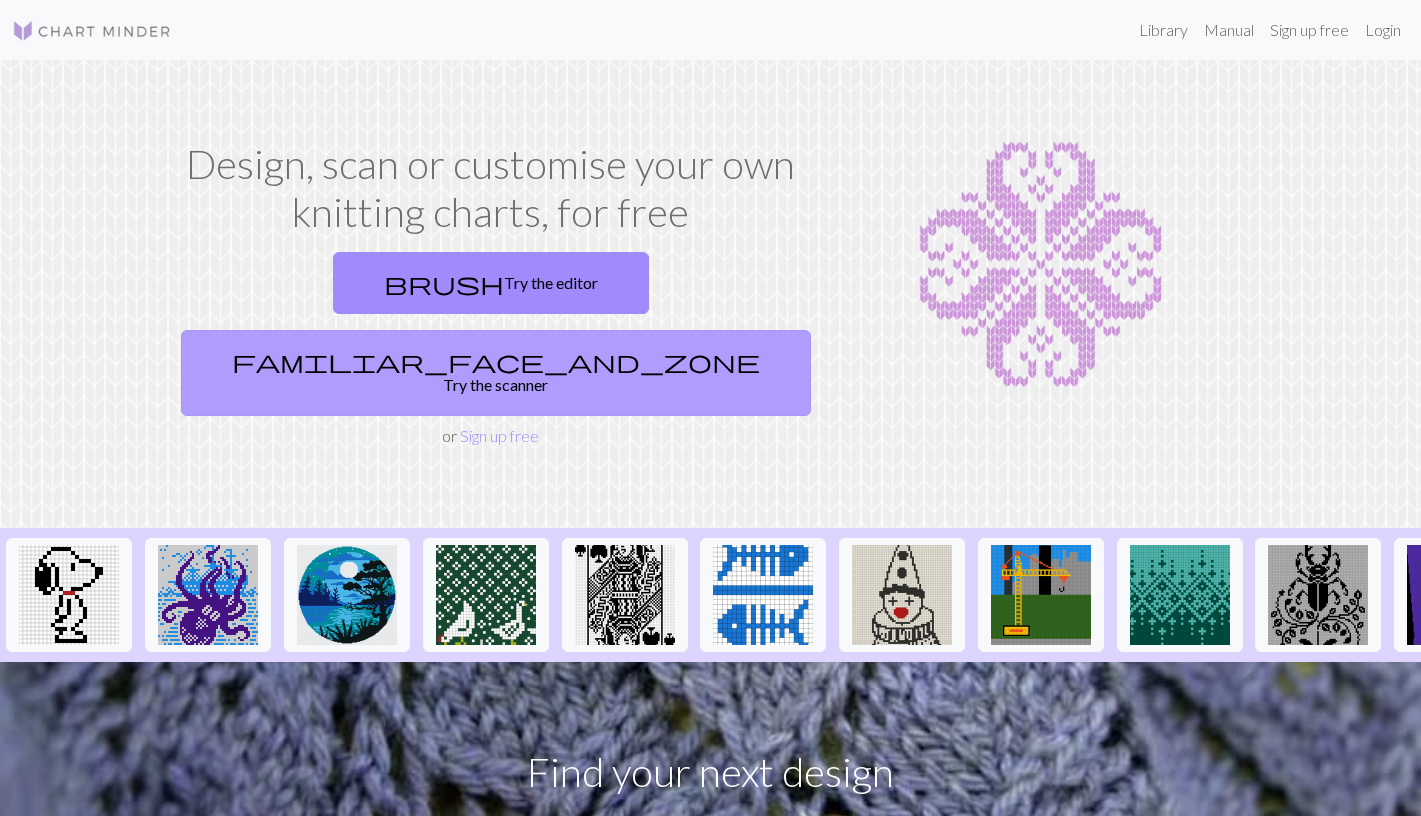 click on "familiar_face_and_zone  Try the scanner" at bounding box center [496, 373] 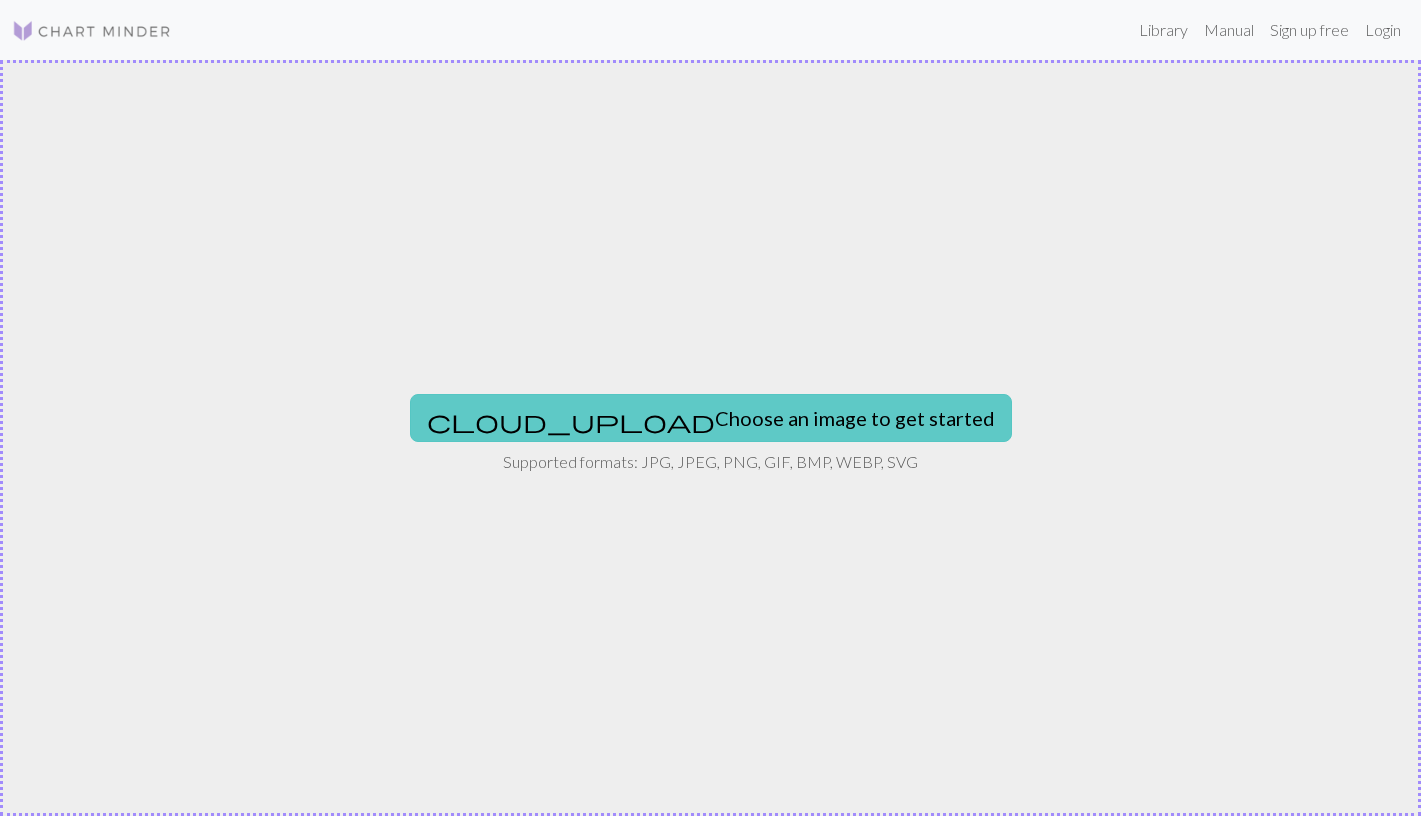 click on "cloud_upload  Choose an image to get started" at bounding box center [711, 418] 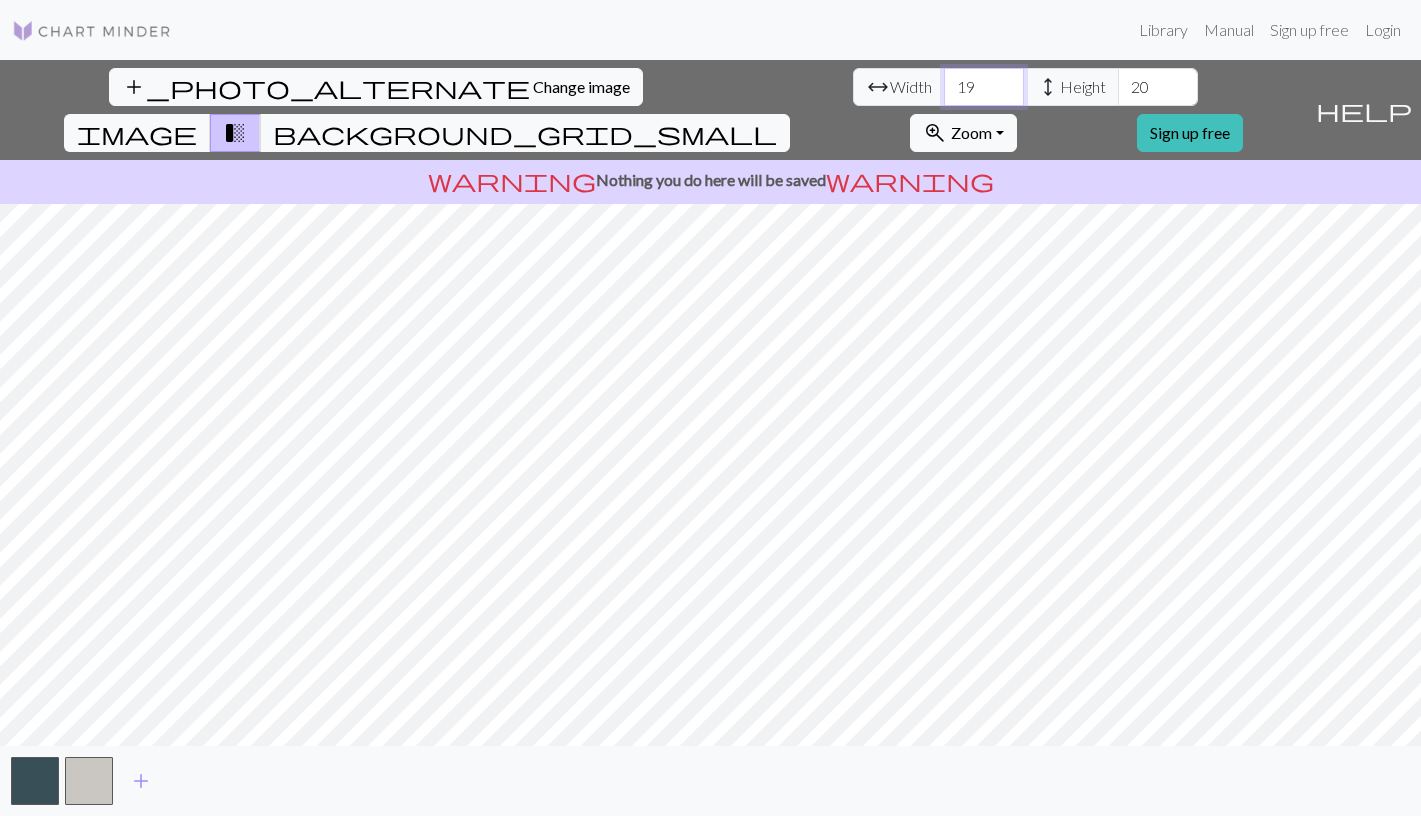 click on "19" at bounding box center (984, 87) 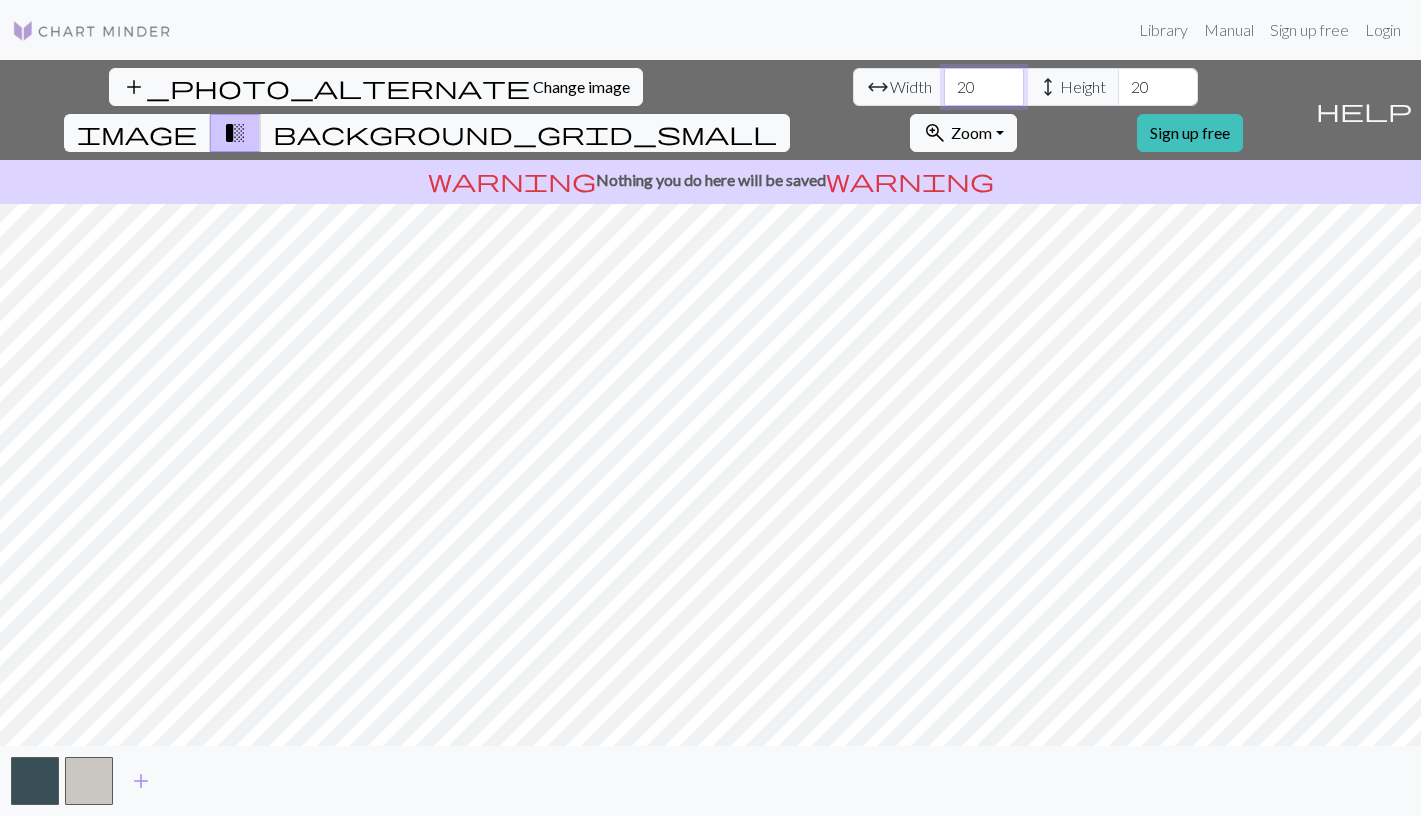 click on "20" at bounding box center (984, 87) 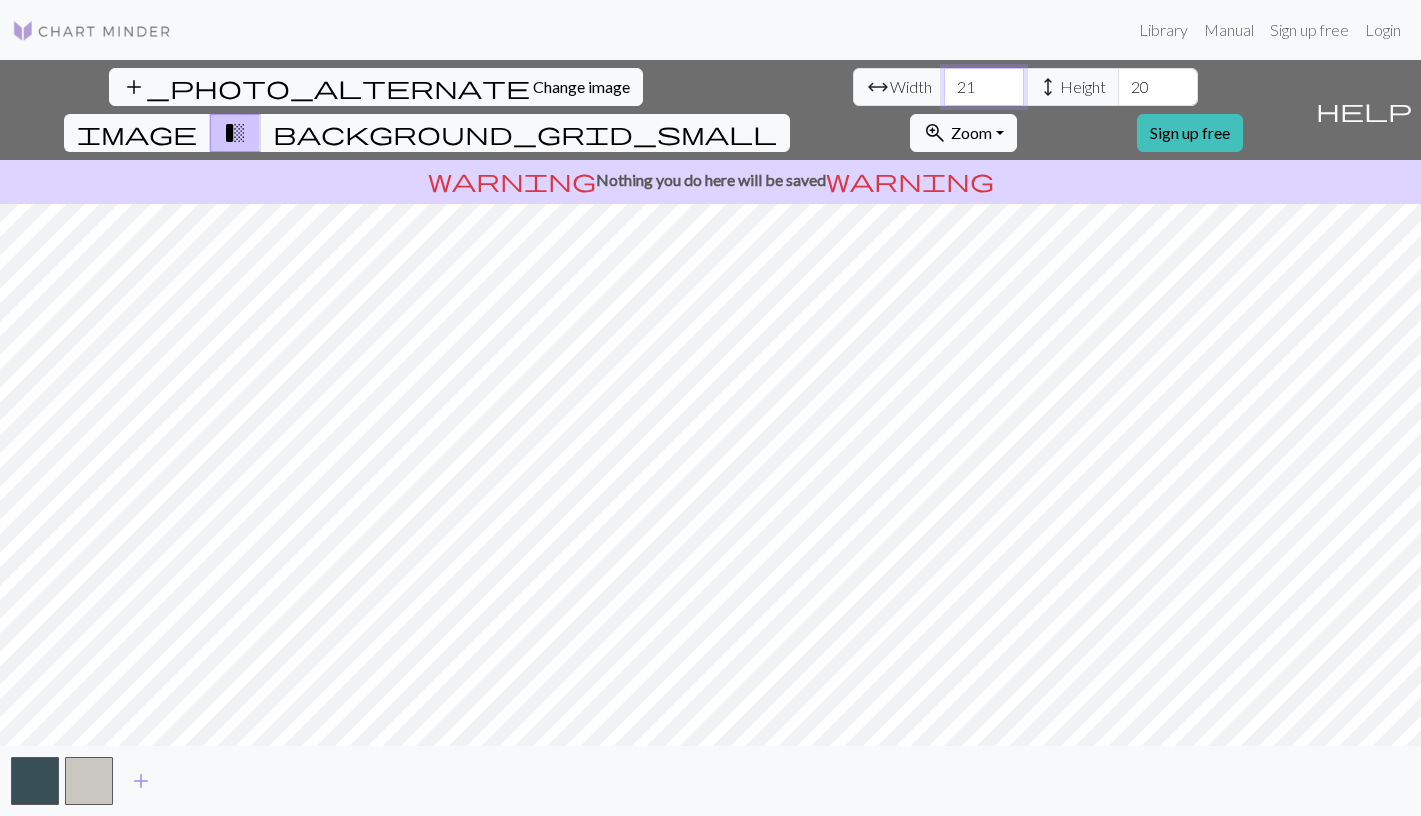 click on "21" at bounding box center (984, 87) 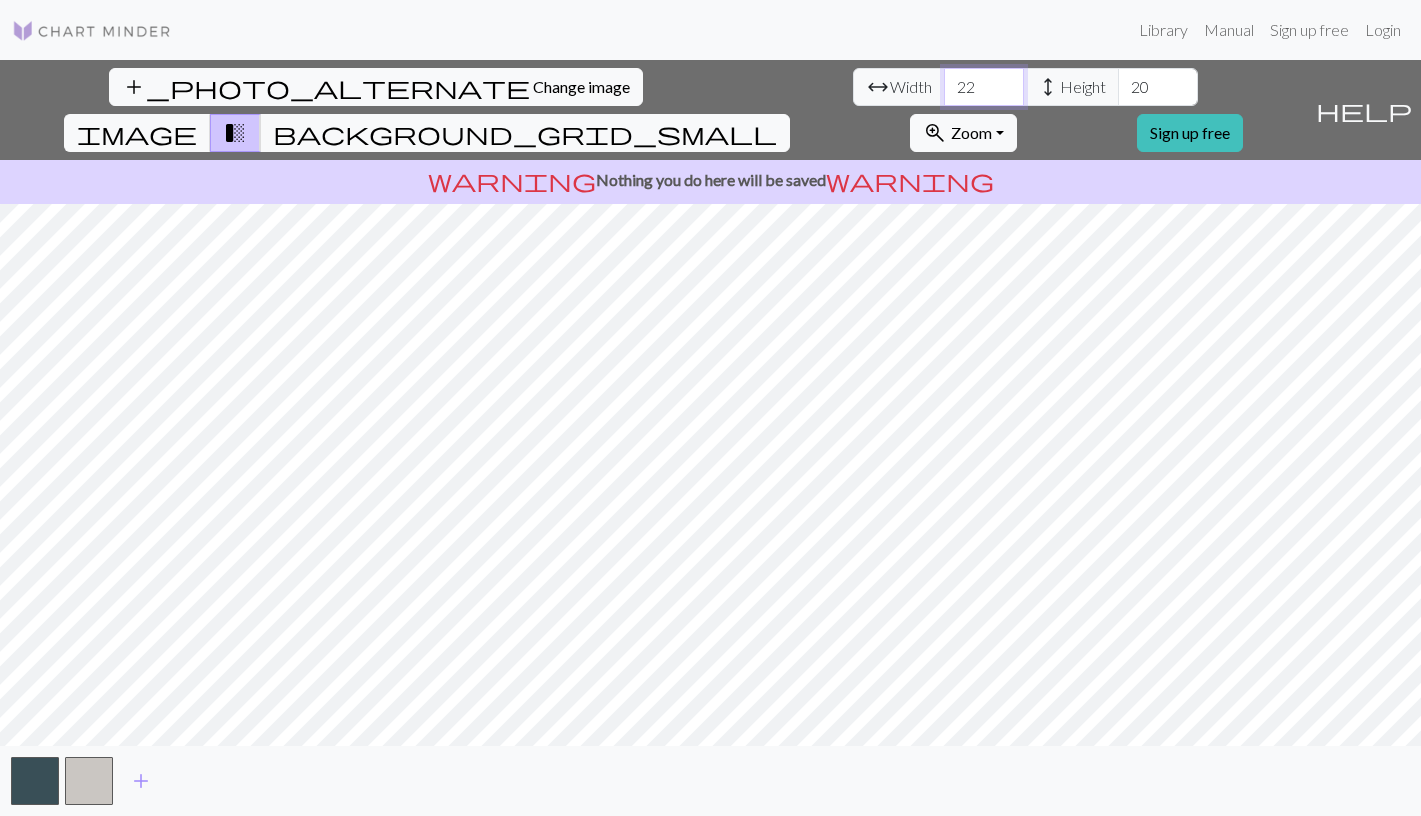 click on "22" at bounding box center [984, 87] 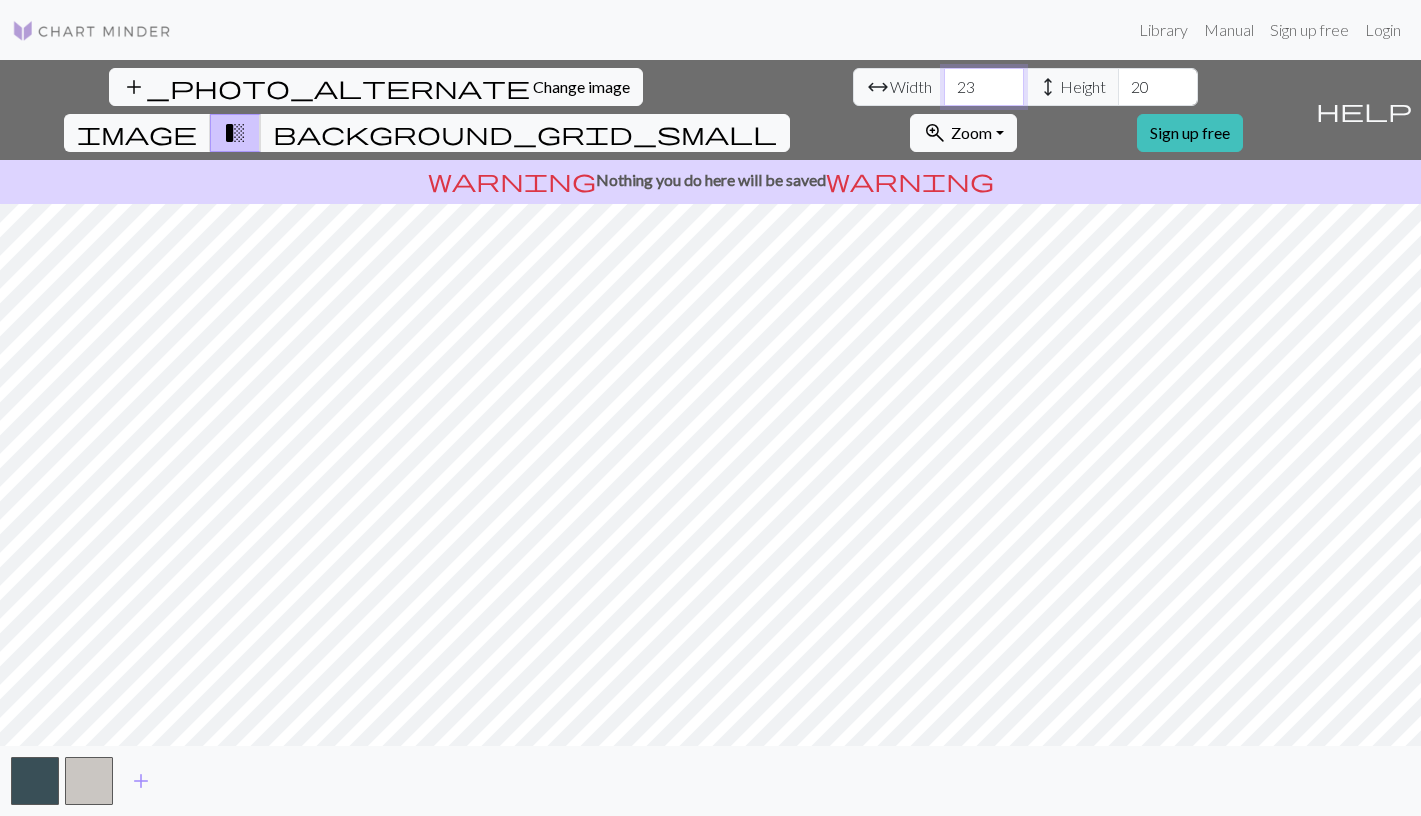 click on "23" at bounding box center (984, 87) 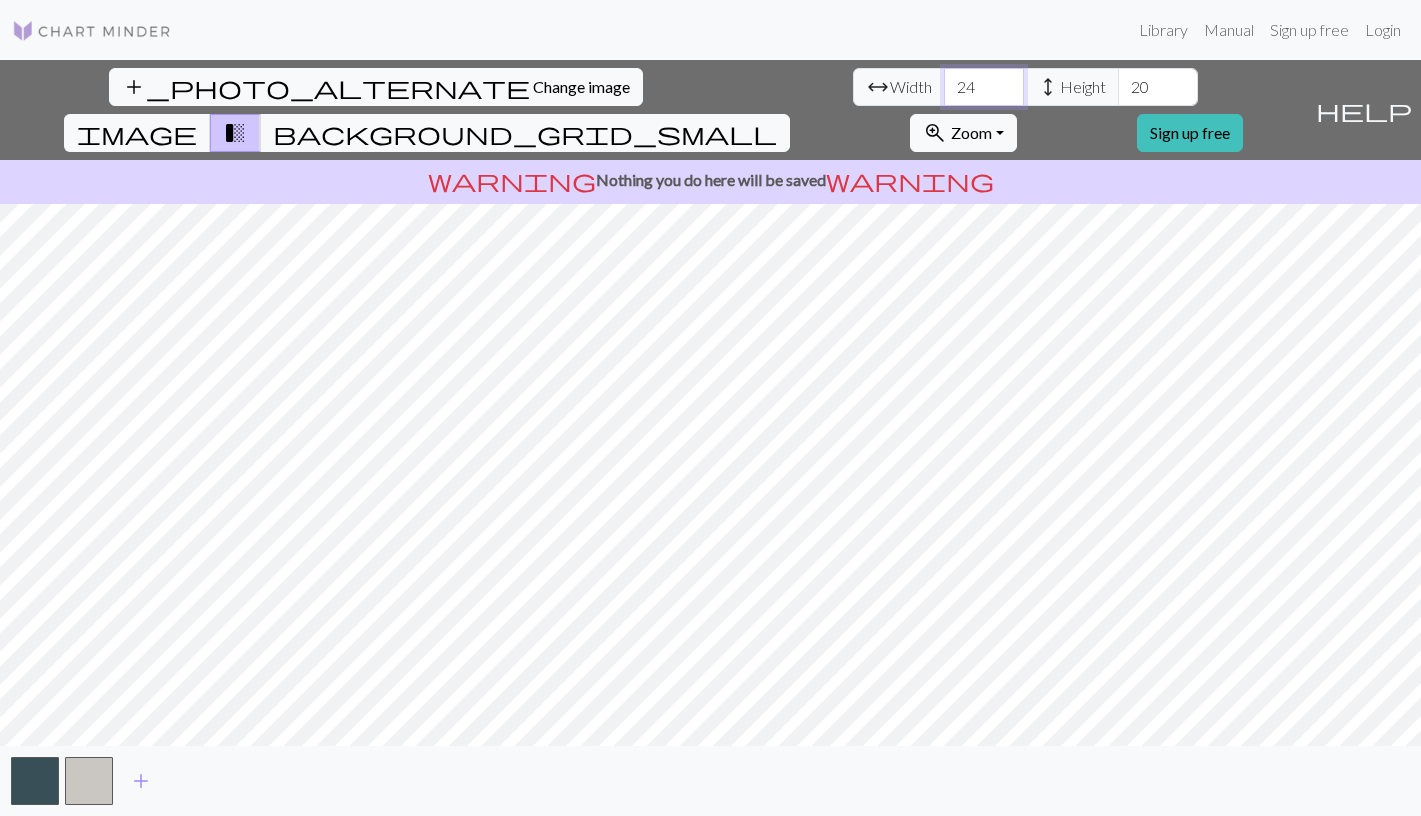 click on "24" at bounding box center (984, 87) 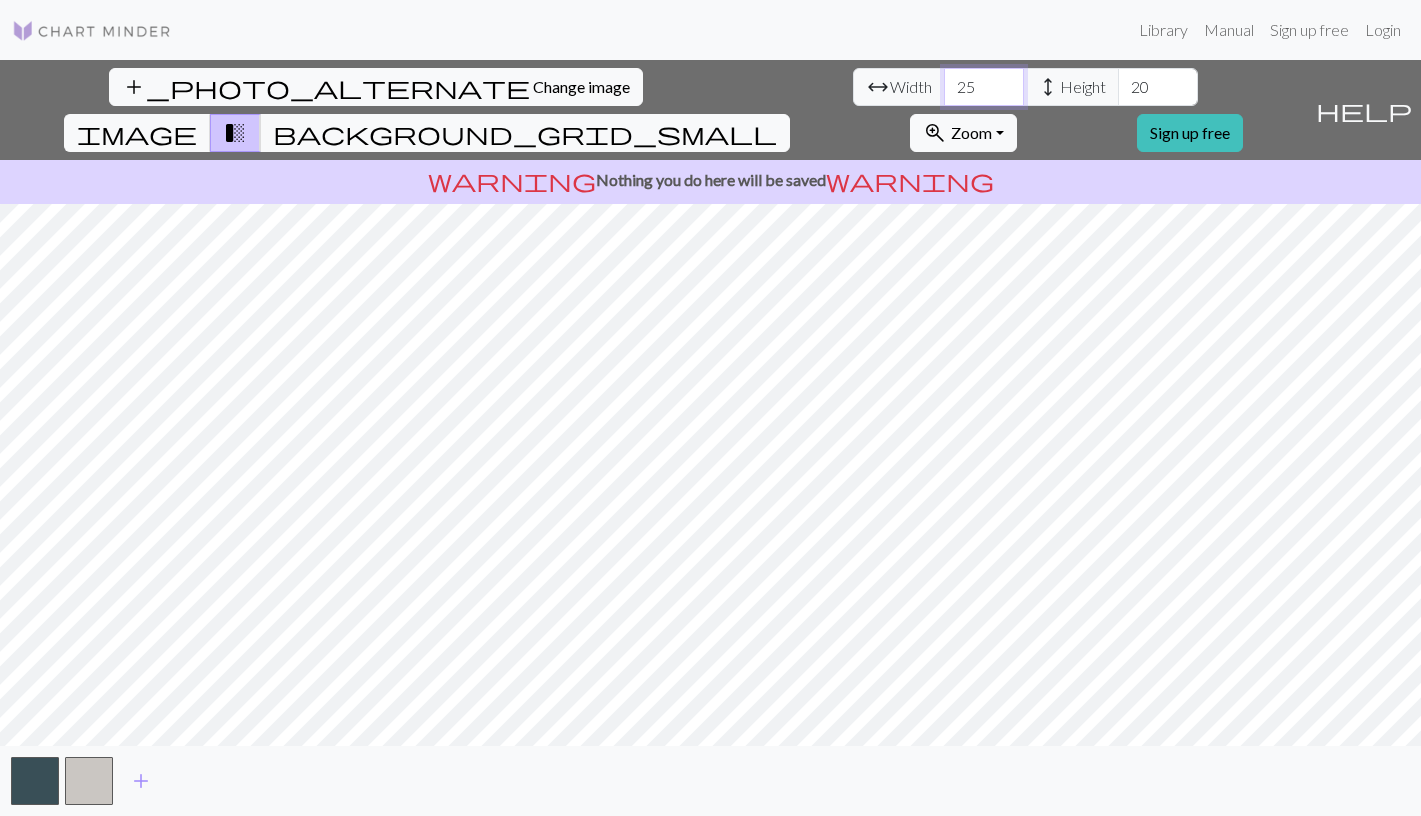 click on "25" at bounding box center [984, 87] 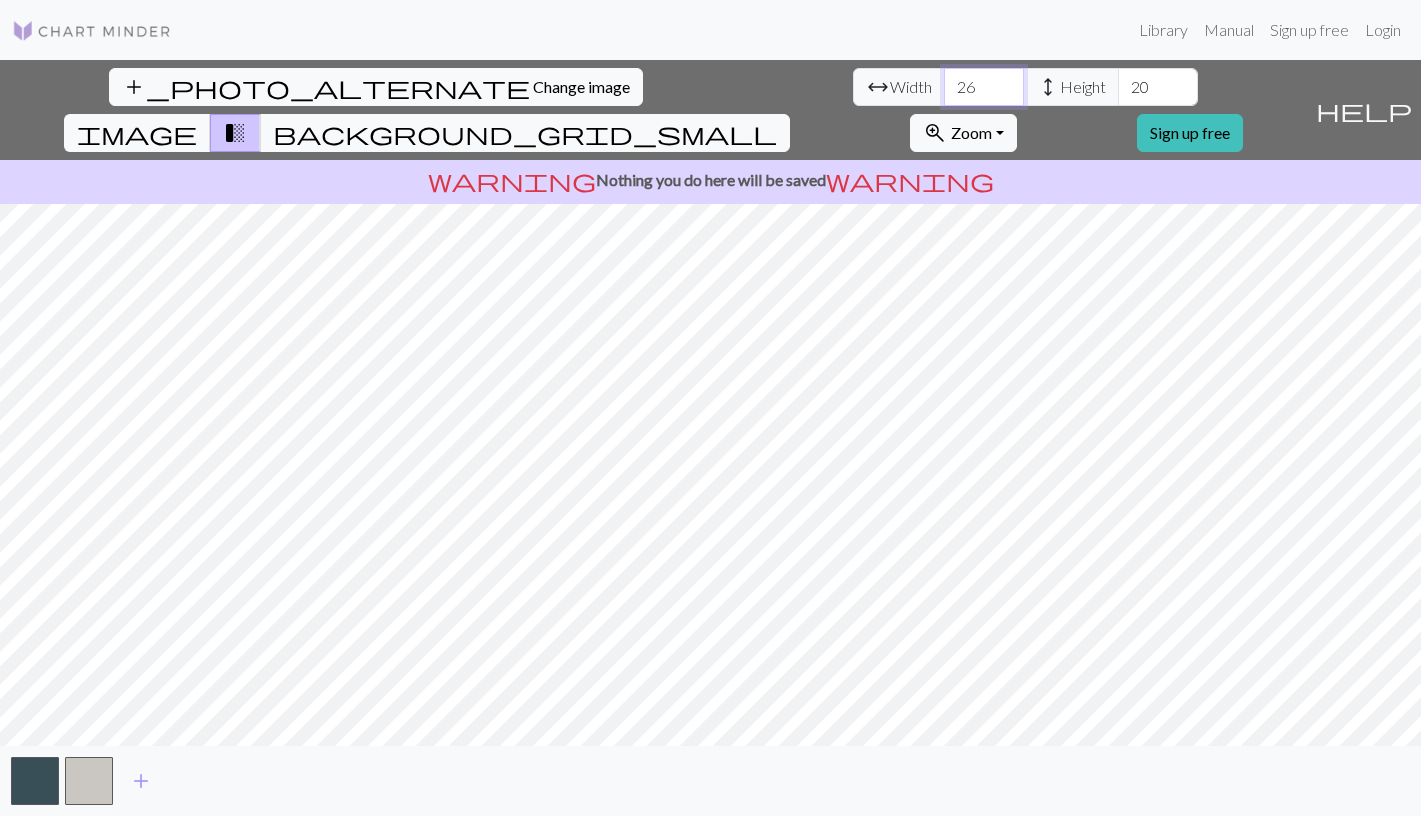 click on "26" at bounding box center [984, 87] 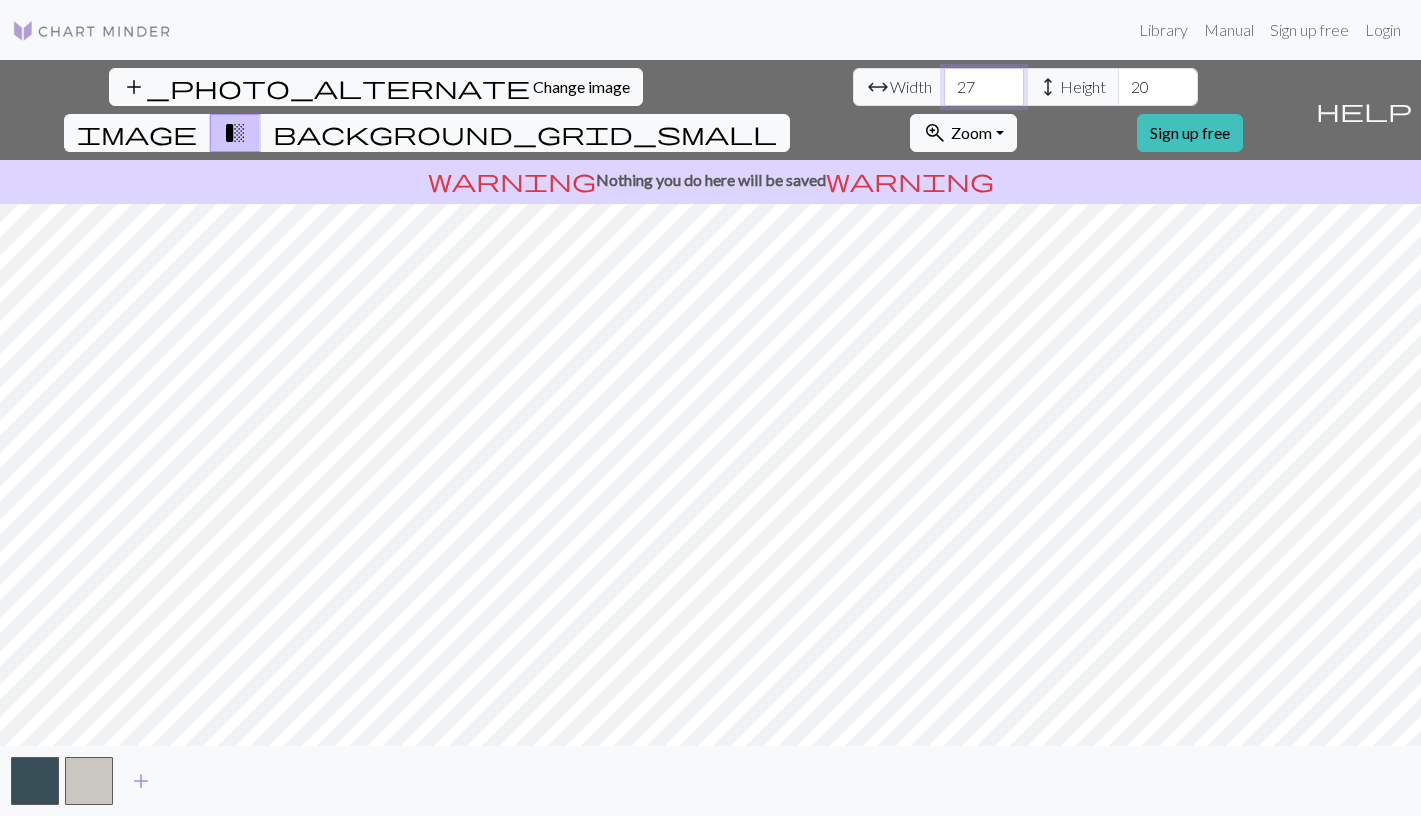 click on "27" at bounding box center (984, 87) 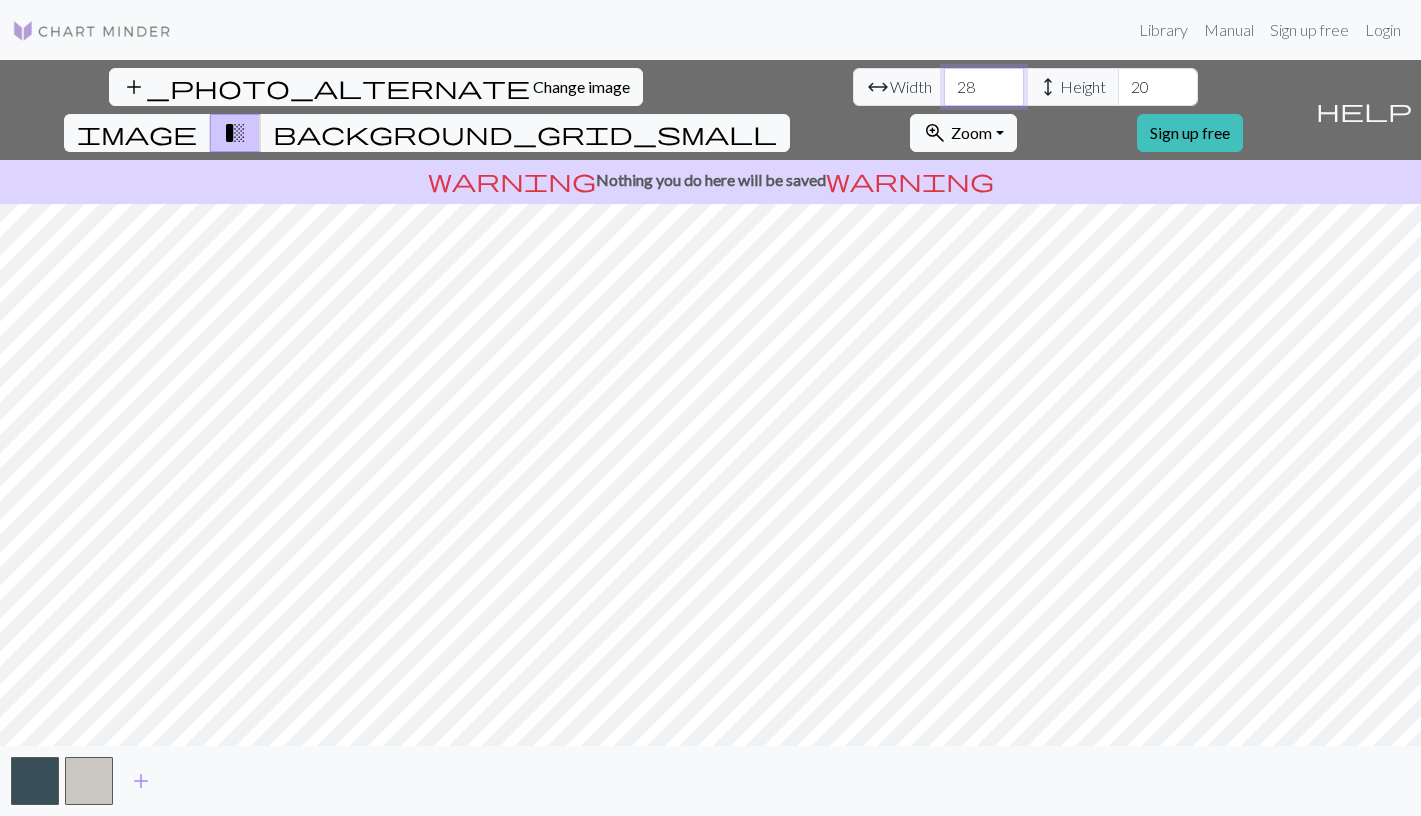 click on "28" at bounding box center (984, 87) 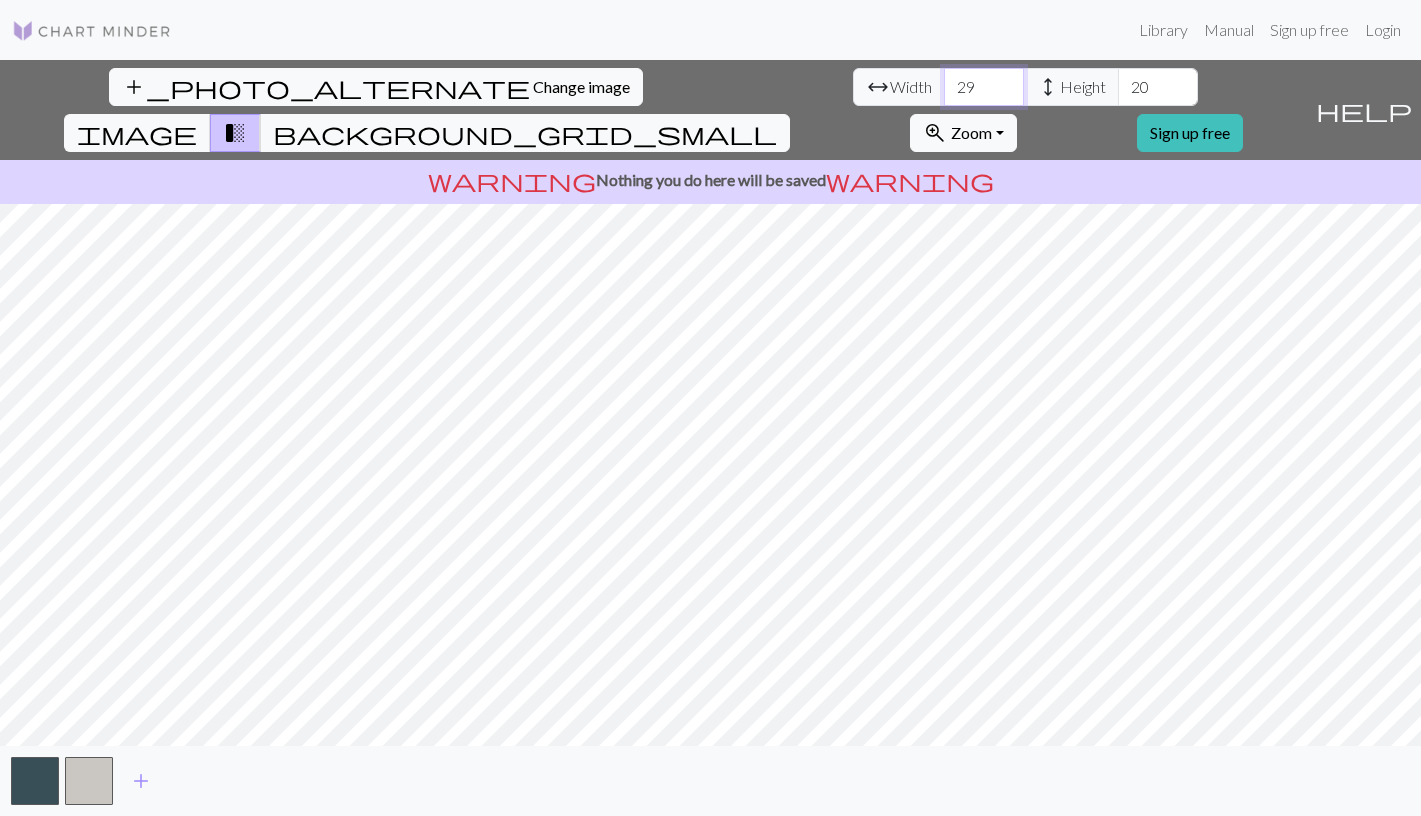 click on "29" at bounding box center [984, 87] 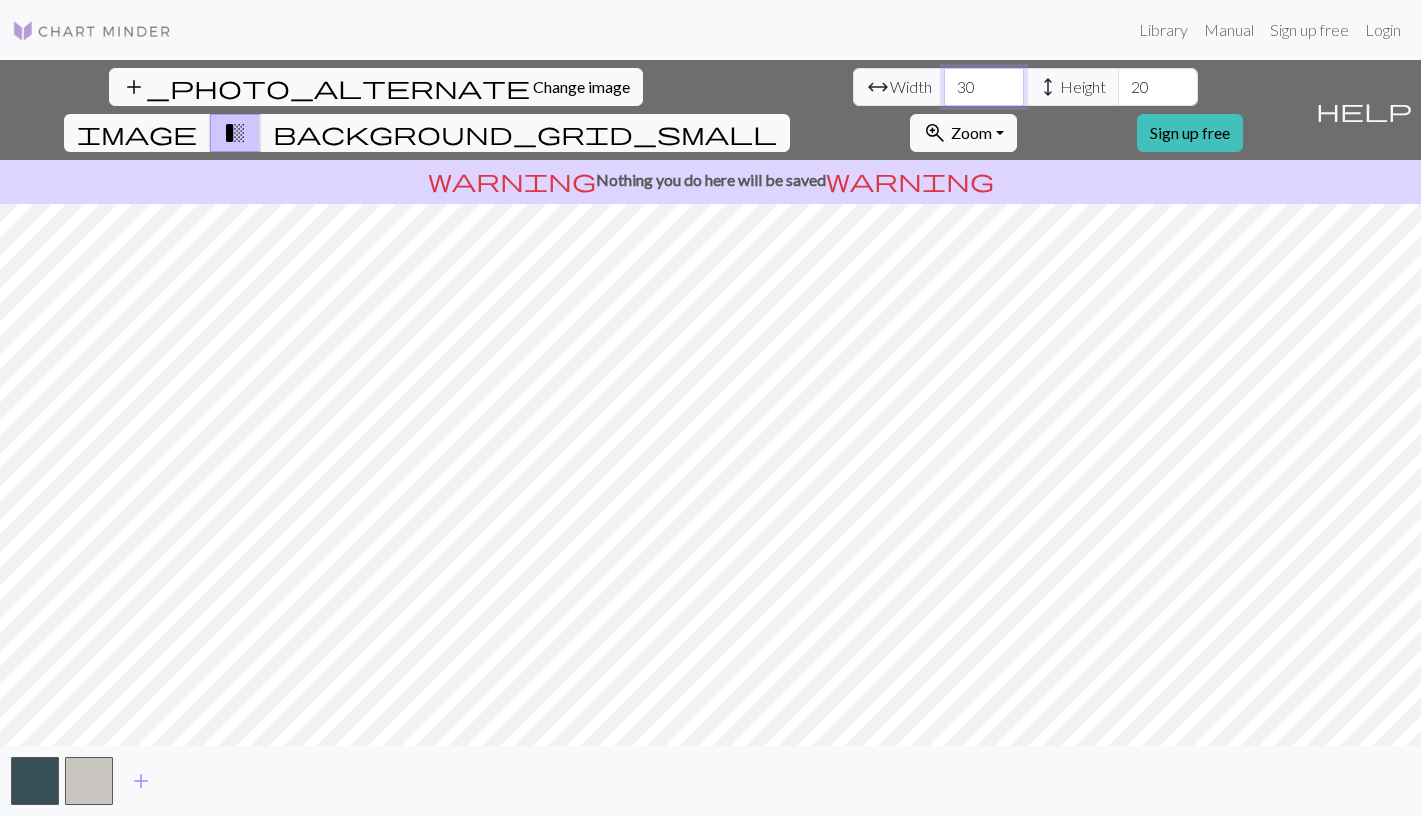 click on "30" at bounding box center (984, 87) 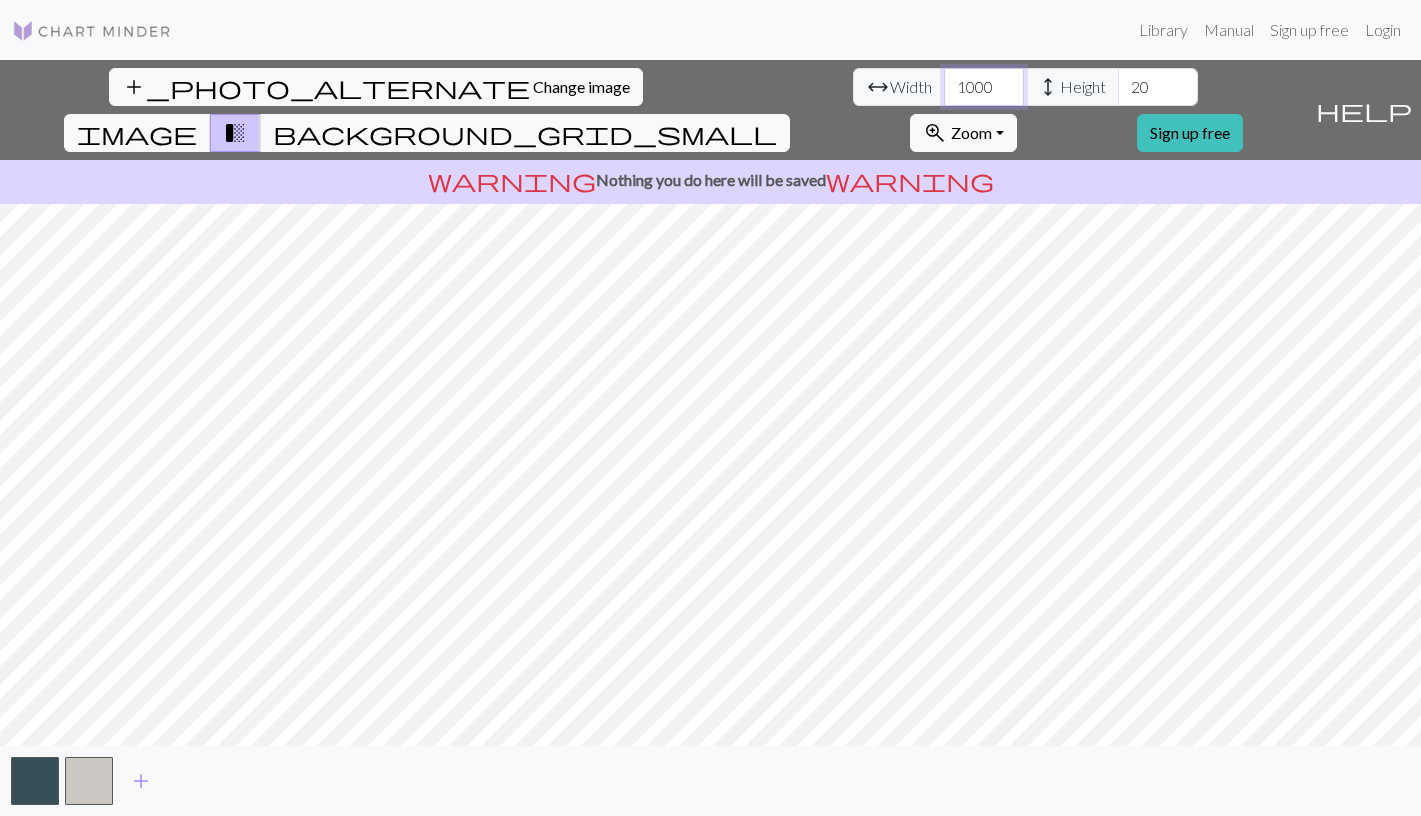 type on "1000" 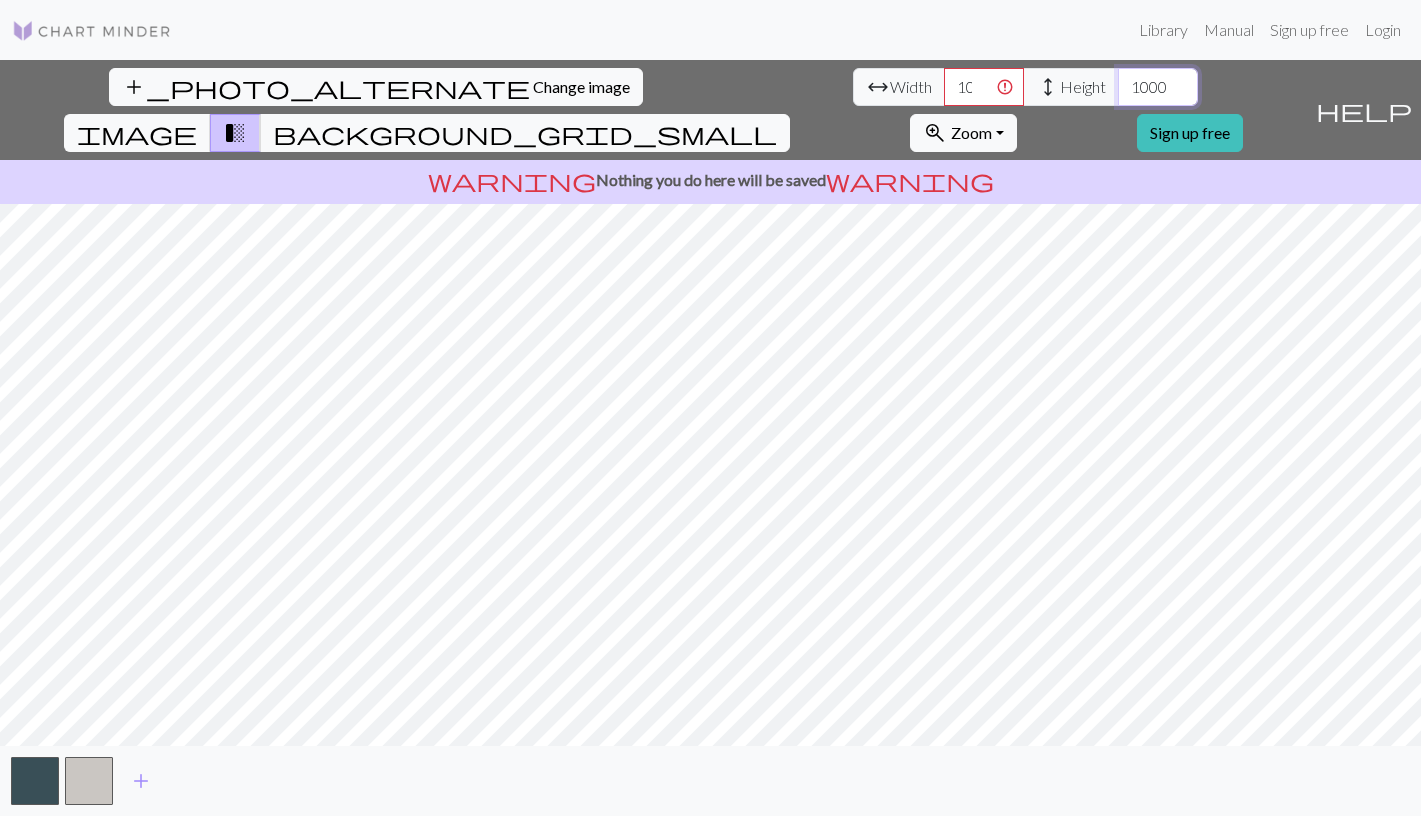 type on "1000" 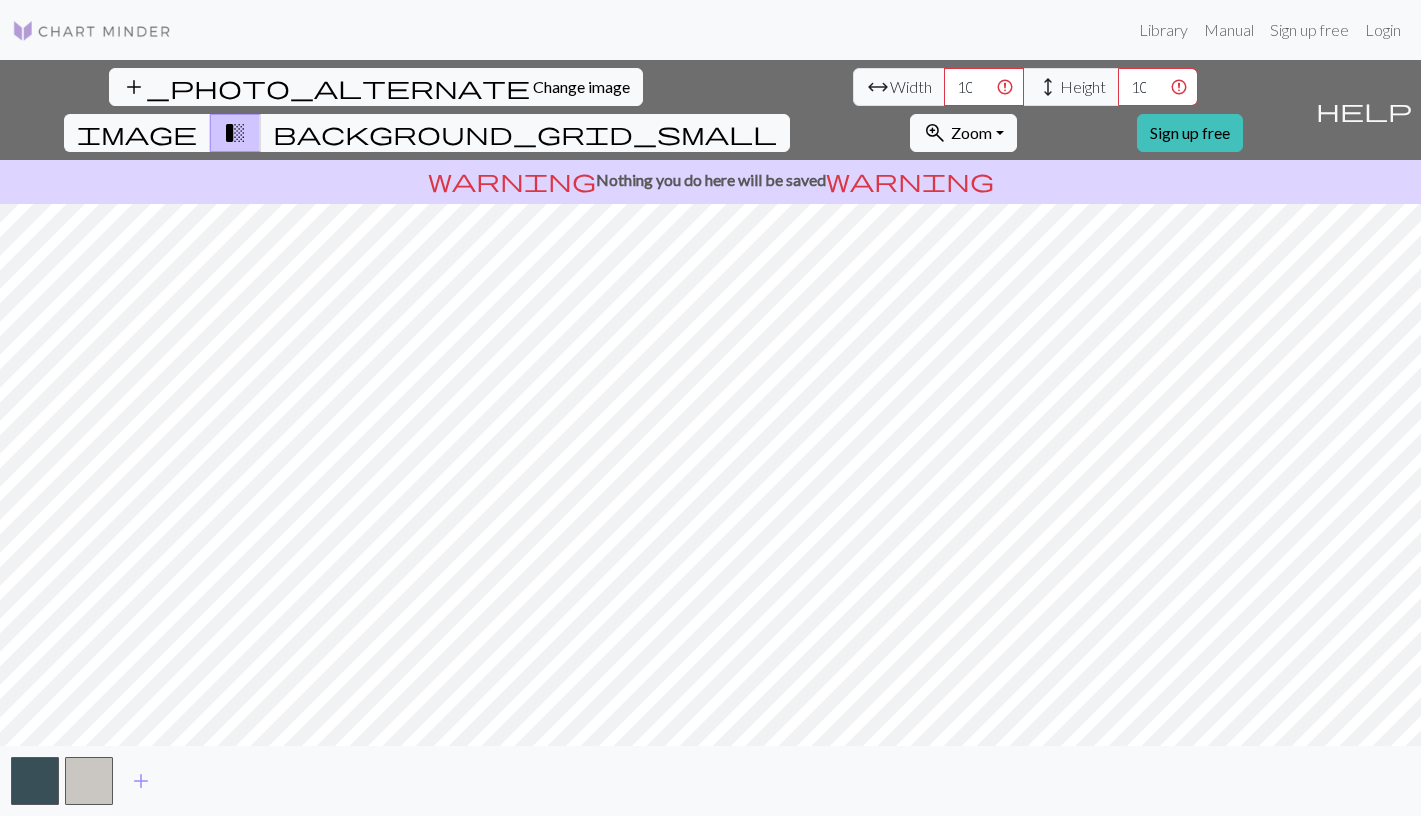 type 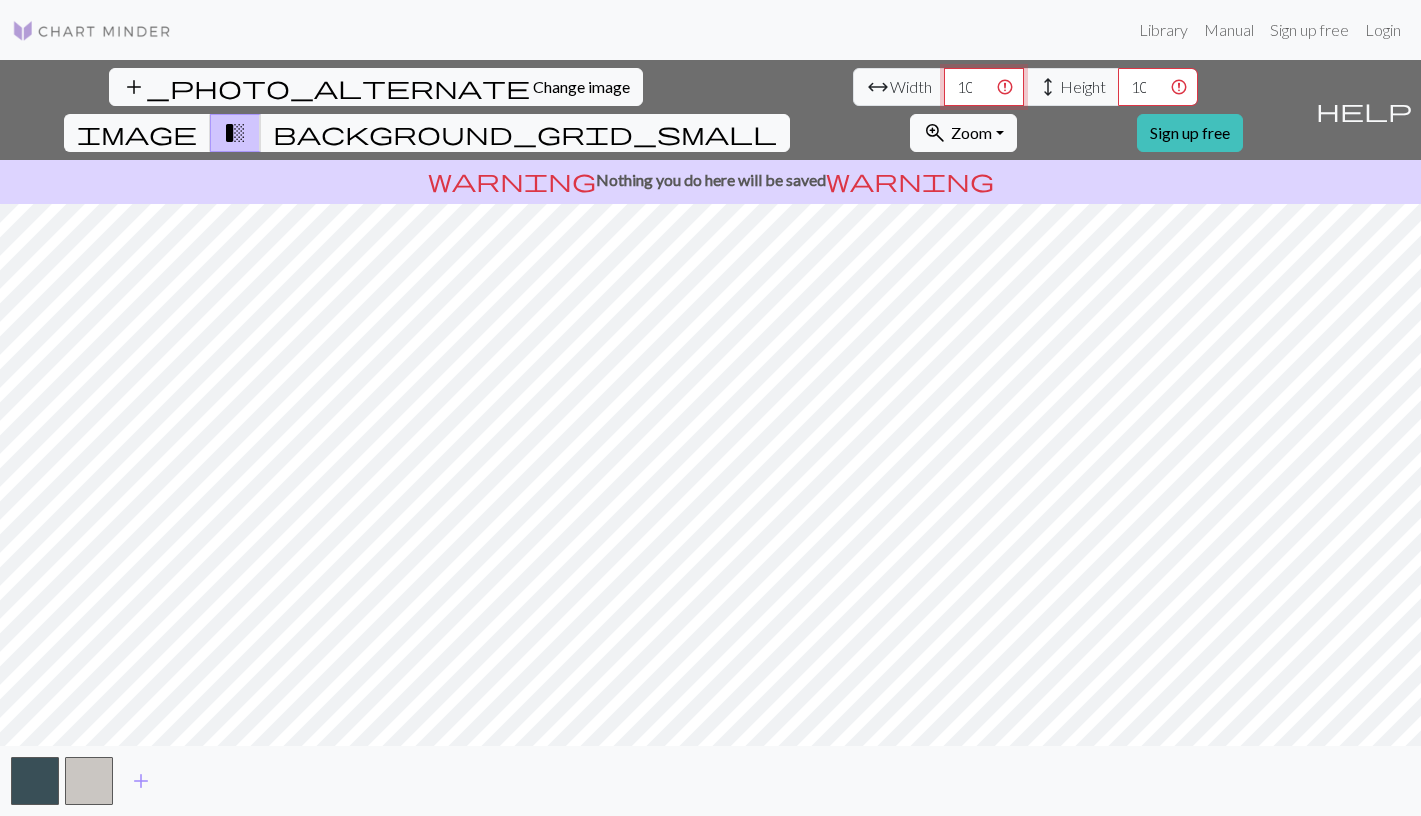click on "1000" at bounding box center [984, 87] 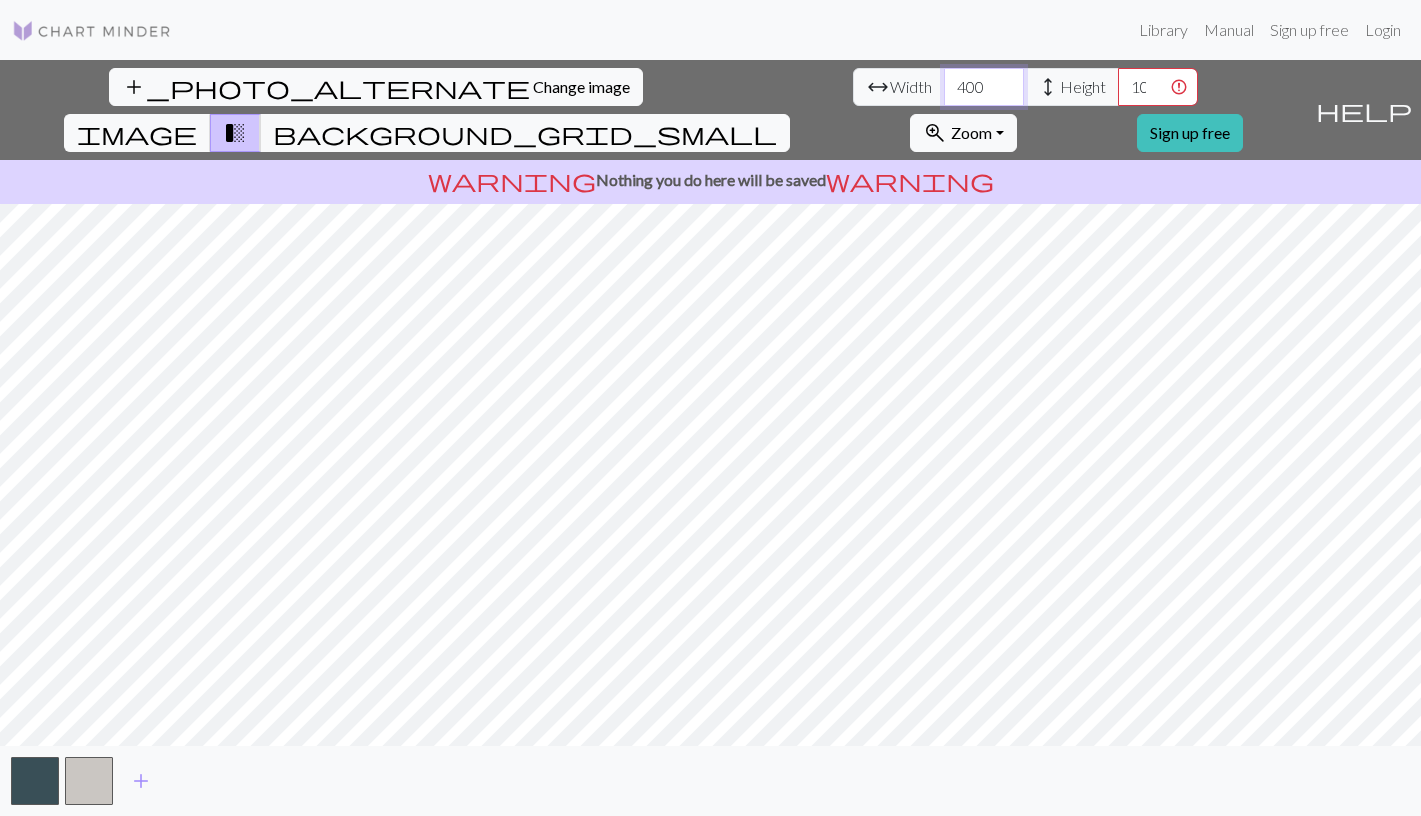 scroll, scrollTop: 0, scrollLeft: 12, axis: horizontal 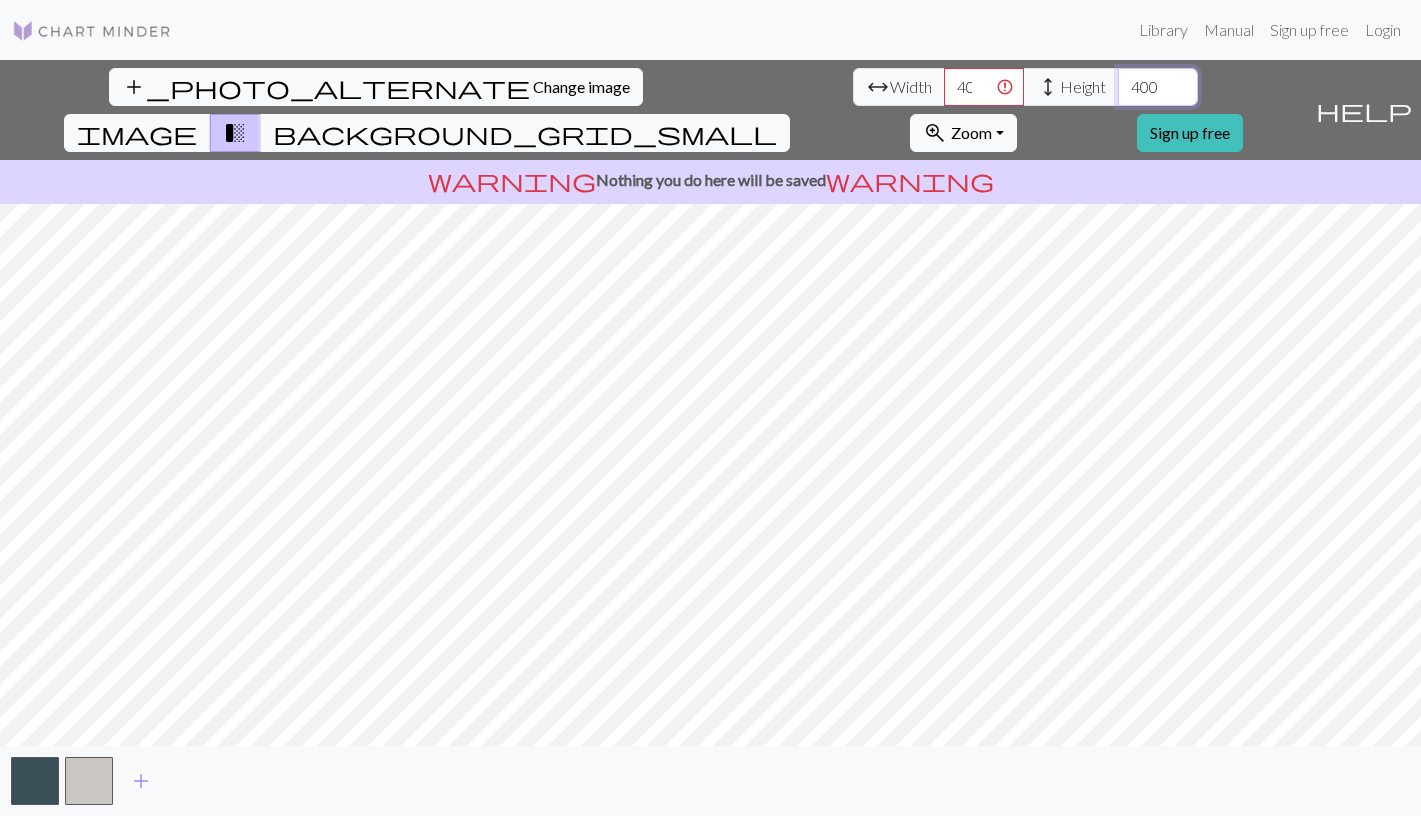 type on "400" 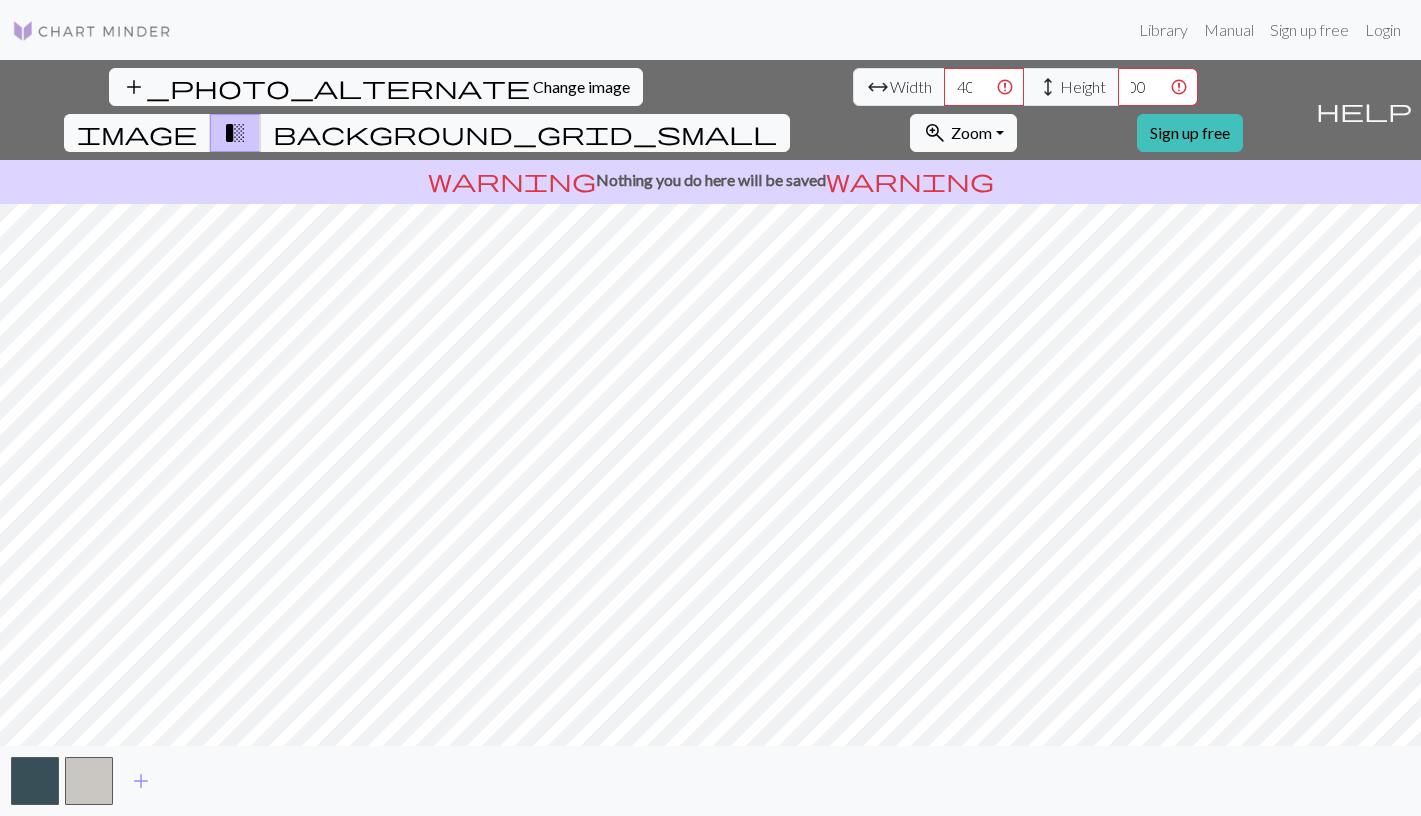 scroll, scrollTop: 0, scrollLeft: 0, axis: both 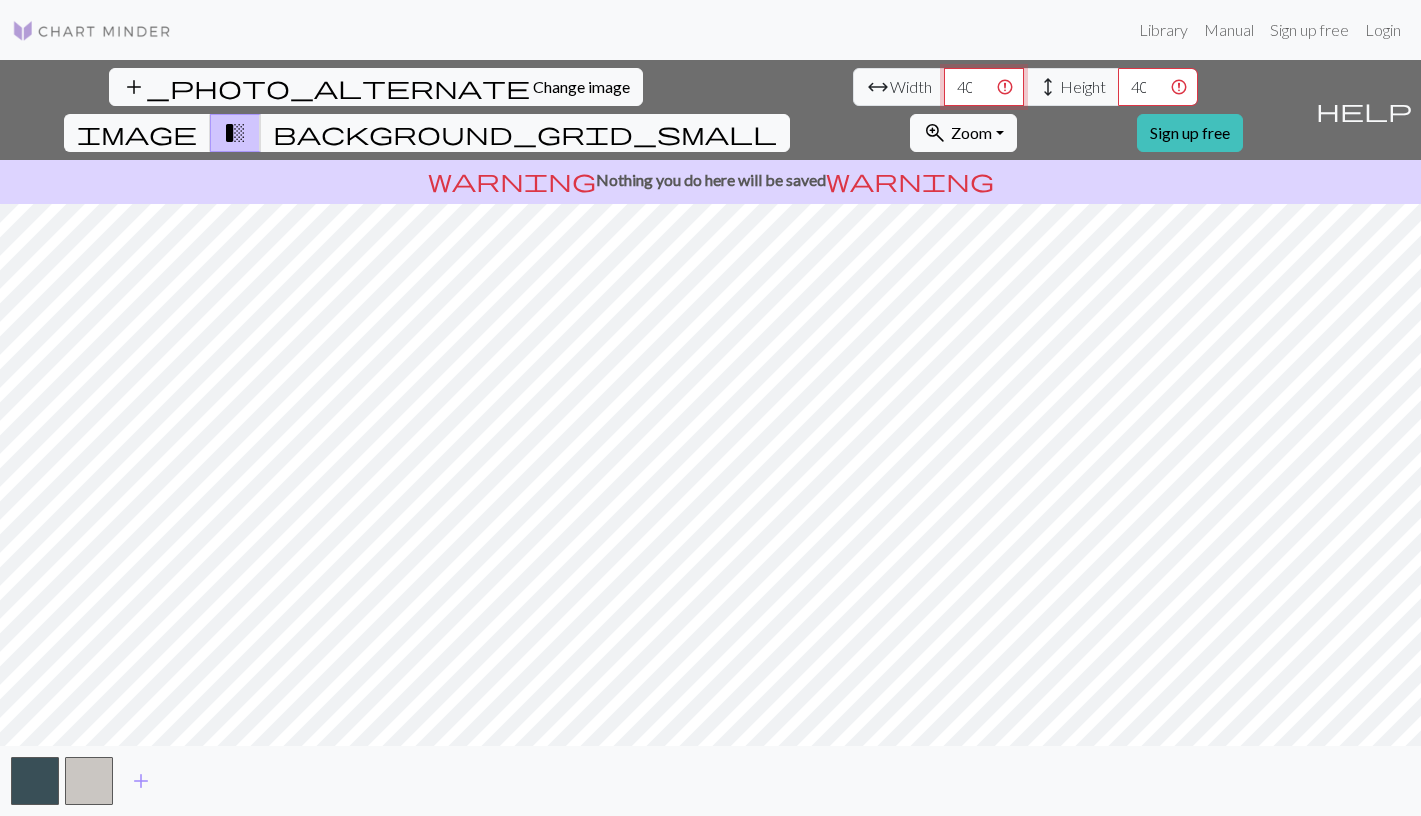 click on "400" at bounding box center (984, 87) 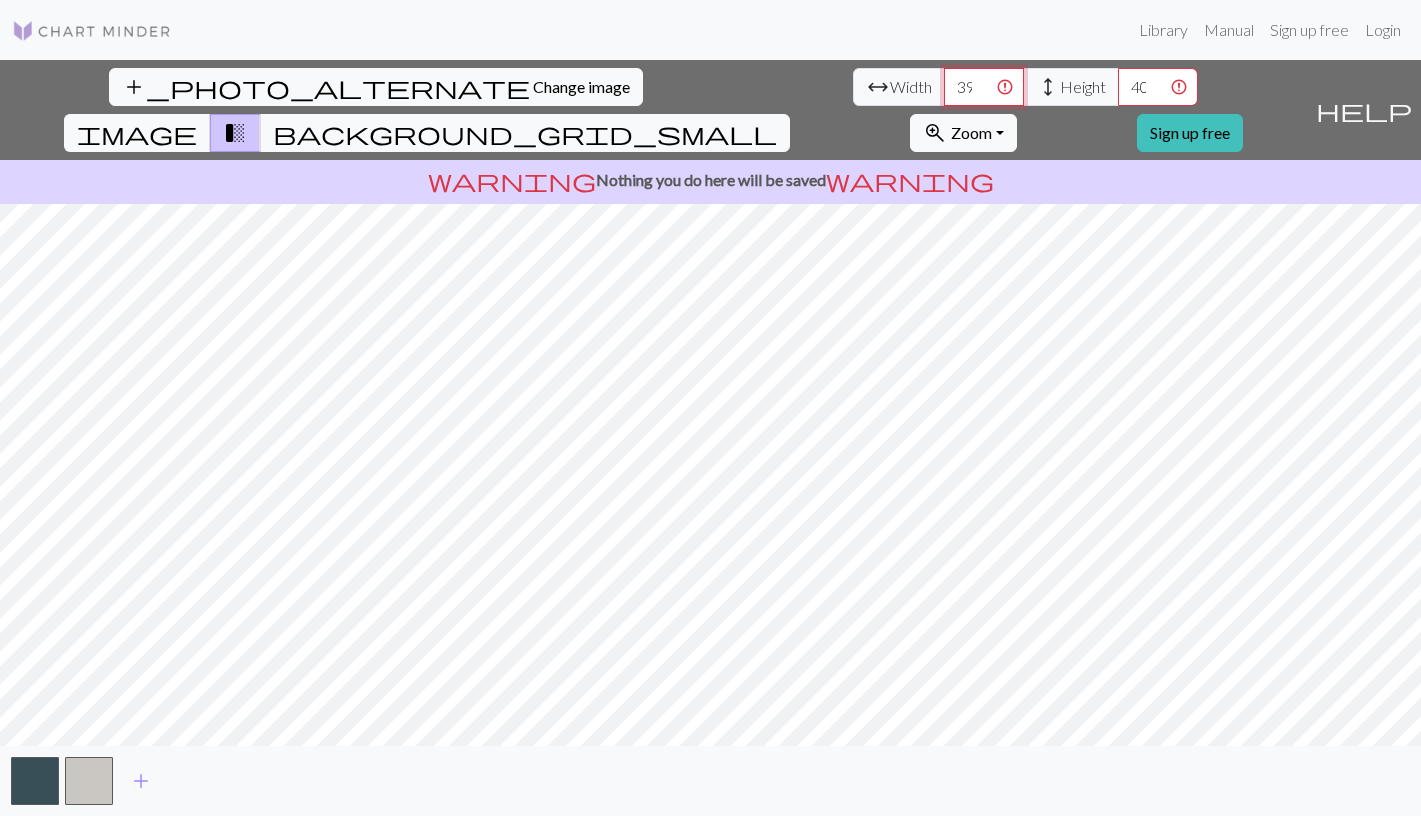click on "399" at bounding box center [984, 87] 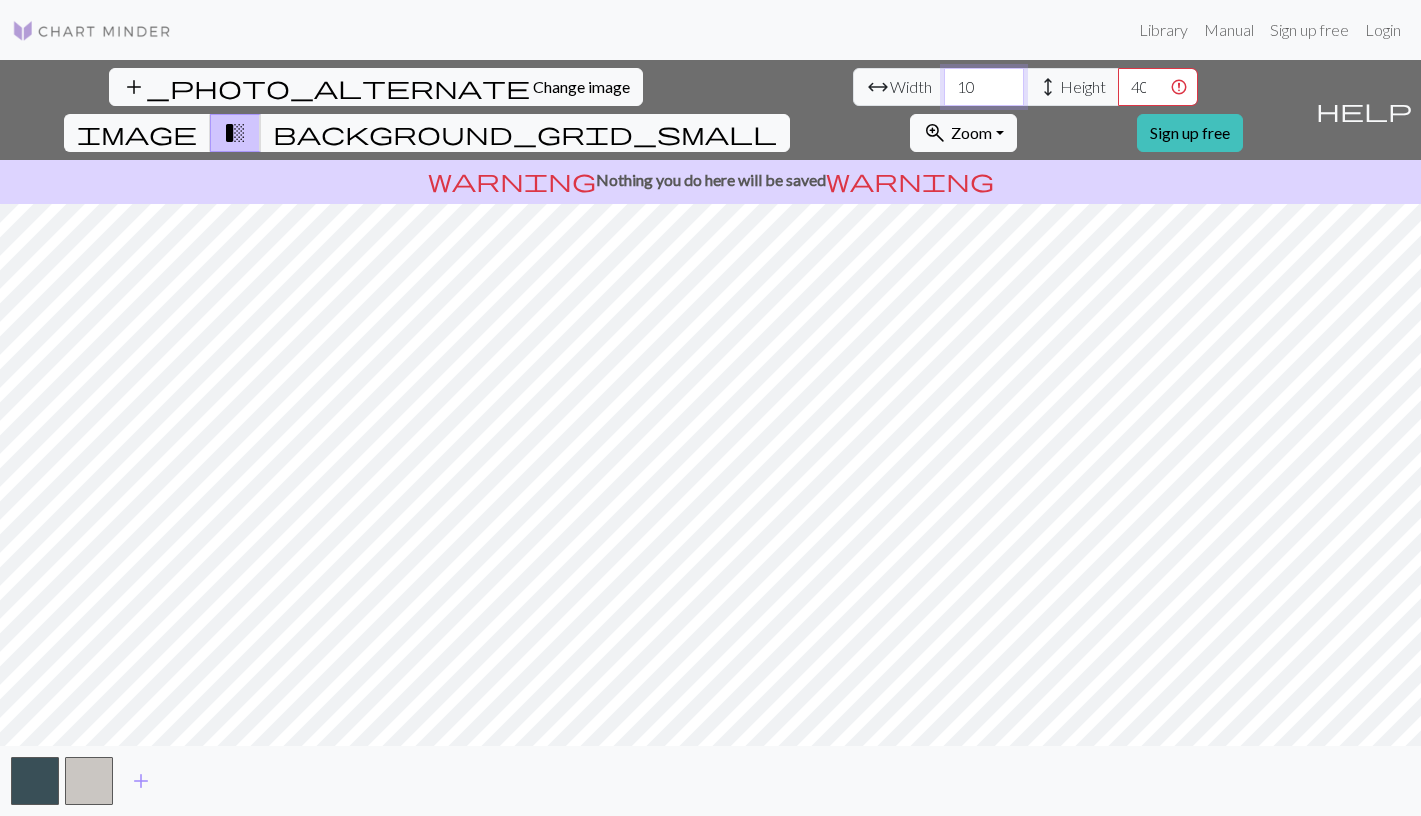 type on "10" 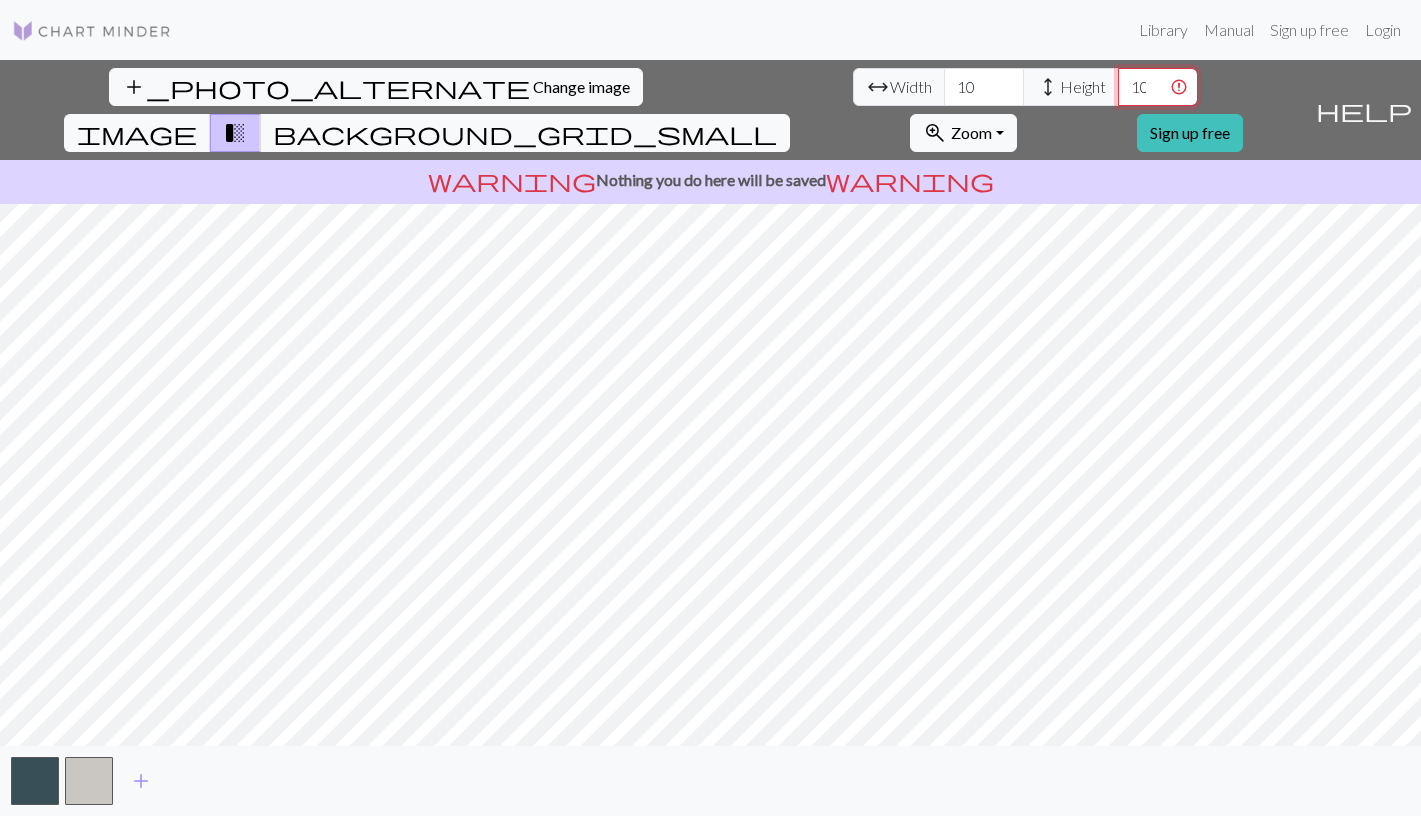 type on "10" 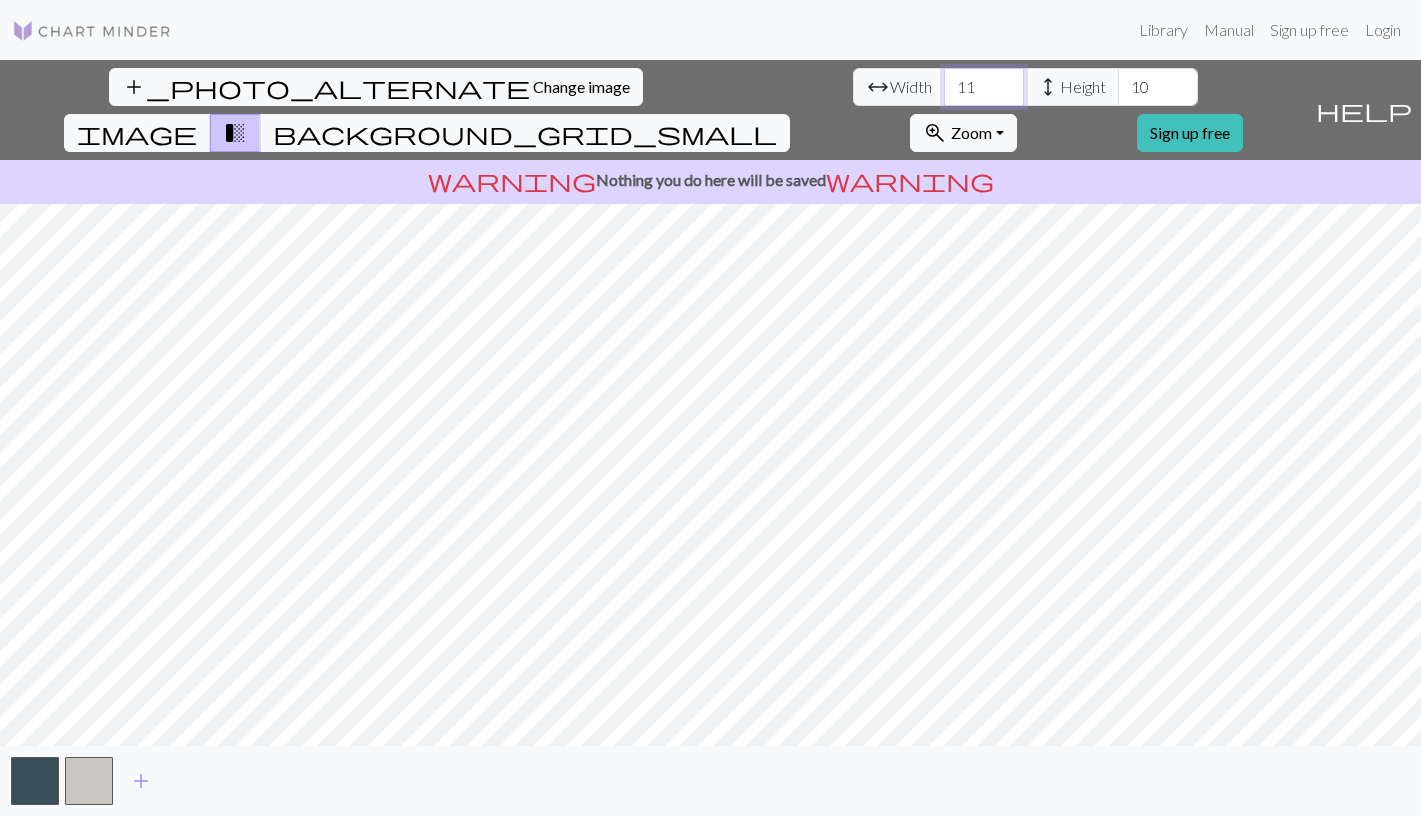 click on "11" at bounding box center [984, 87] 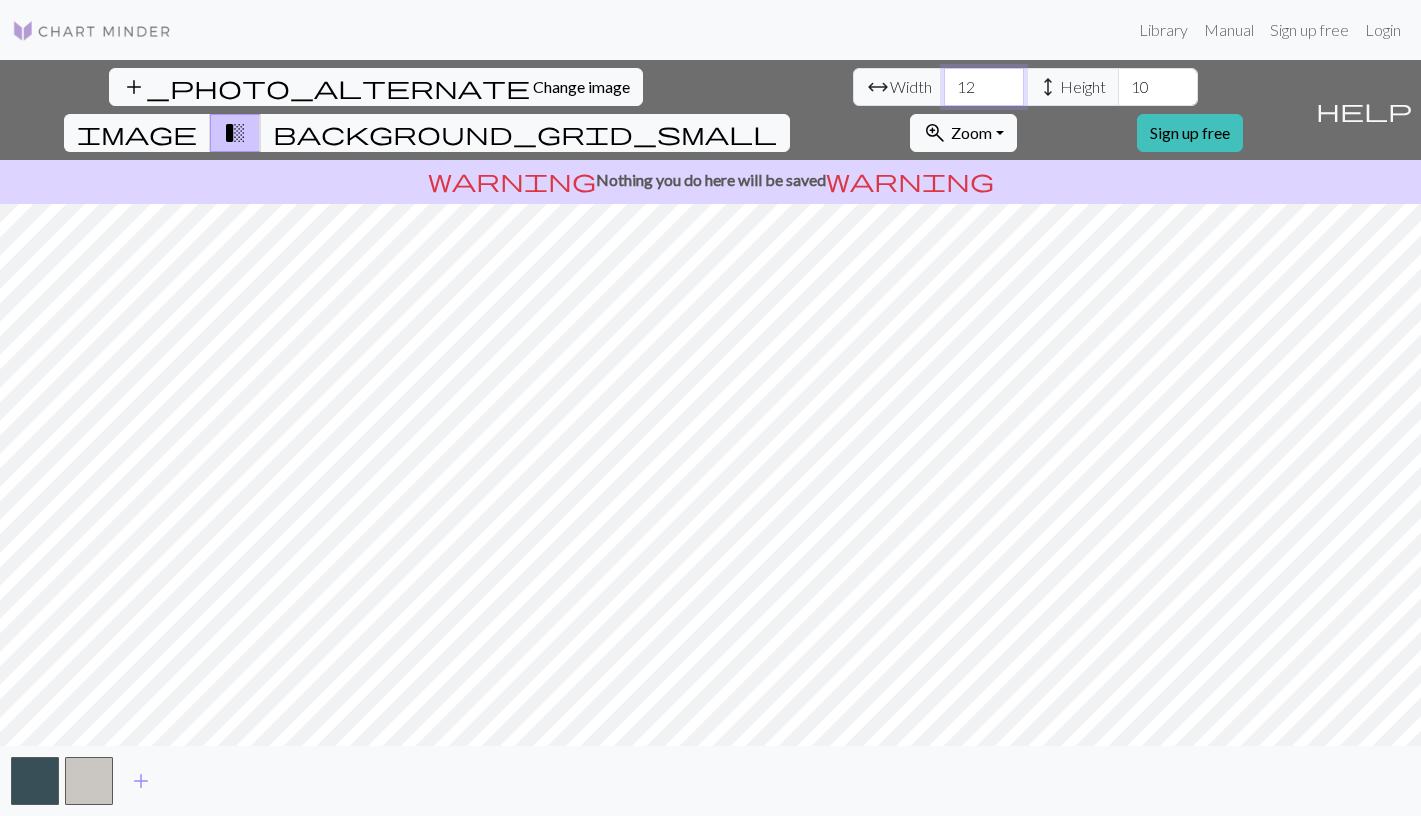 click on "12" at bounding box center (984, 87) 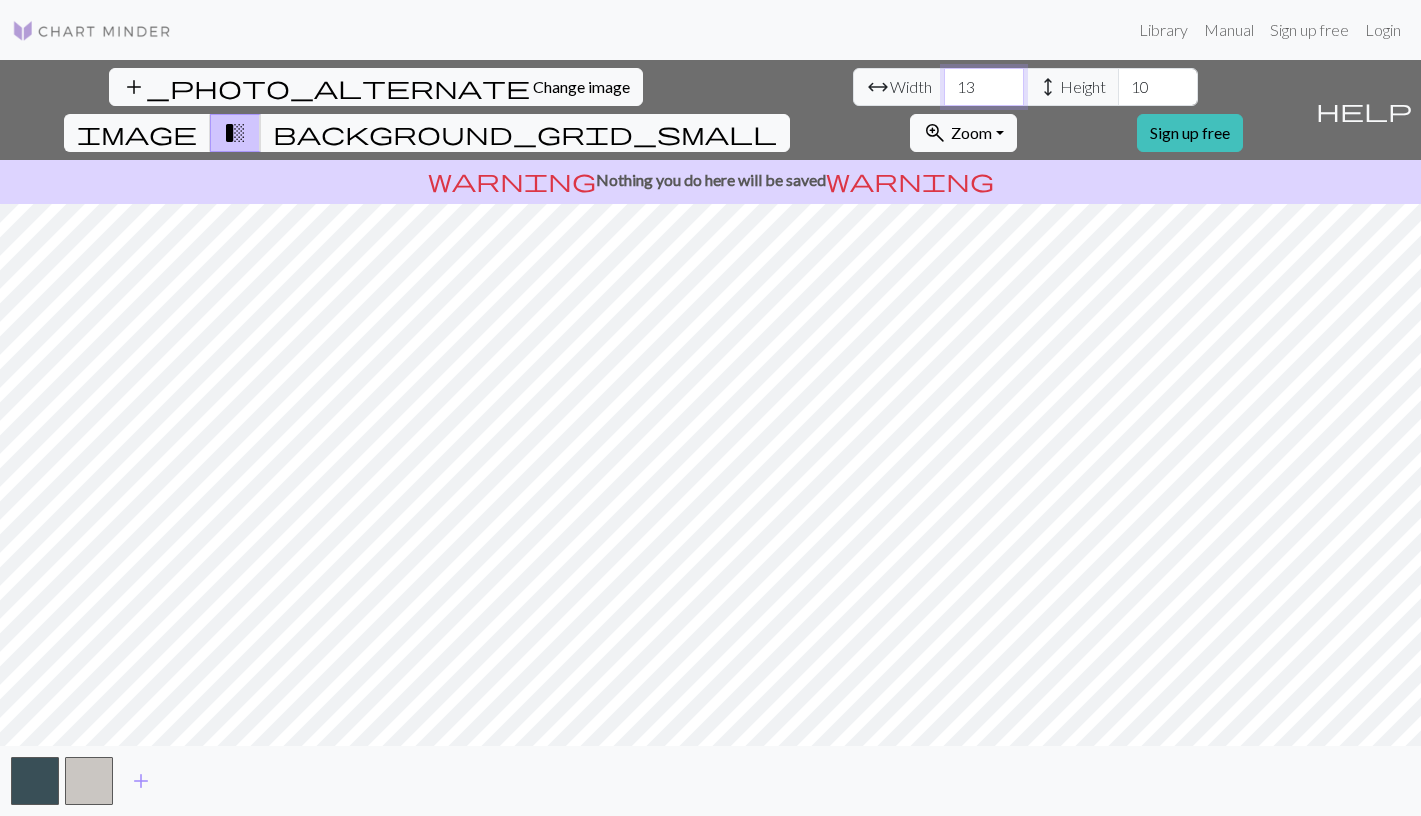 click on "13" at bounding box center [984, 87] 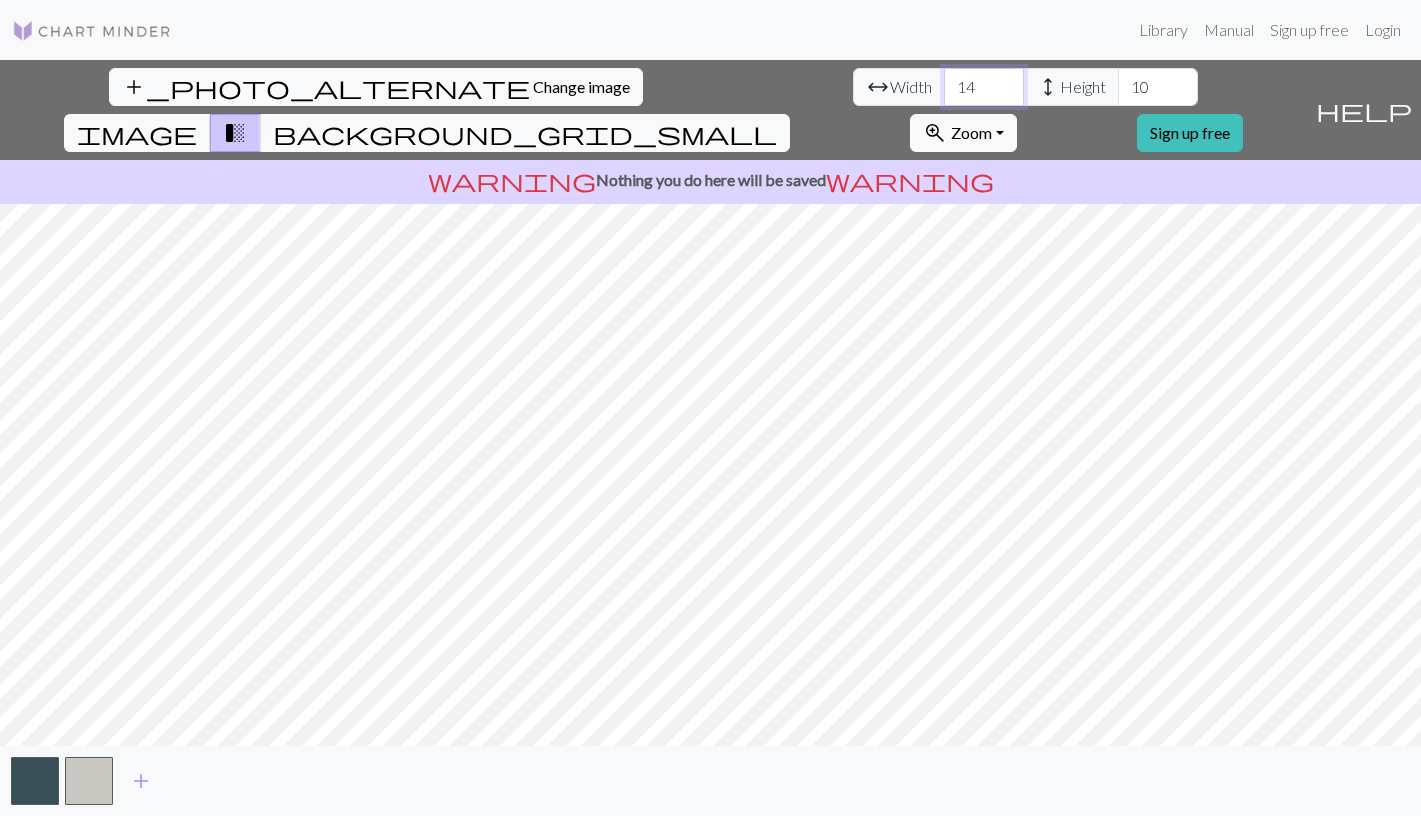 click on "14" at bounding box center (984, 87) 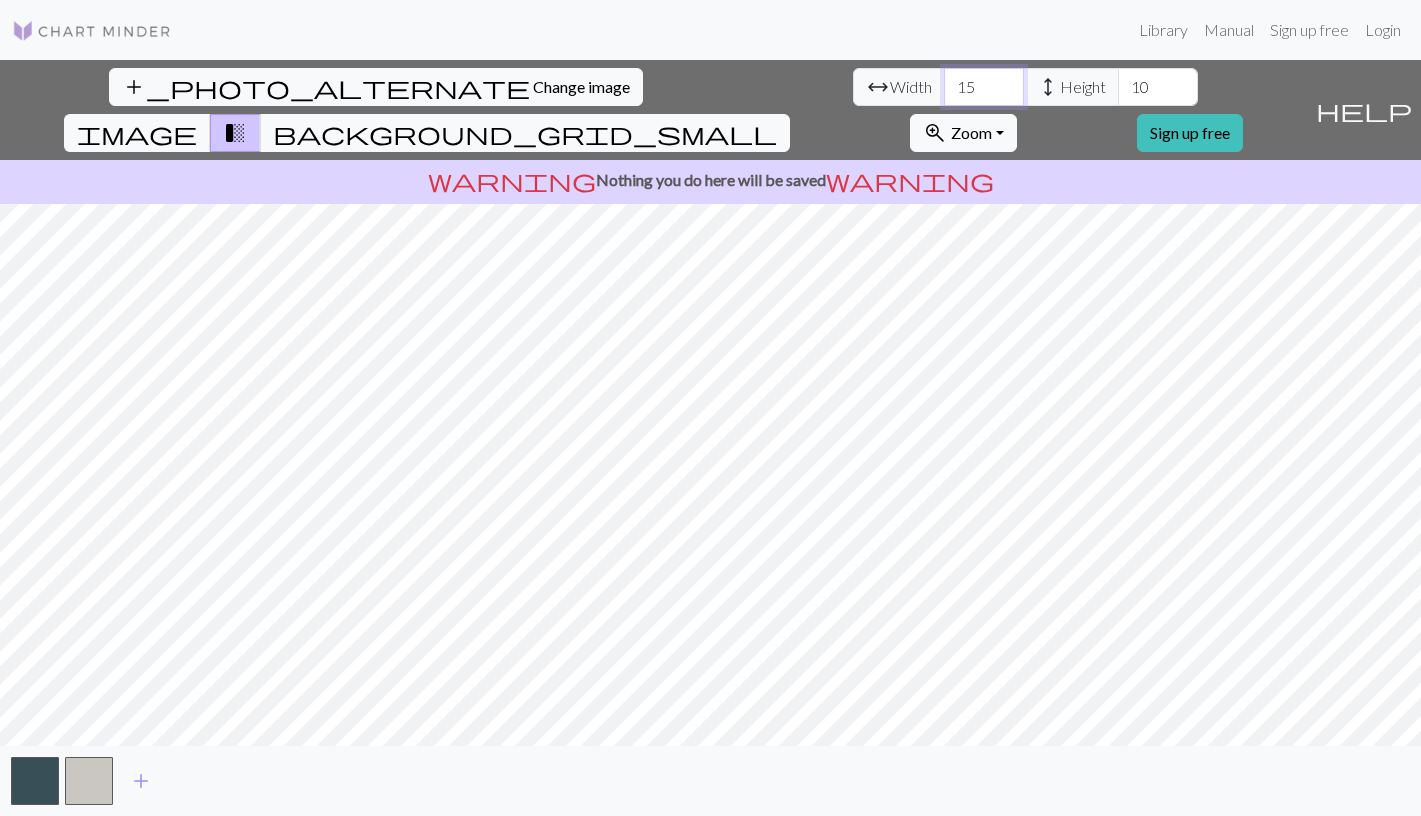 click on "15" at bounding box center (984, 87) 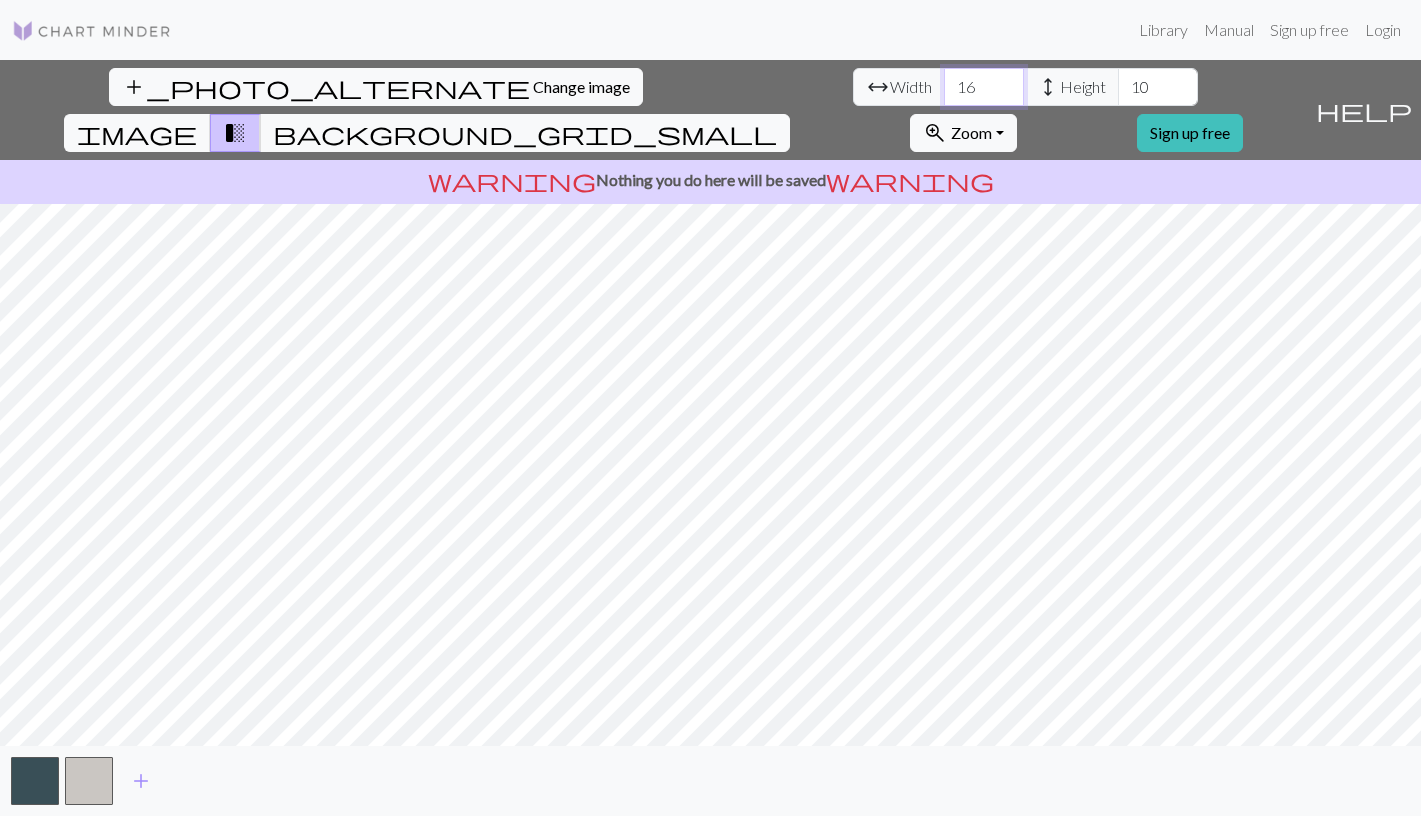 click on "16" at bounding box center [984, 87] 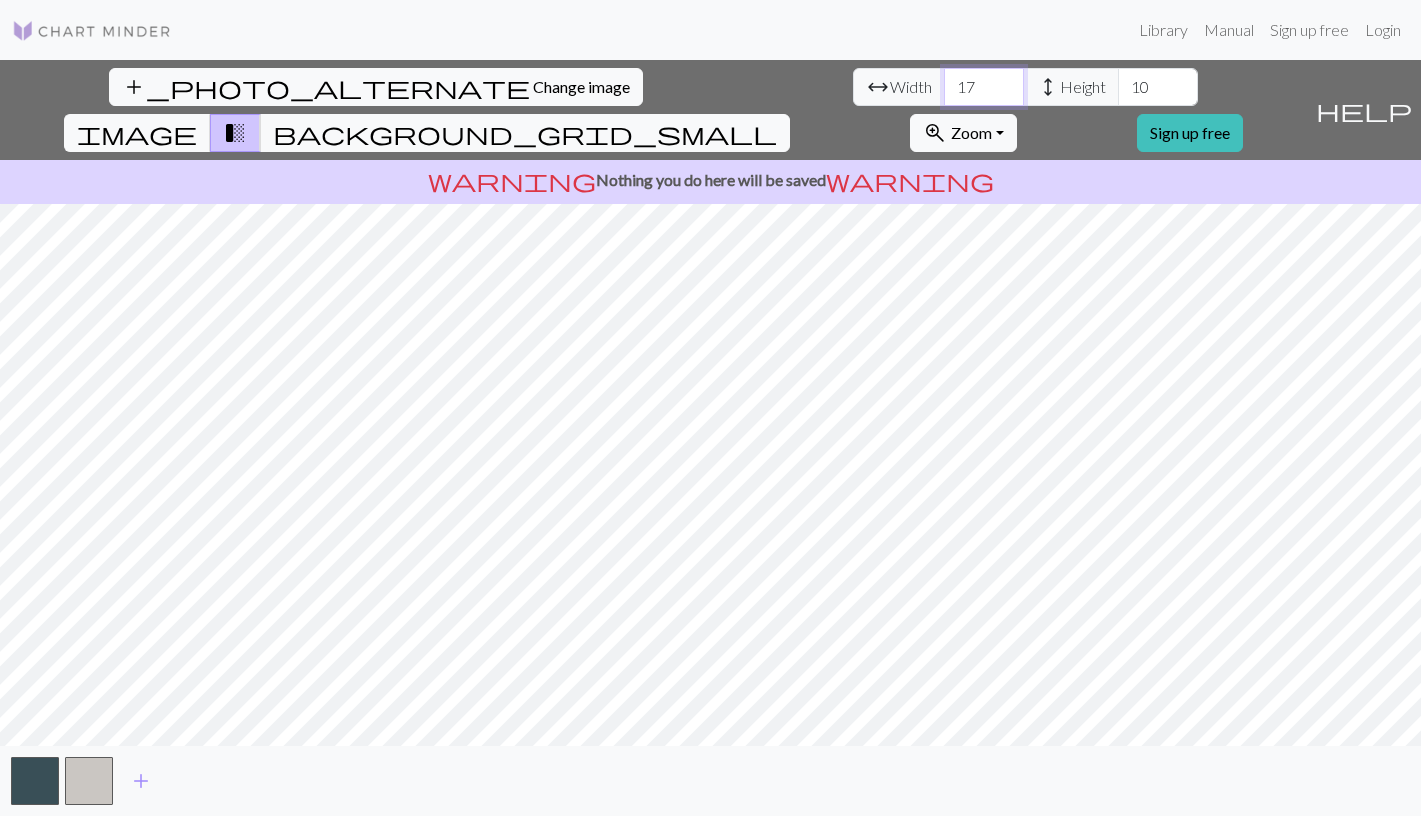 click on "17" at bounding box center (984, 87) 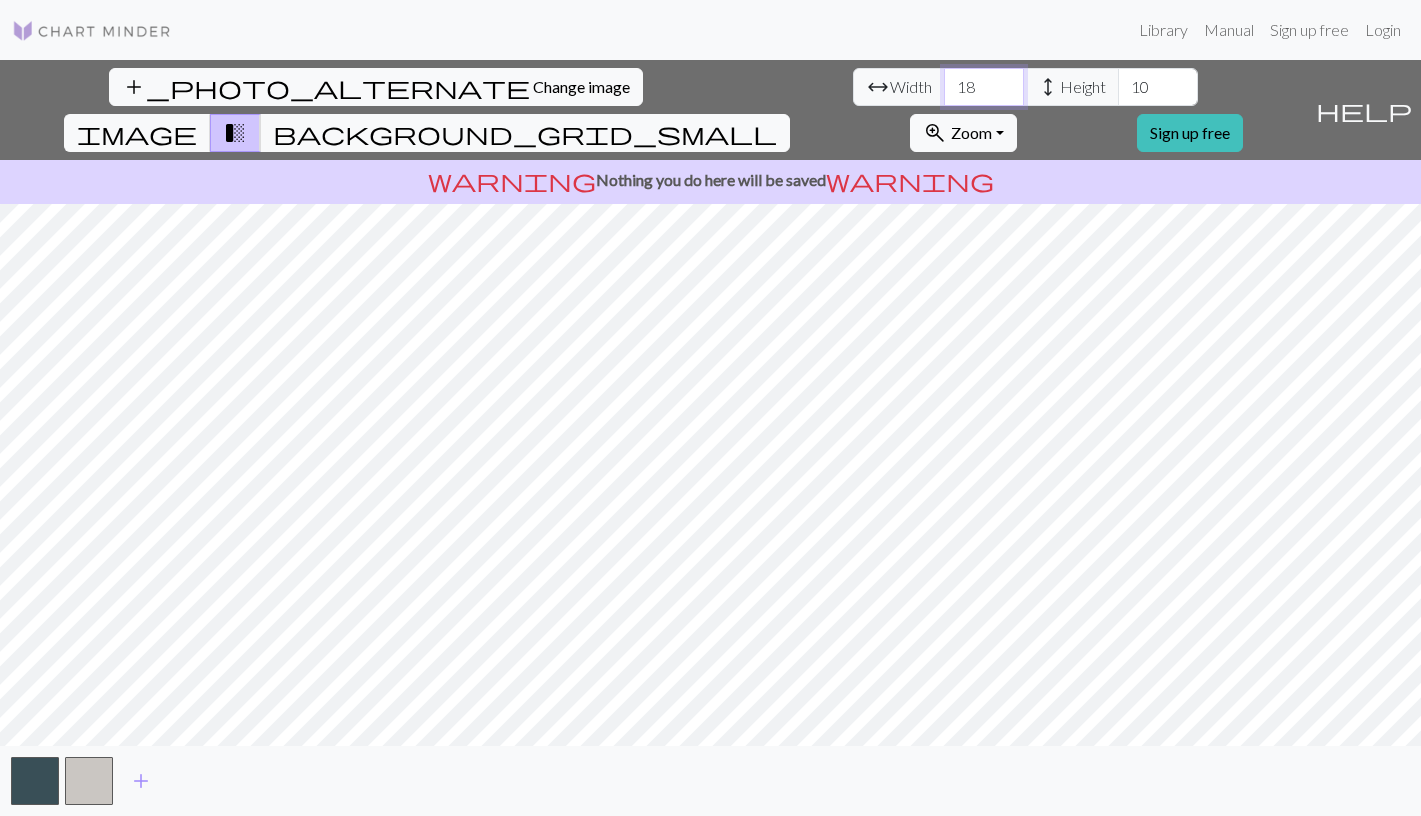 click on "18" at bounding box center (984, 87) 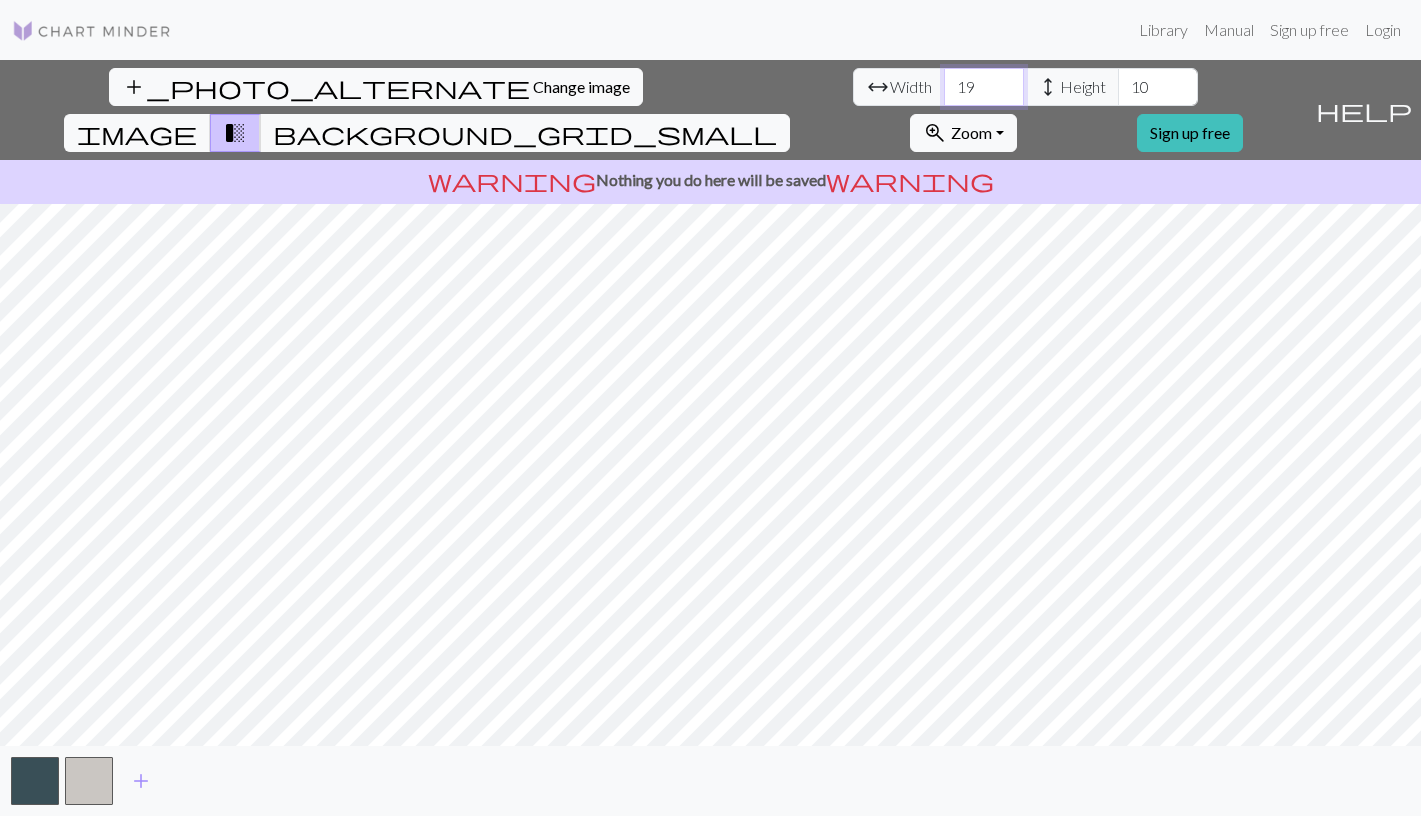 click on "19" at bounding box center [984, 87] 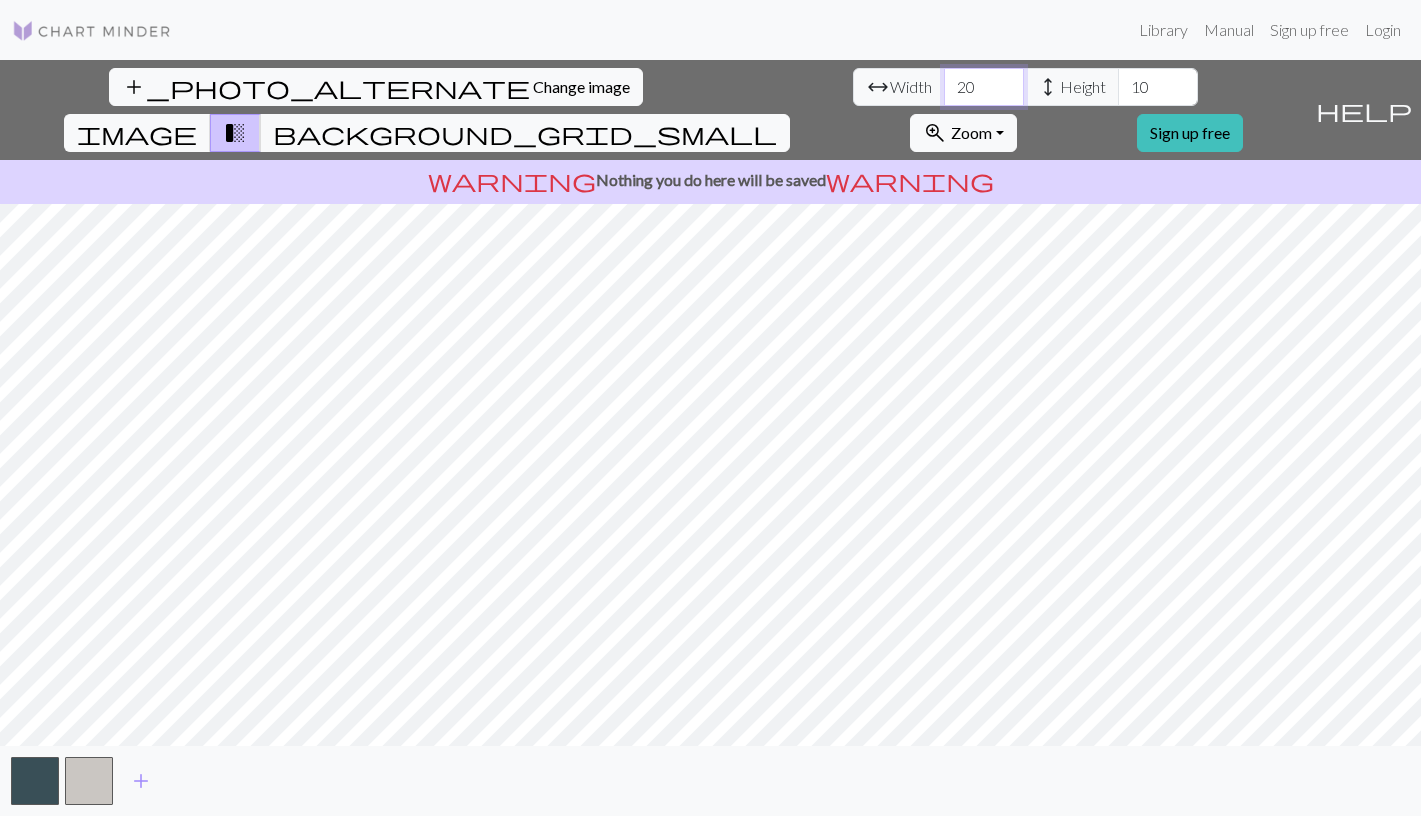 click on "20" at bounding box center (984, 87) 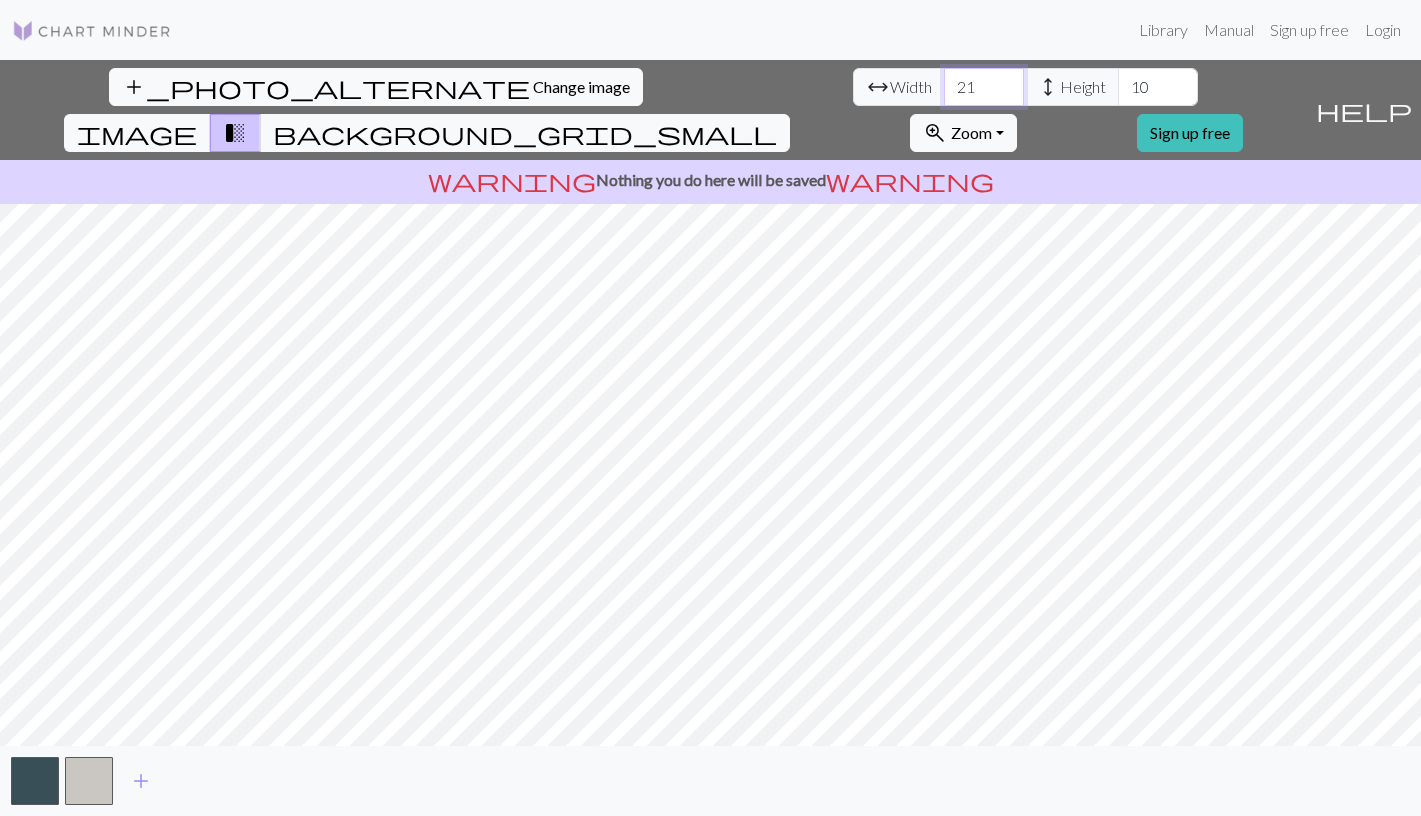 click on "21" at bounding box center (984, 87) 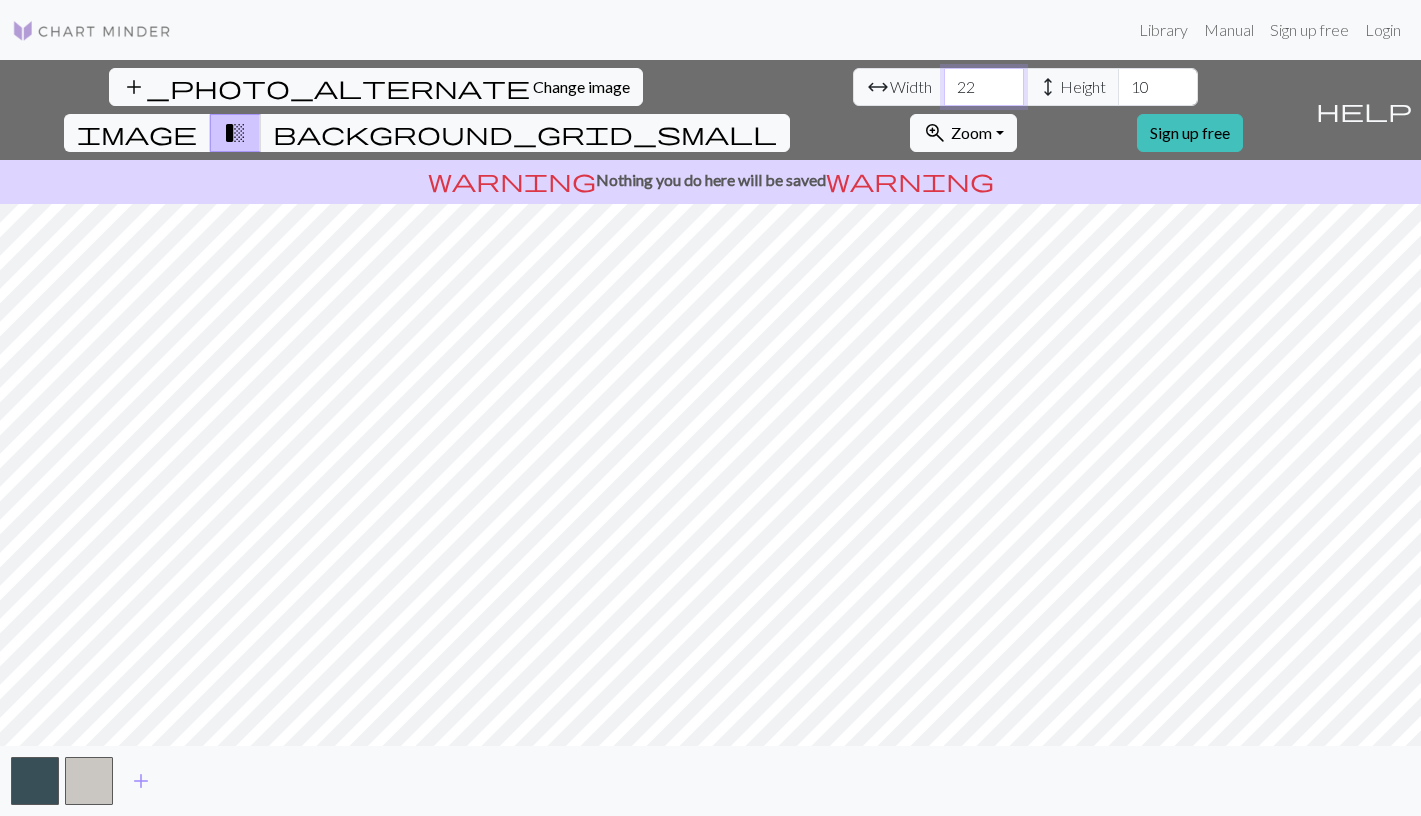 click on "22" at bounding box center [984, 87] 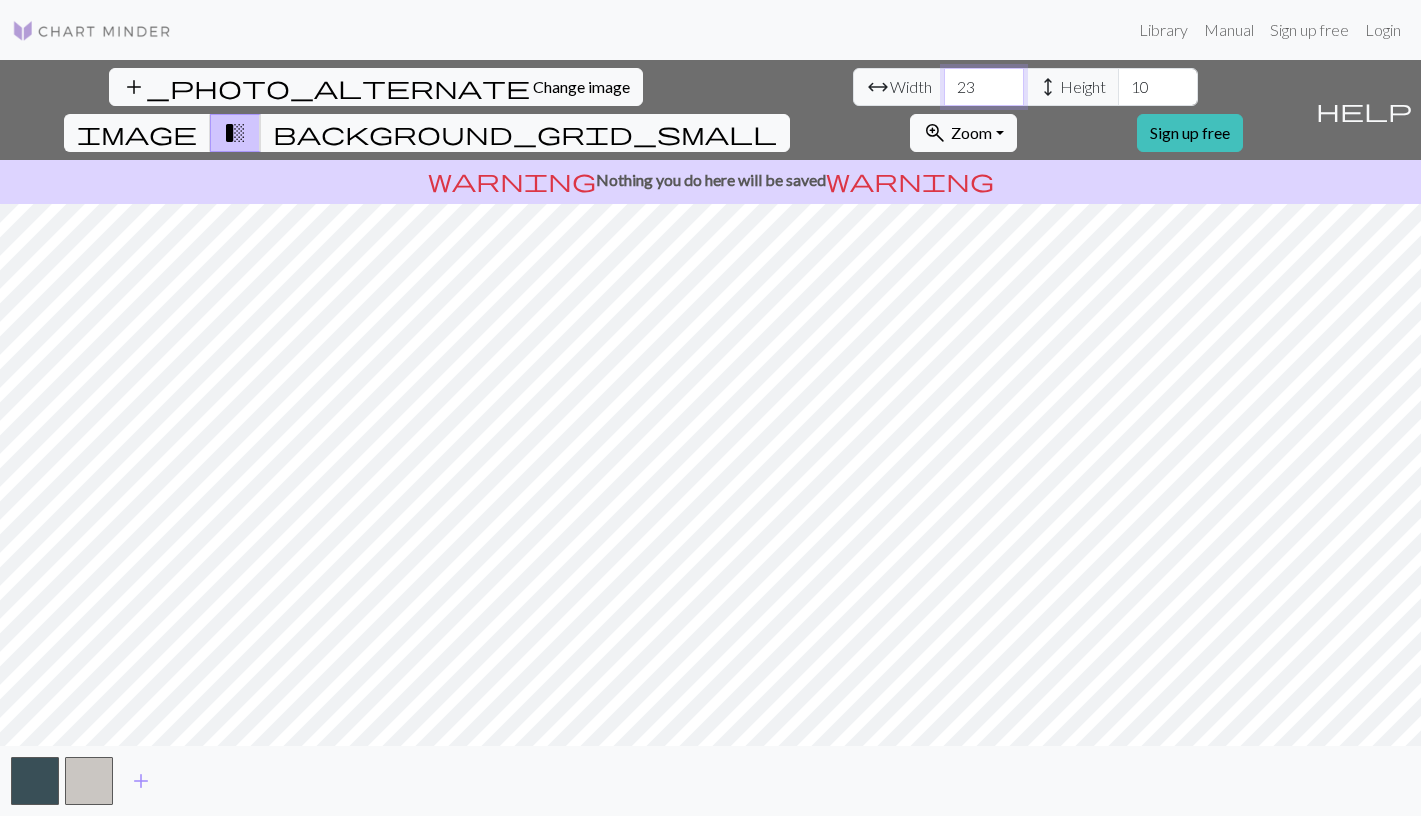click on "23" at bounding box center (984, 87) 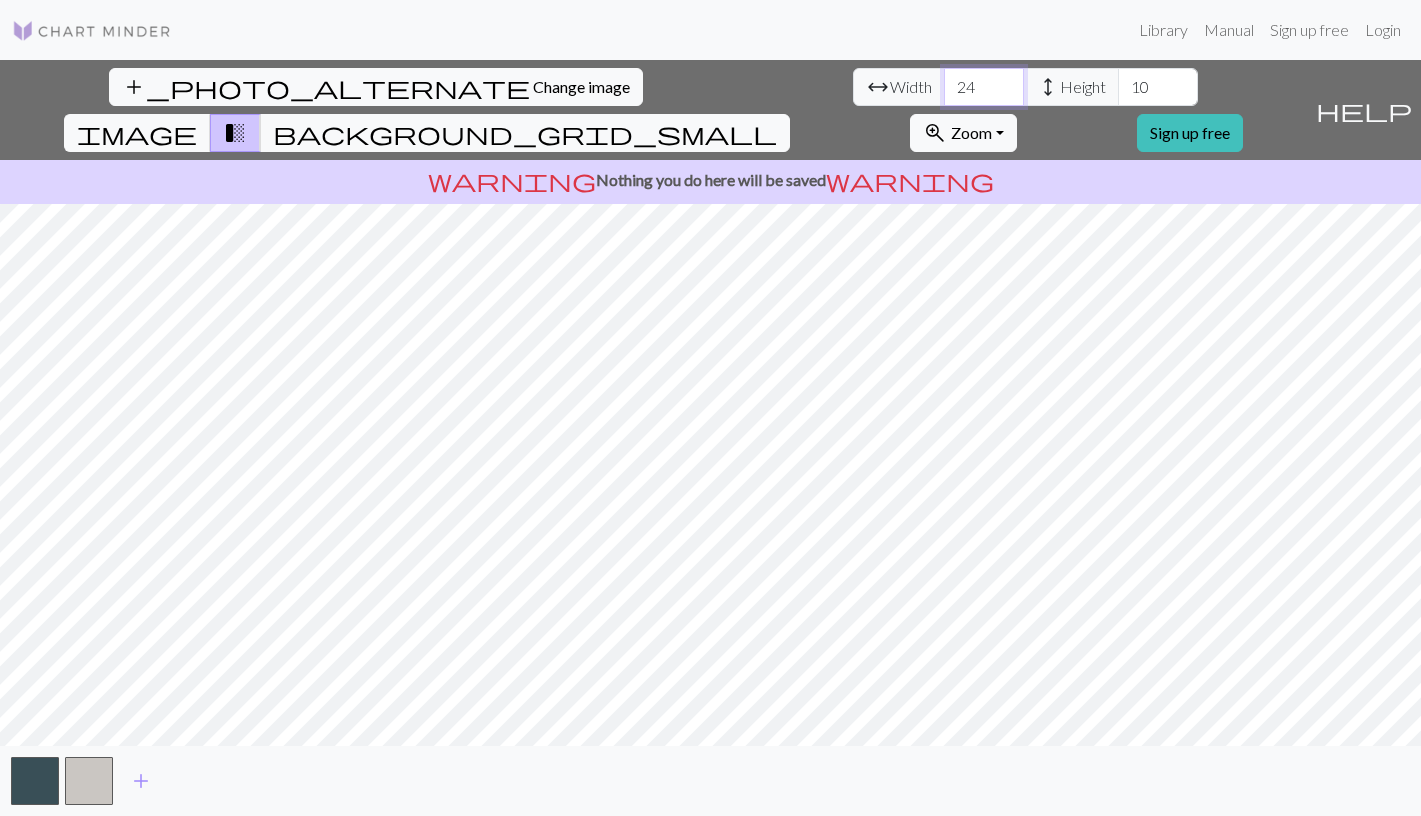 click on "24" at bounding box center [984, 87] 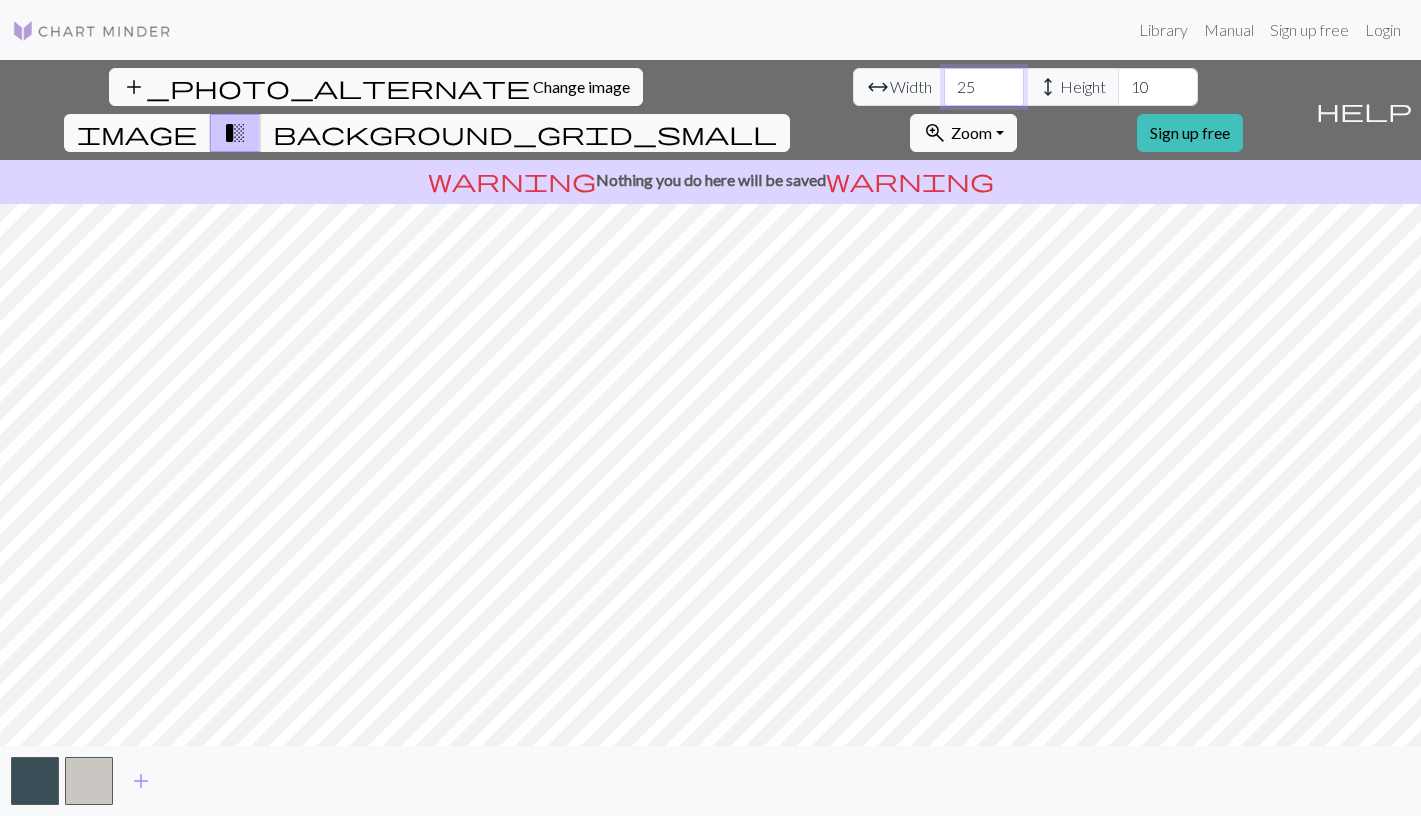 click on "25" at bounding box center [984, 87] 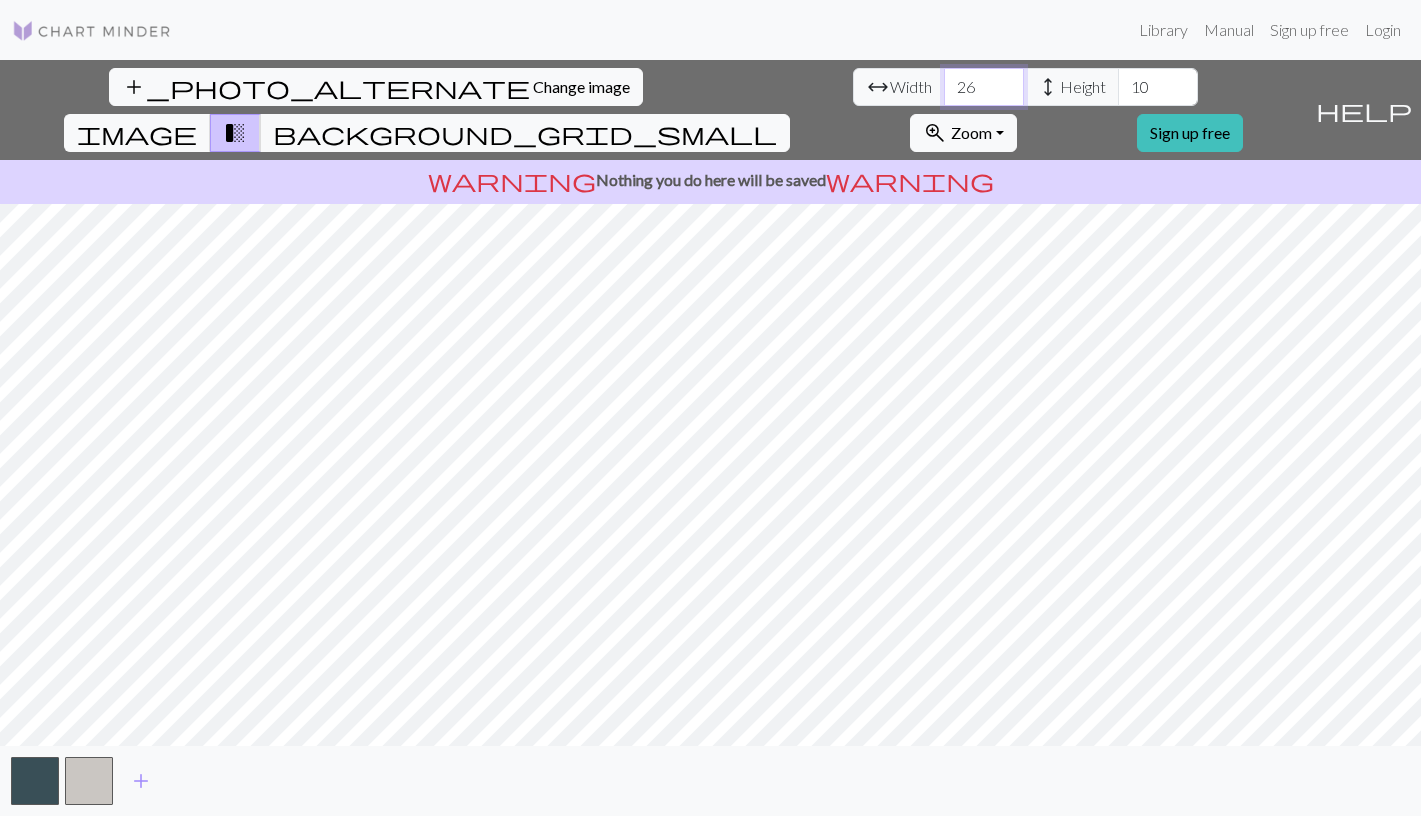 click on "26" at bounding box center [984, 87] 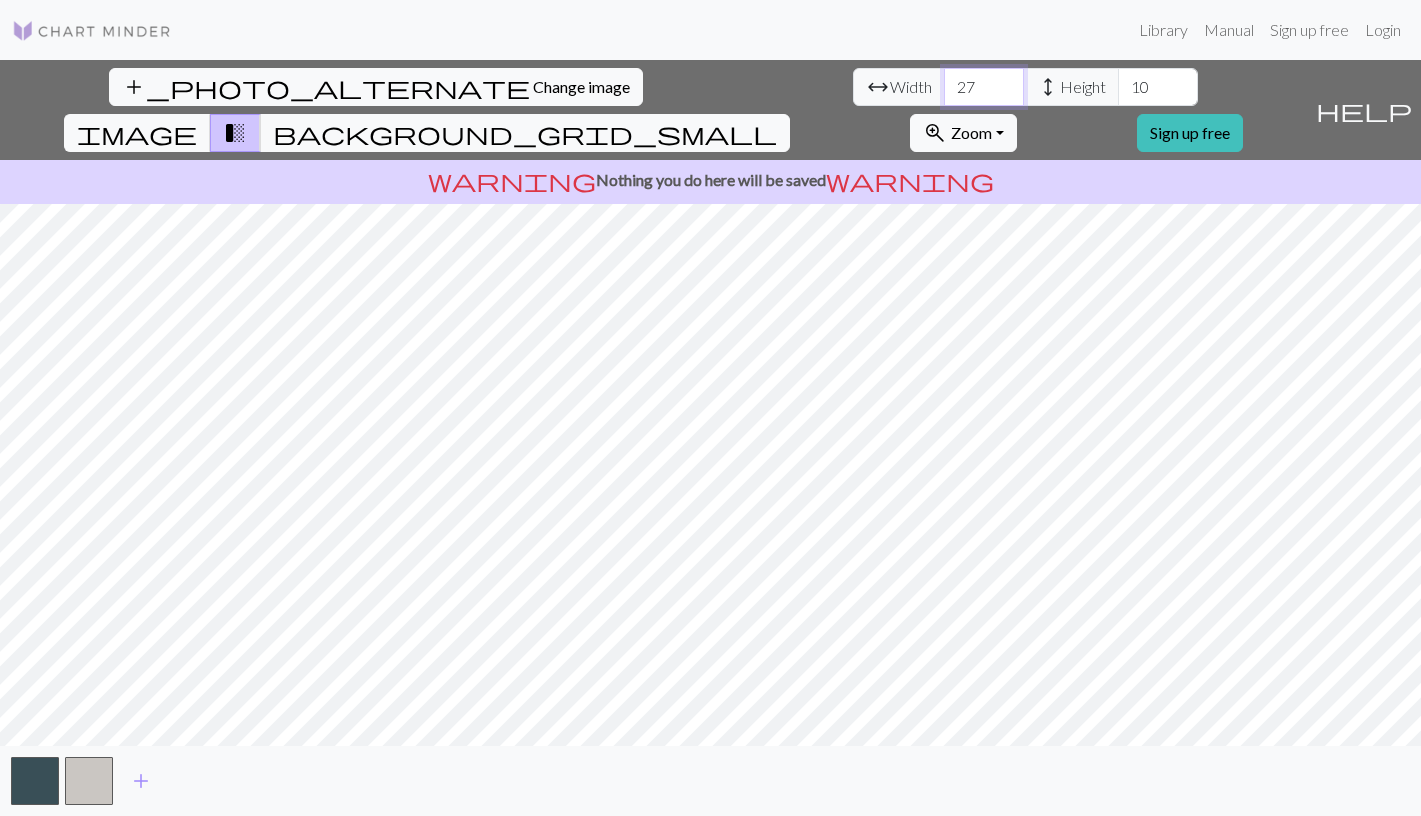 type on "27" 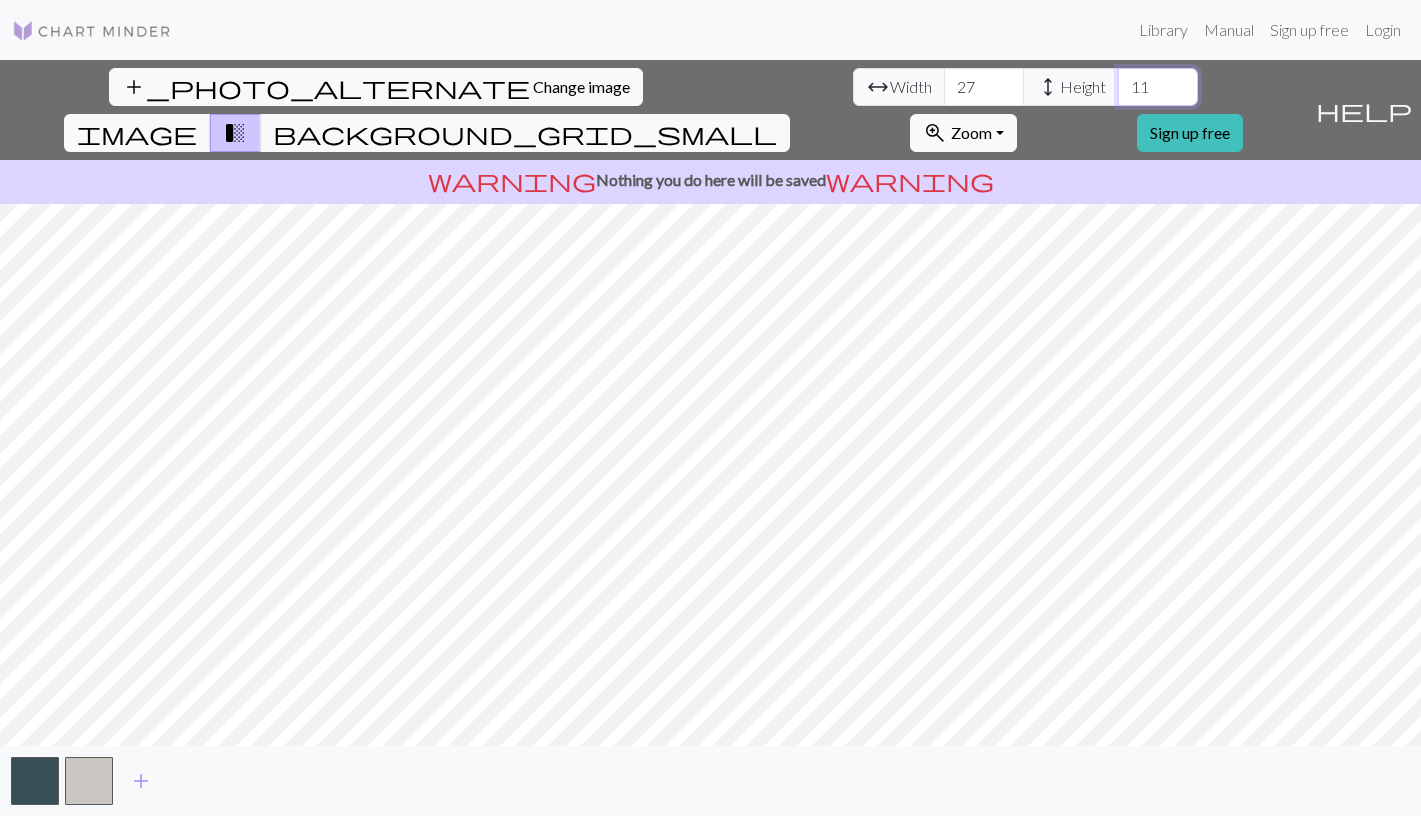 click on "11" at bounding box center [1158, 87] 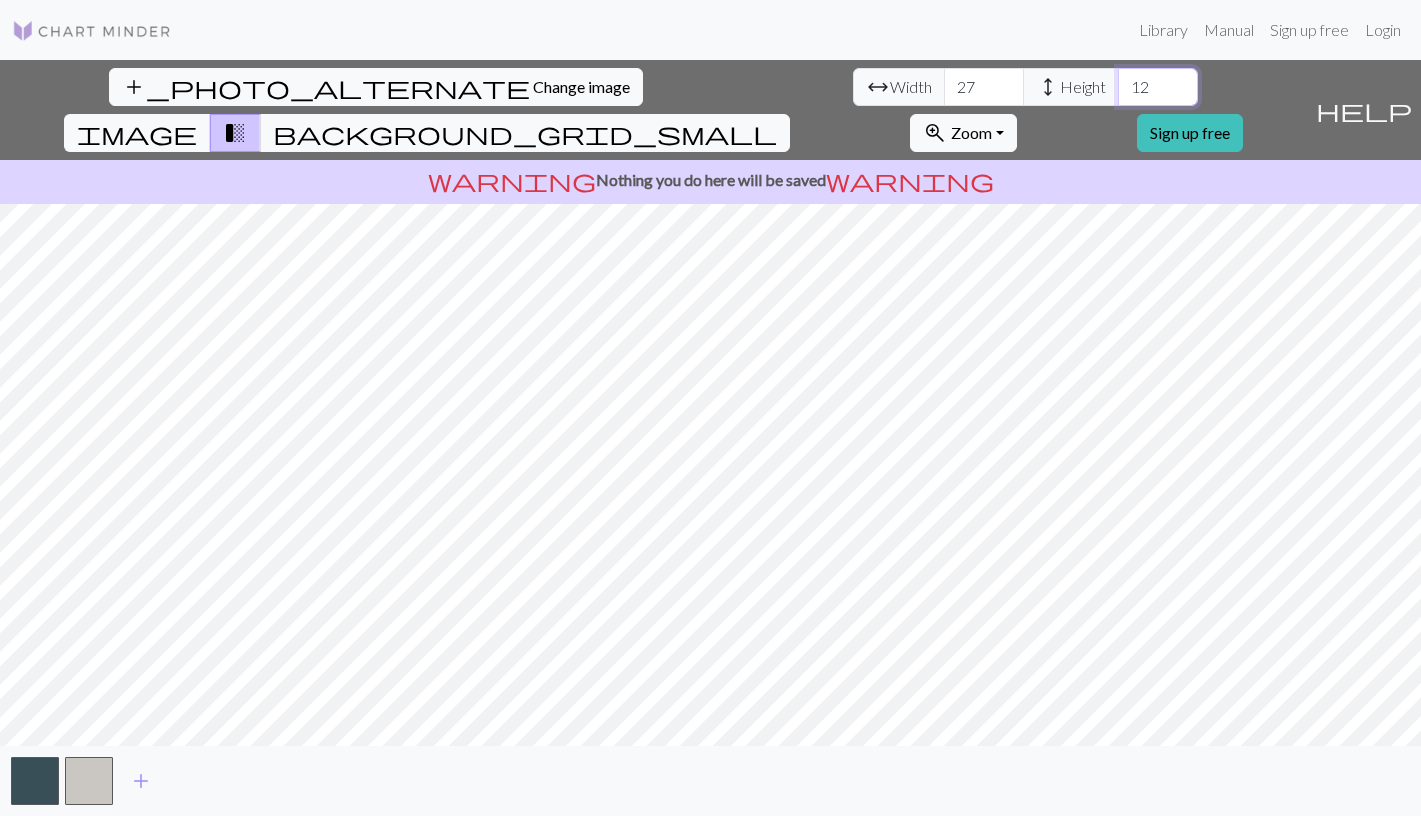 click on "12" at bounding box center [1158, 87] 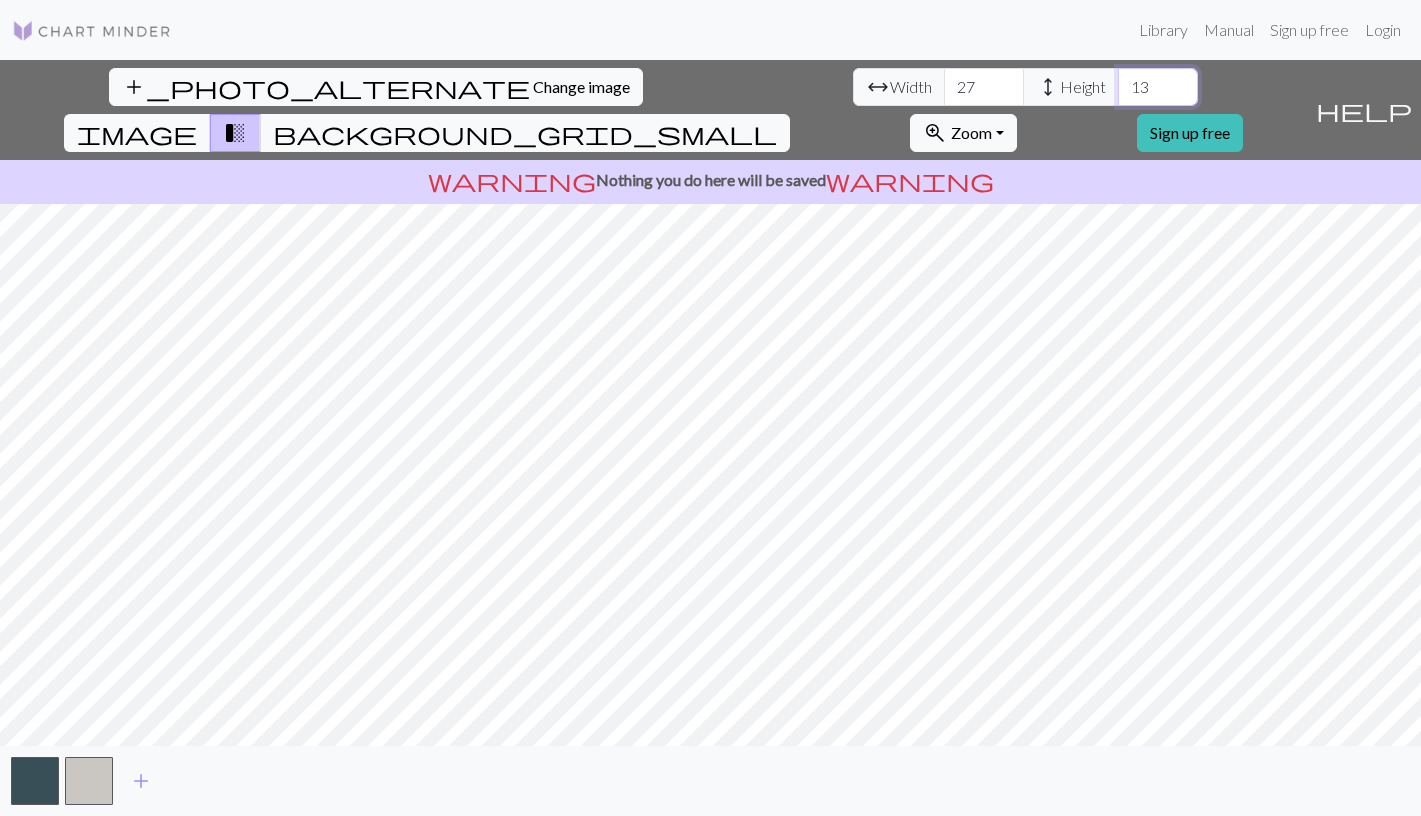 click on "13" at bounding box center (1158, 87) 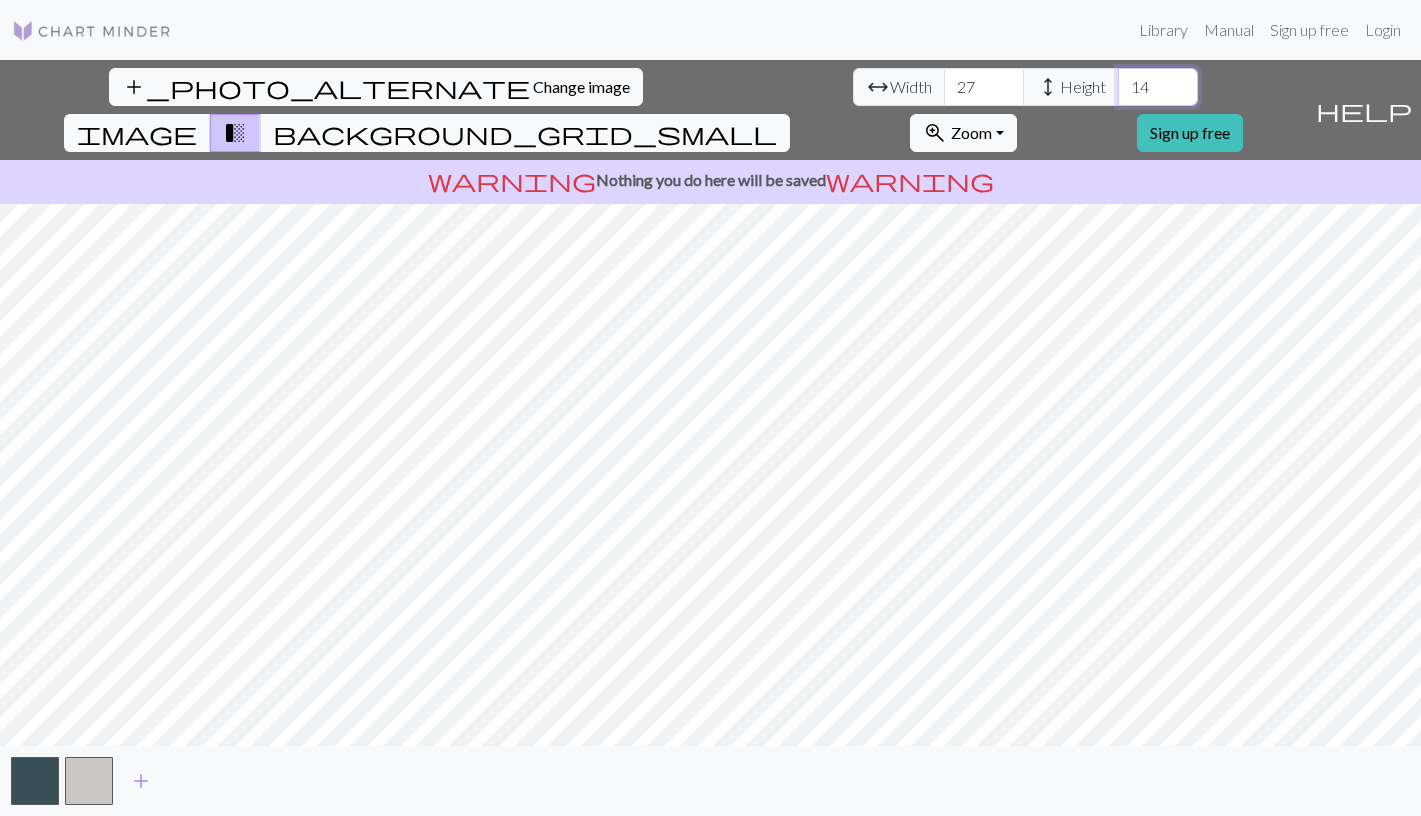 click on "14" at bounding box center [1158, 87] 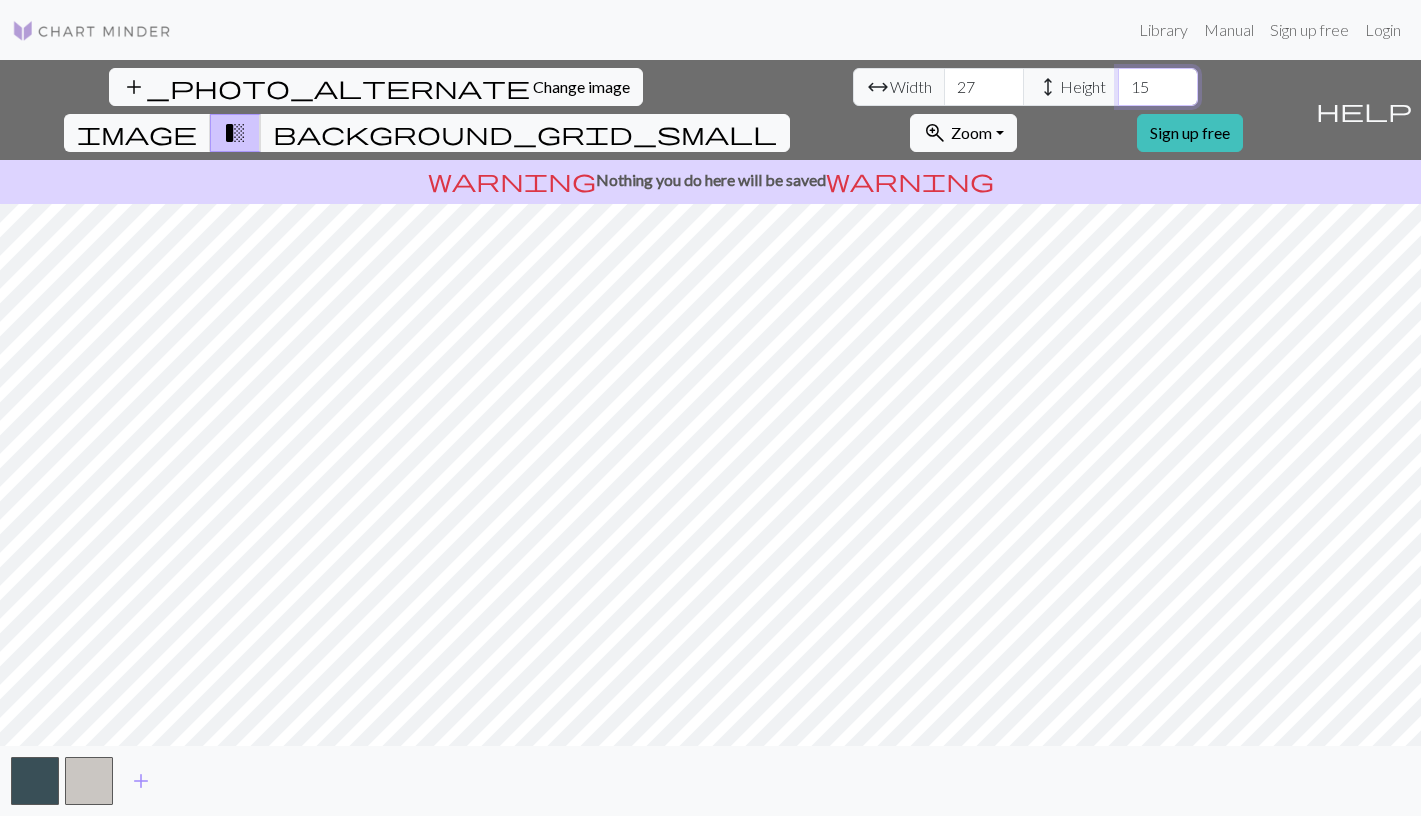 click on "15" at bounding box center [1158, 87] 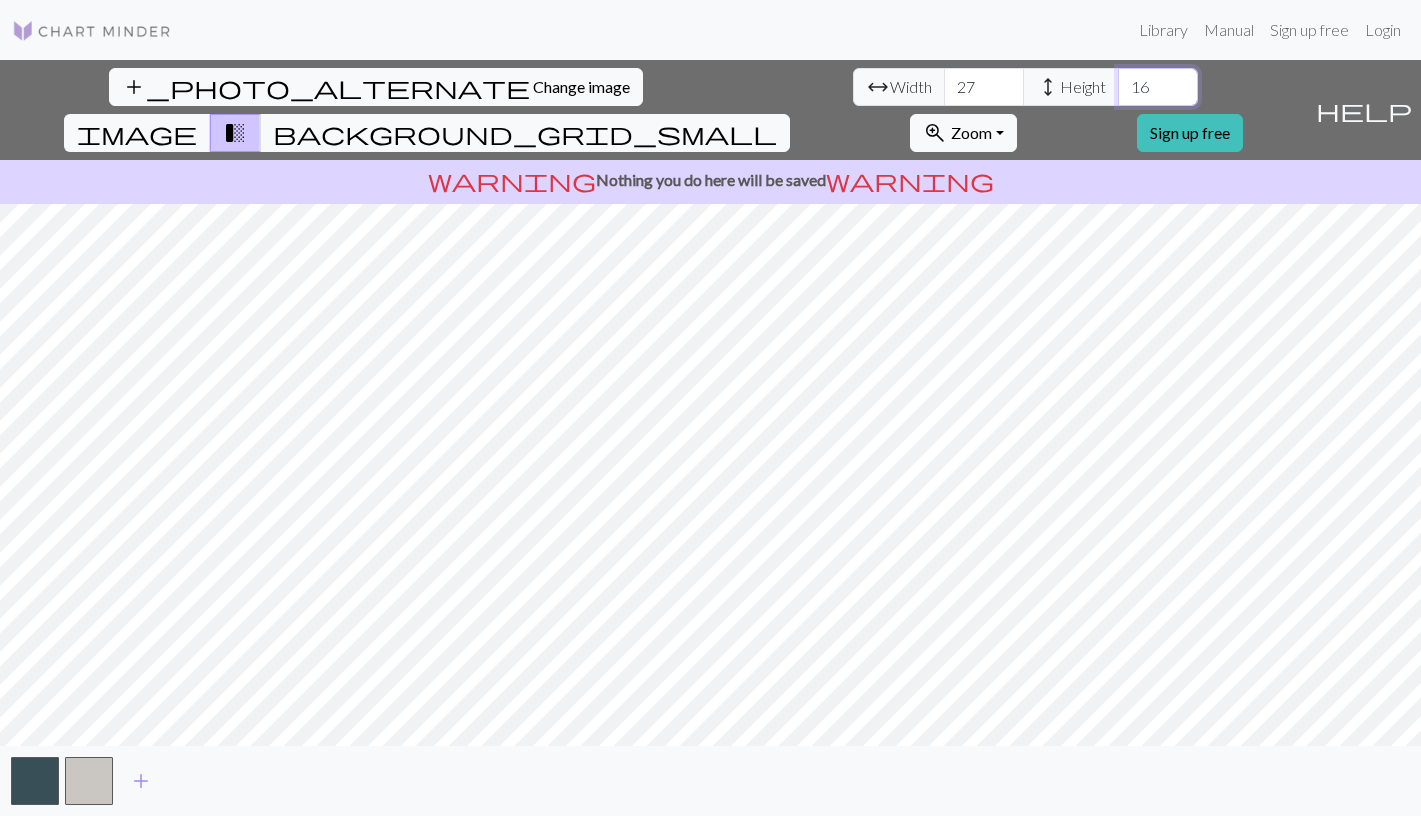 click on "16" at bounding box center [1158, 87] 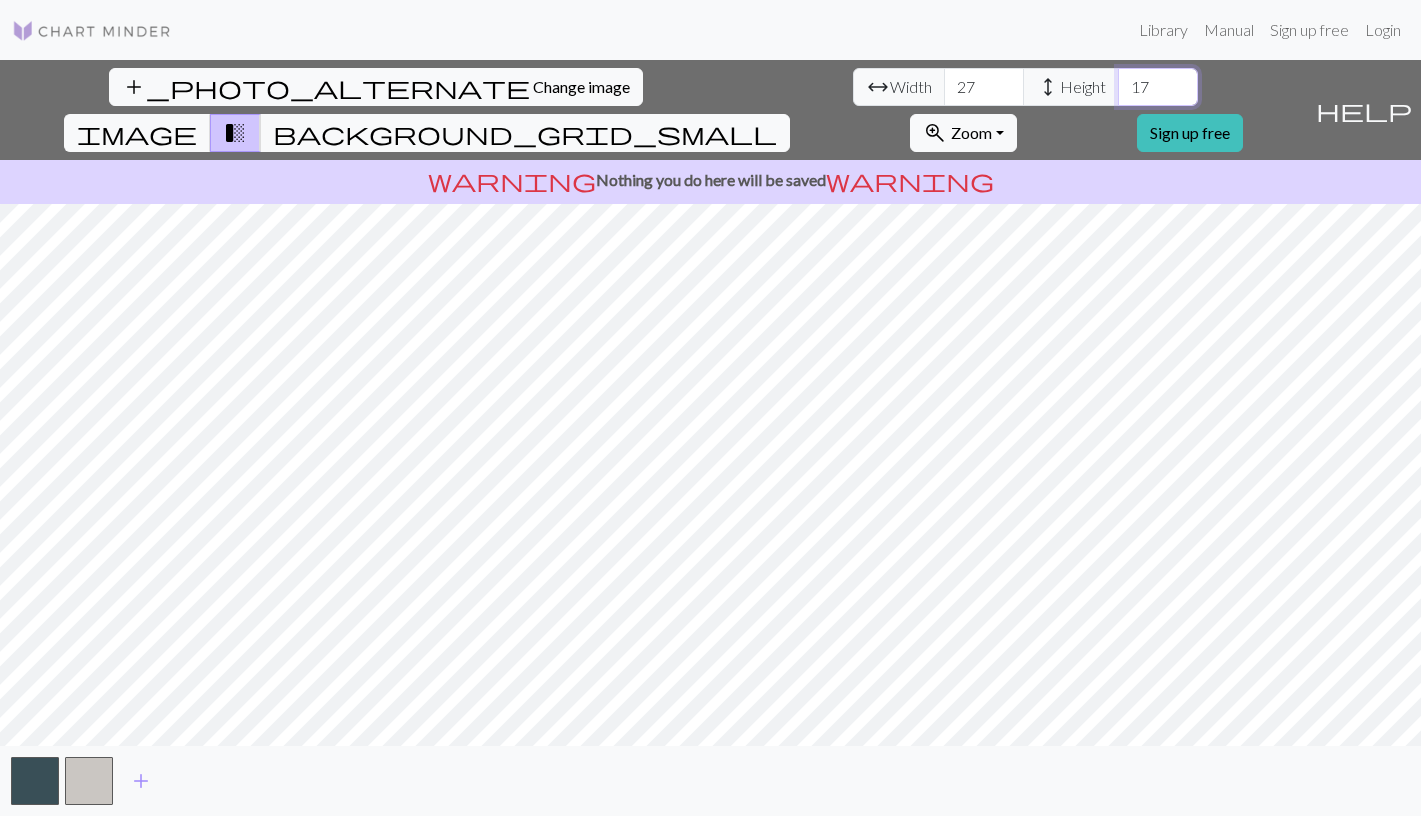 click on "17" at bounding box center (1158, 87) 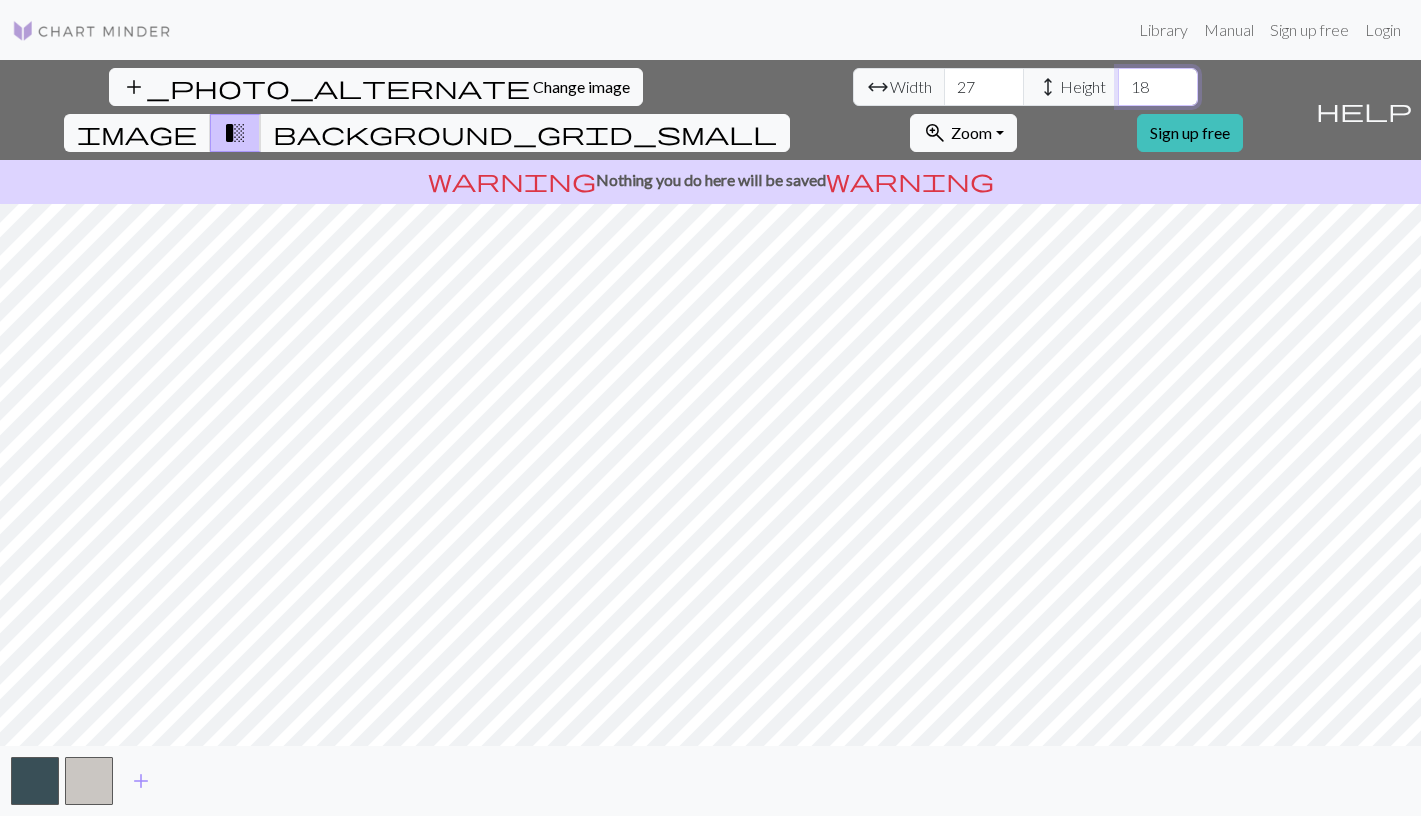 click on "18" at bounding box center (1158, 87) 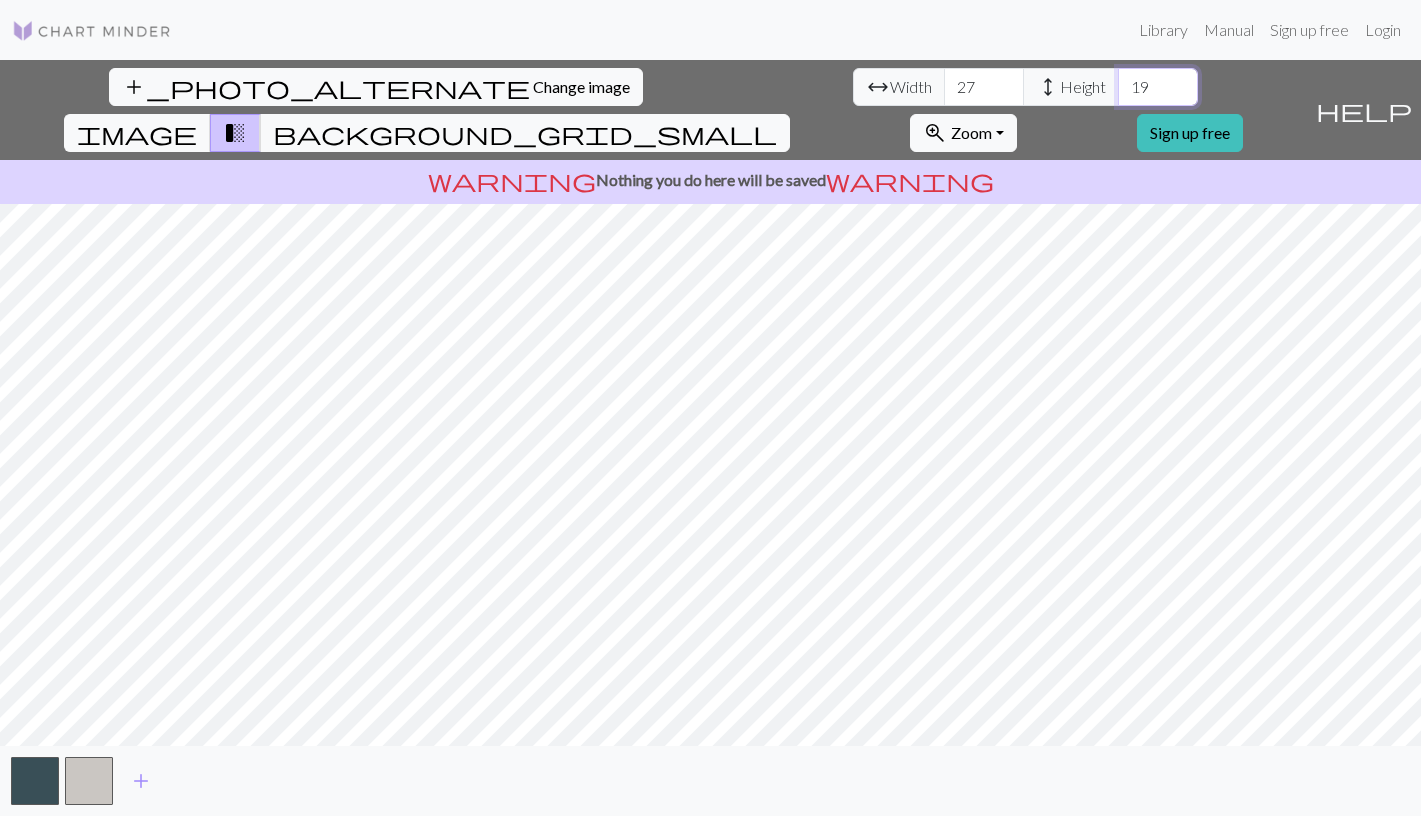 click on "19" at bounding box center [1158, 87] 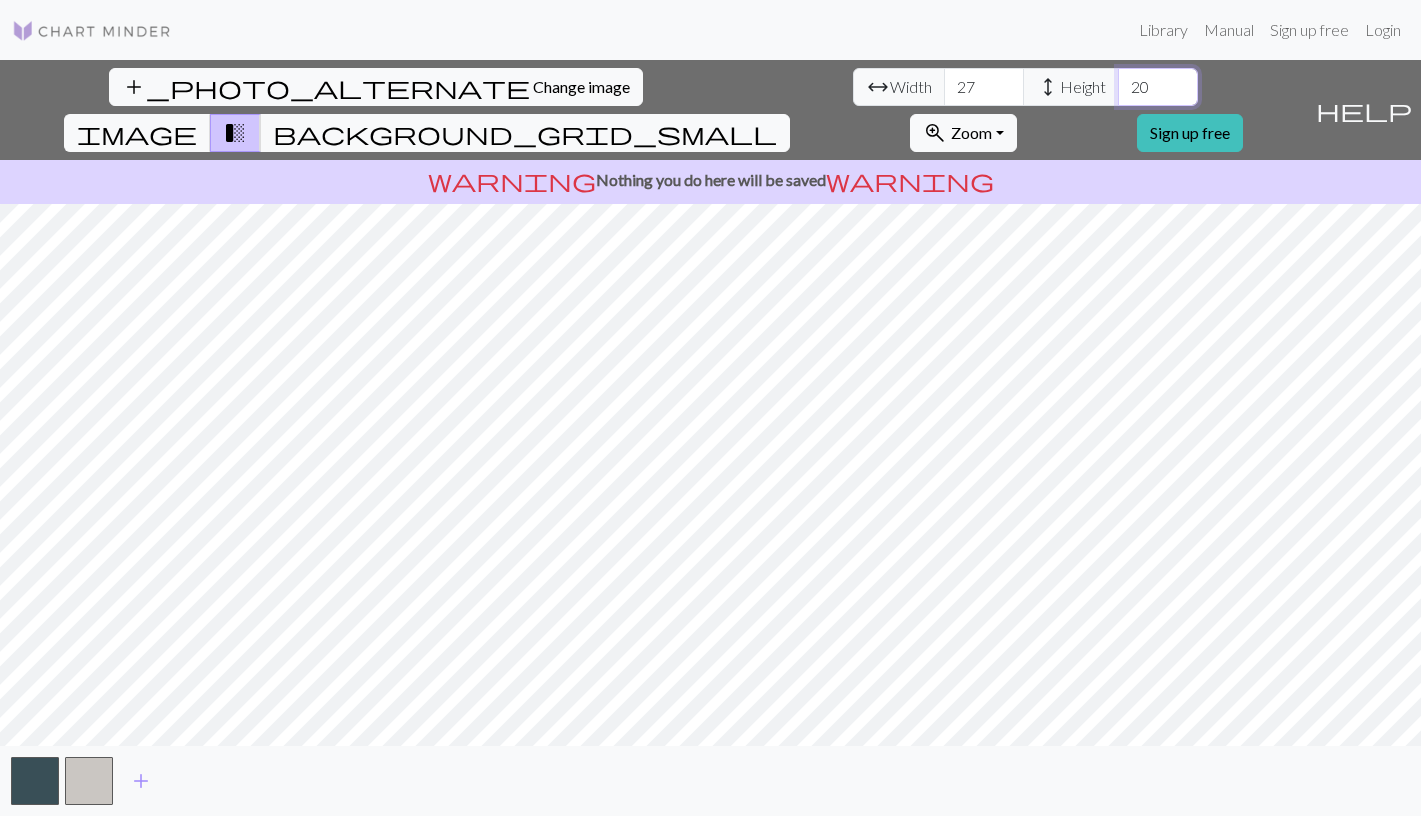 click on "20" at bounding box center (1158, 87) 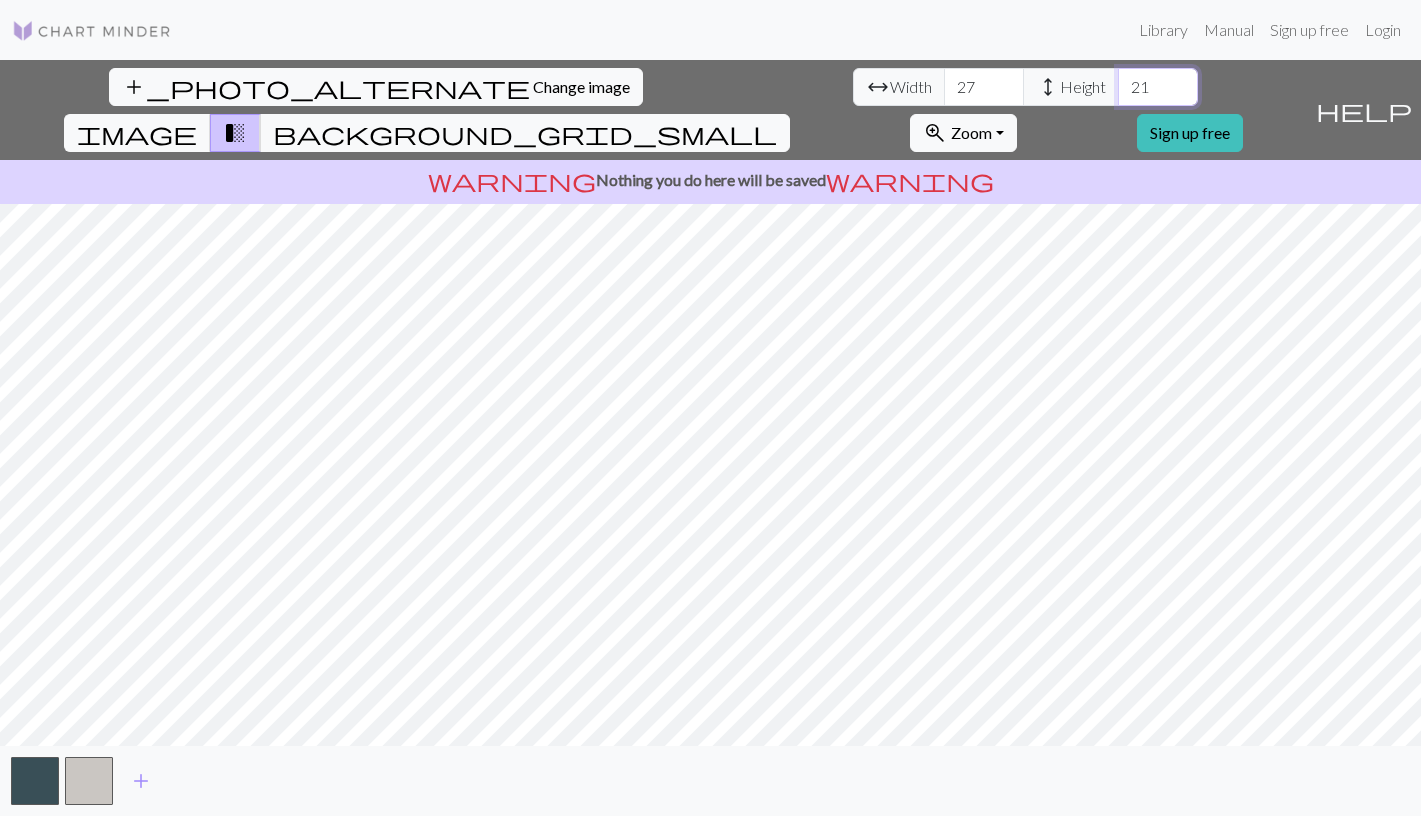 click on "21" at bounding box center [1158, 87] 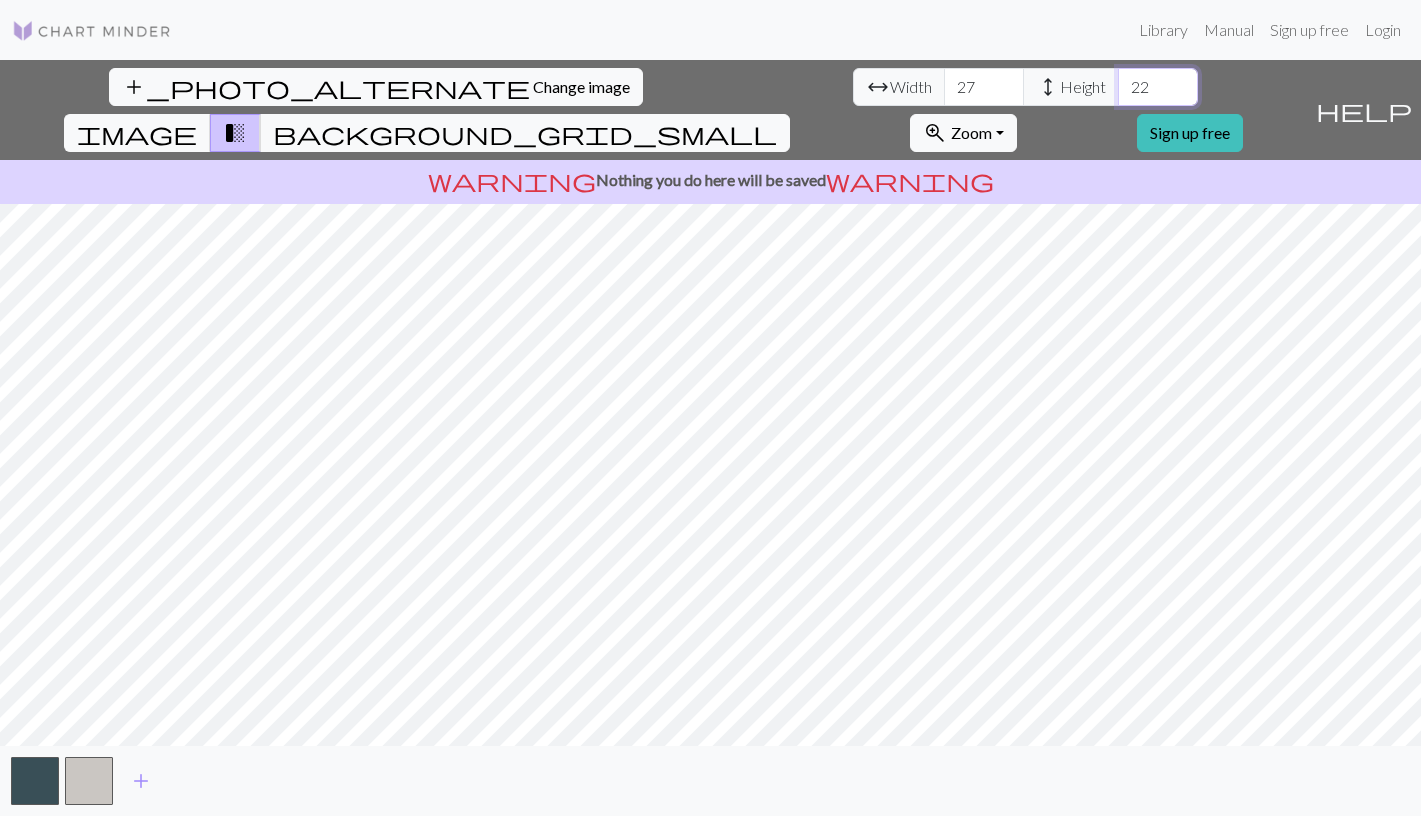 click on "22" at bounding box center (1158, 87) 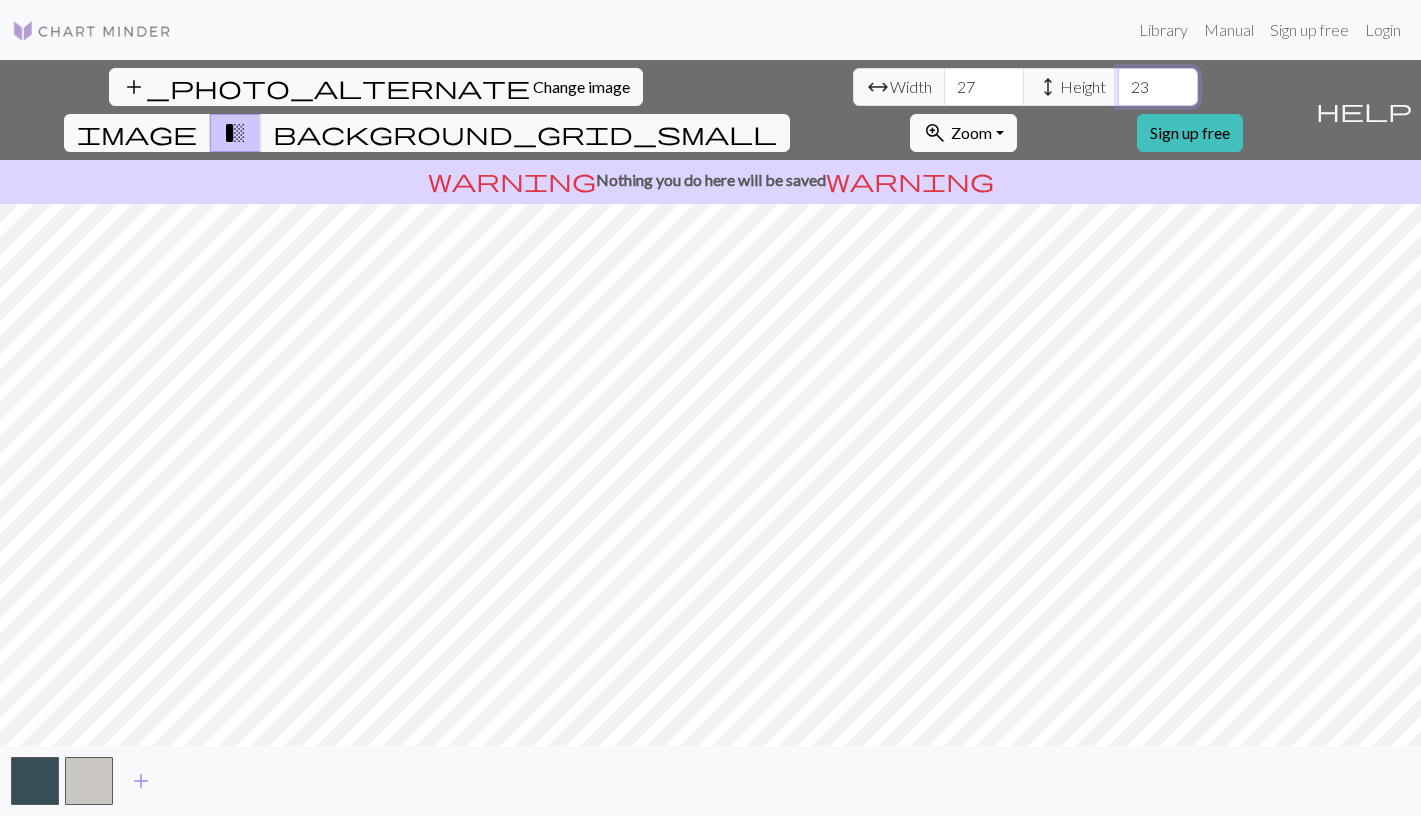 click on "23" at bounding box center [1158, 87] 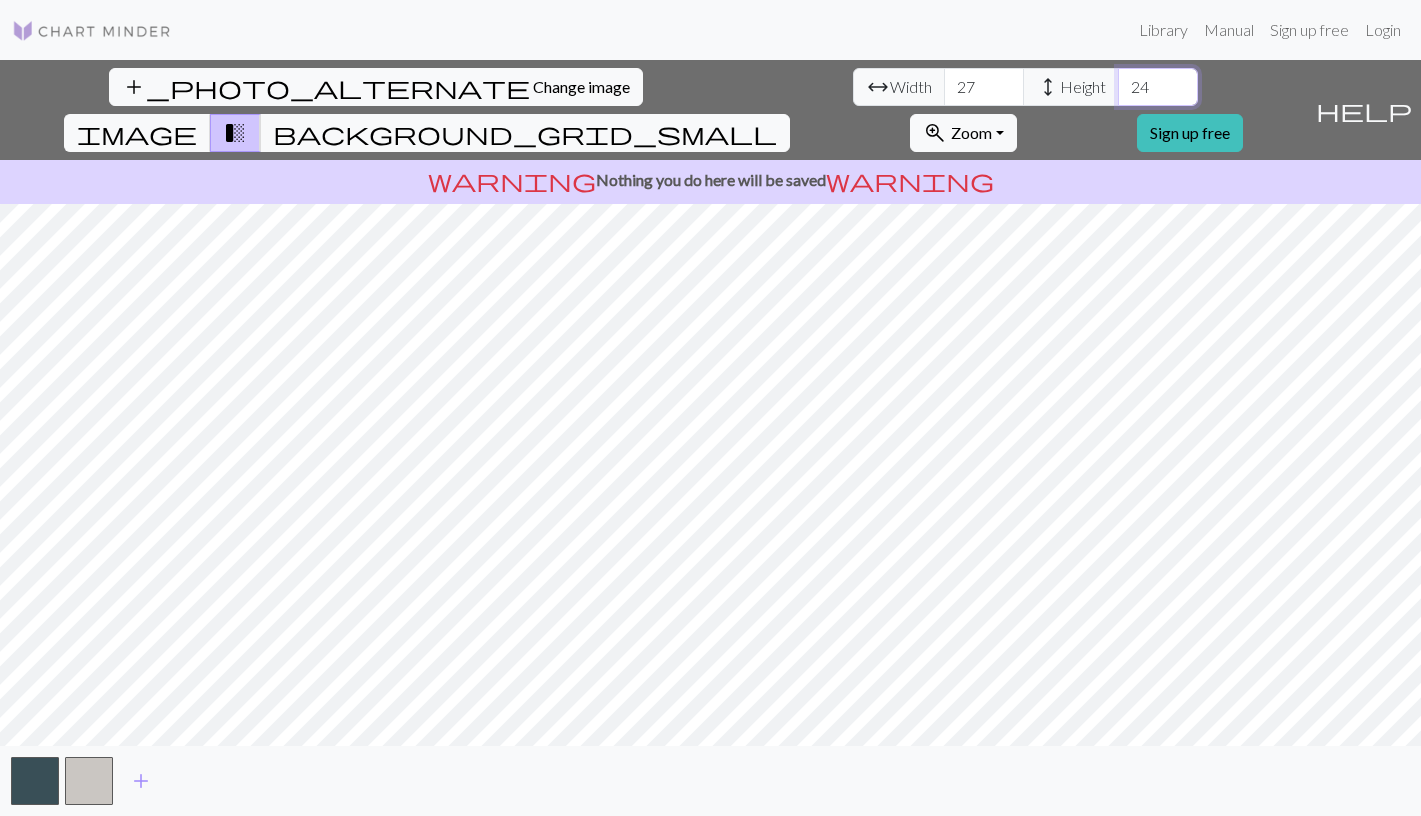 click on "24" at bounding box center [1158, 87] 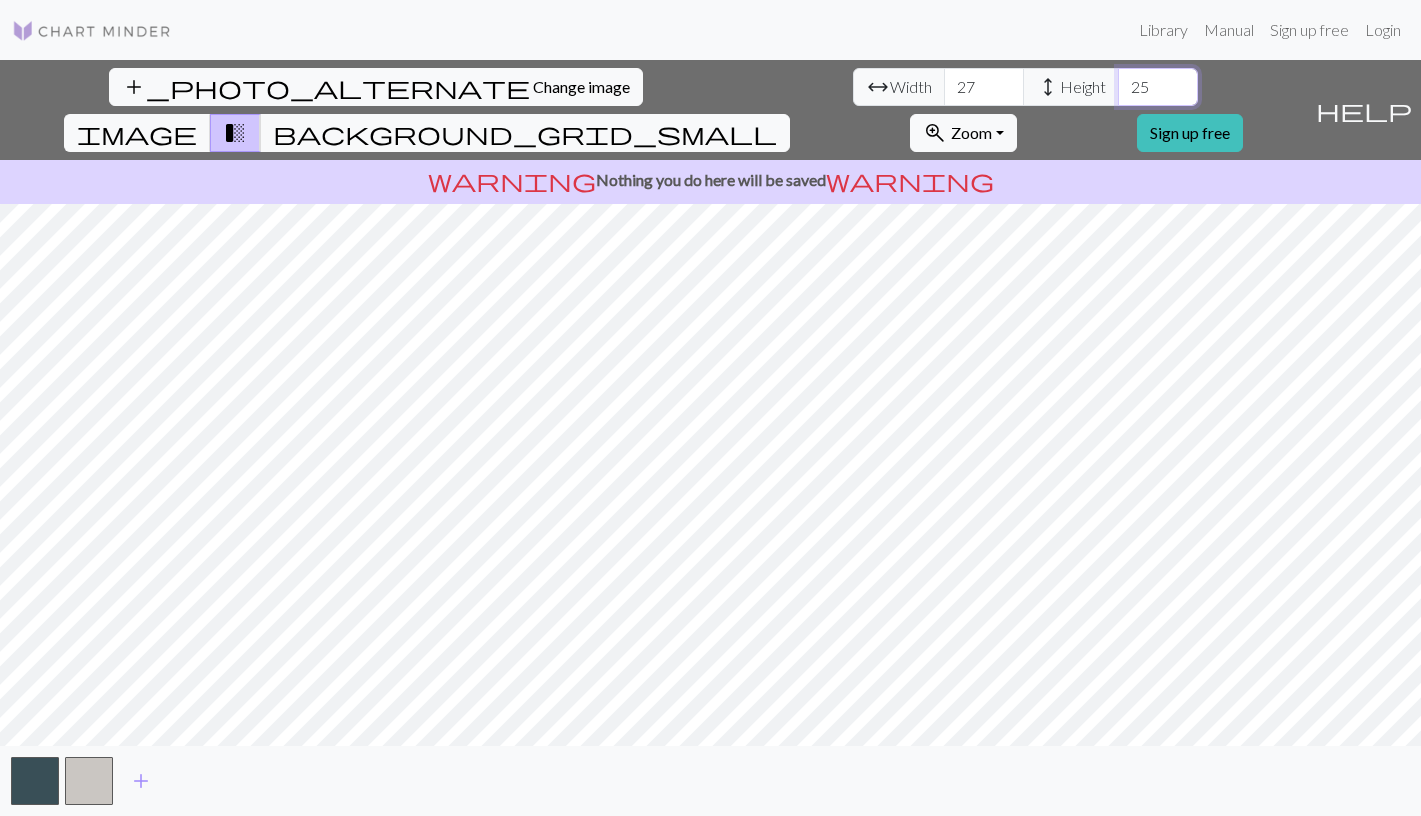 click on "25" at bounding box center [1158, 87] 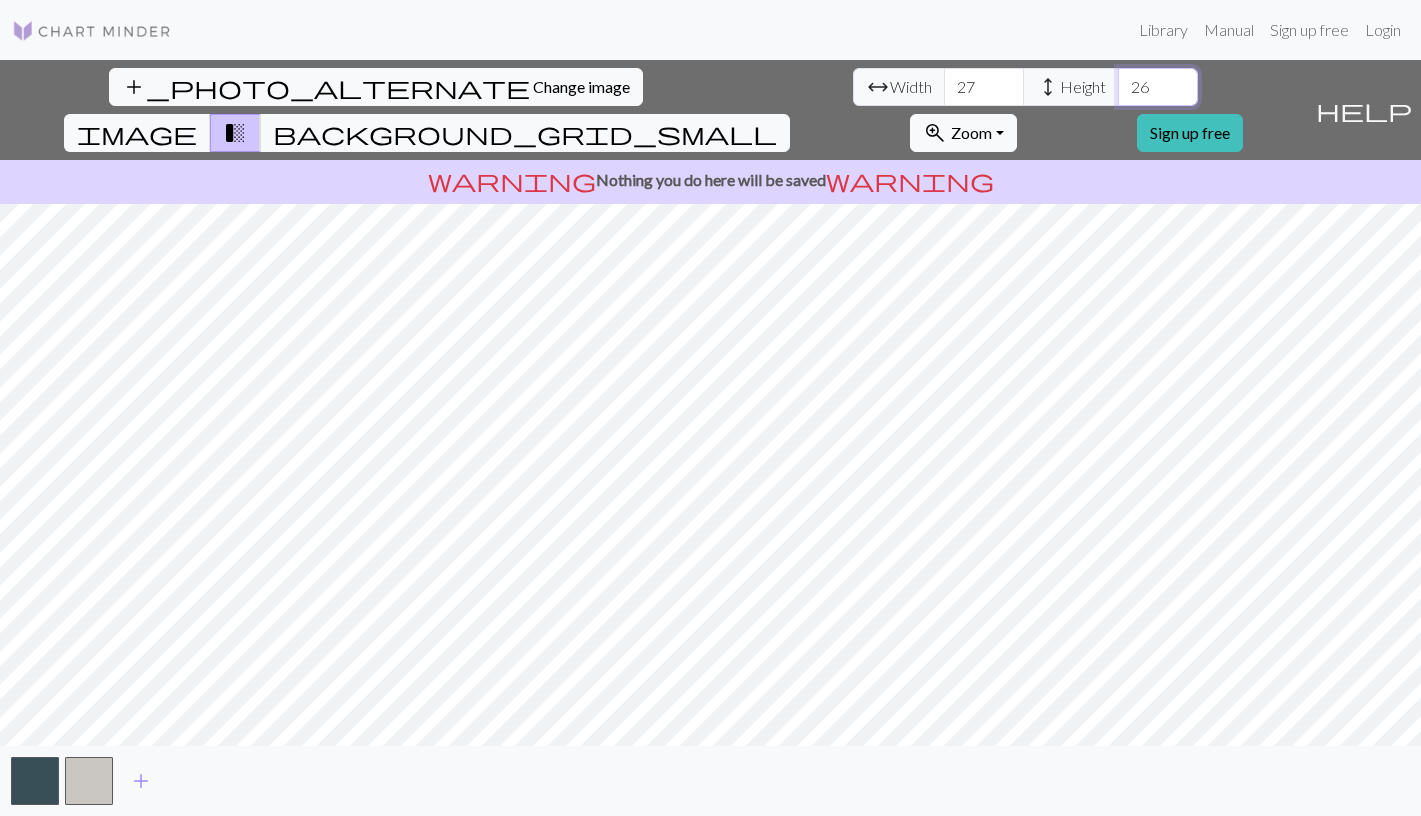 click on "26" at bounding box center (1158, 87) 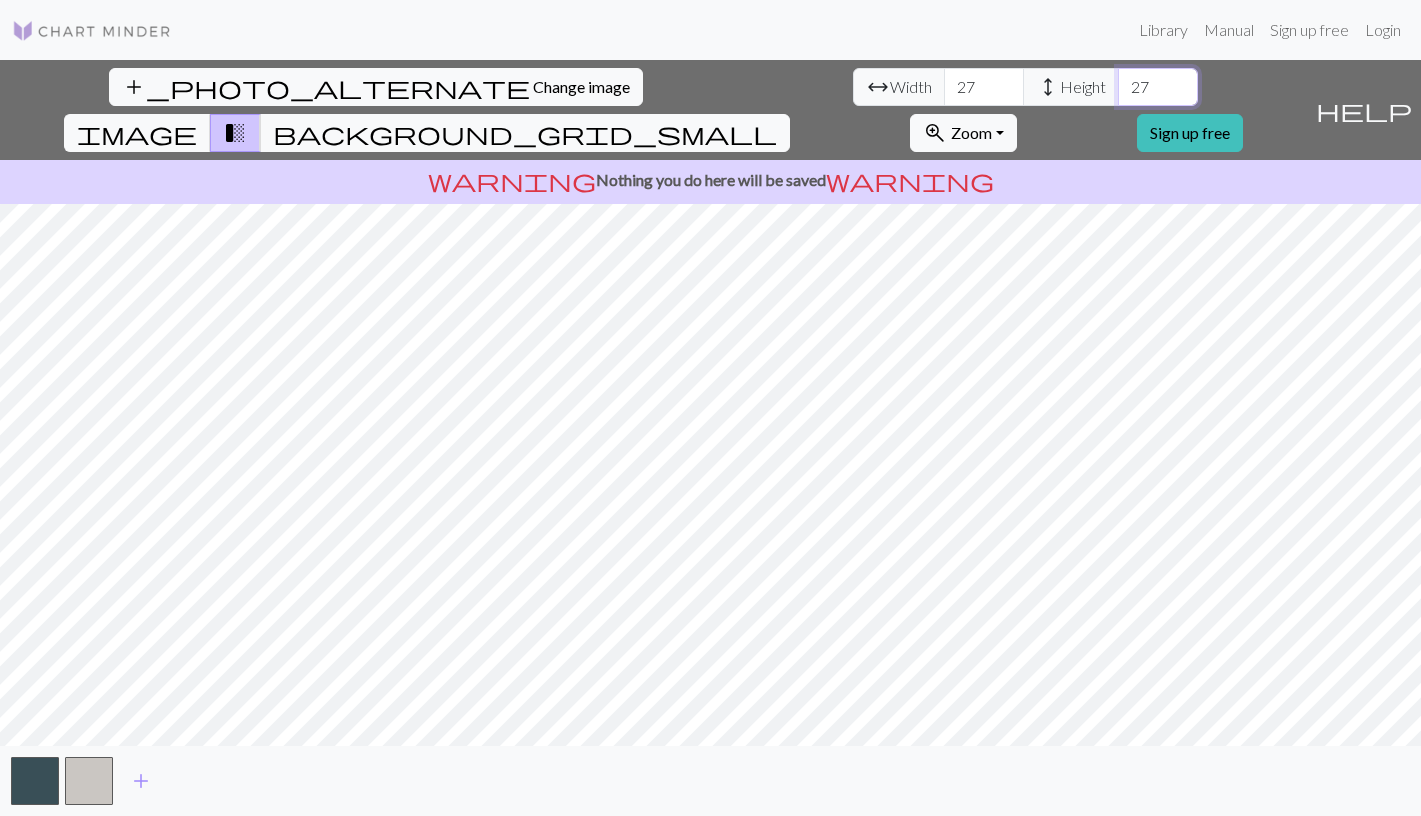 click on "27" at bounding box center [1158, 87] 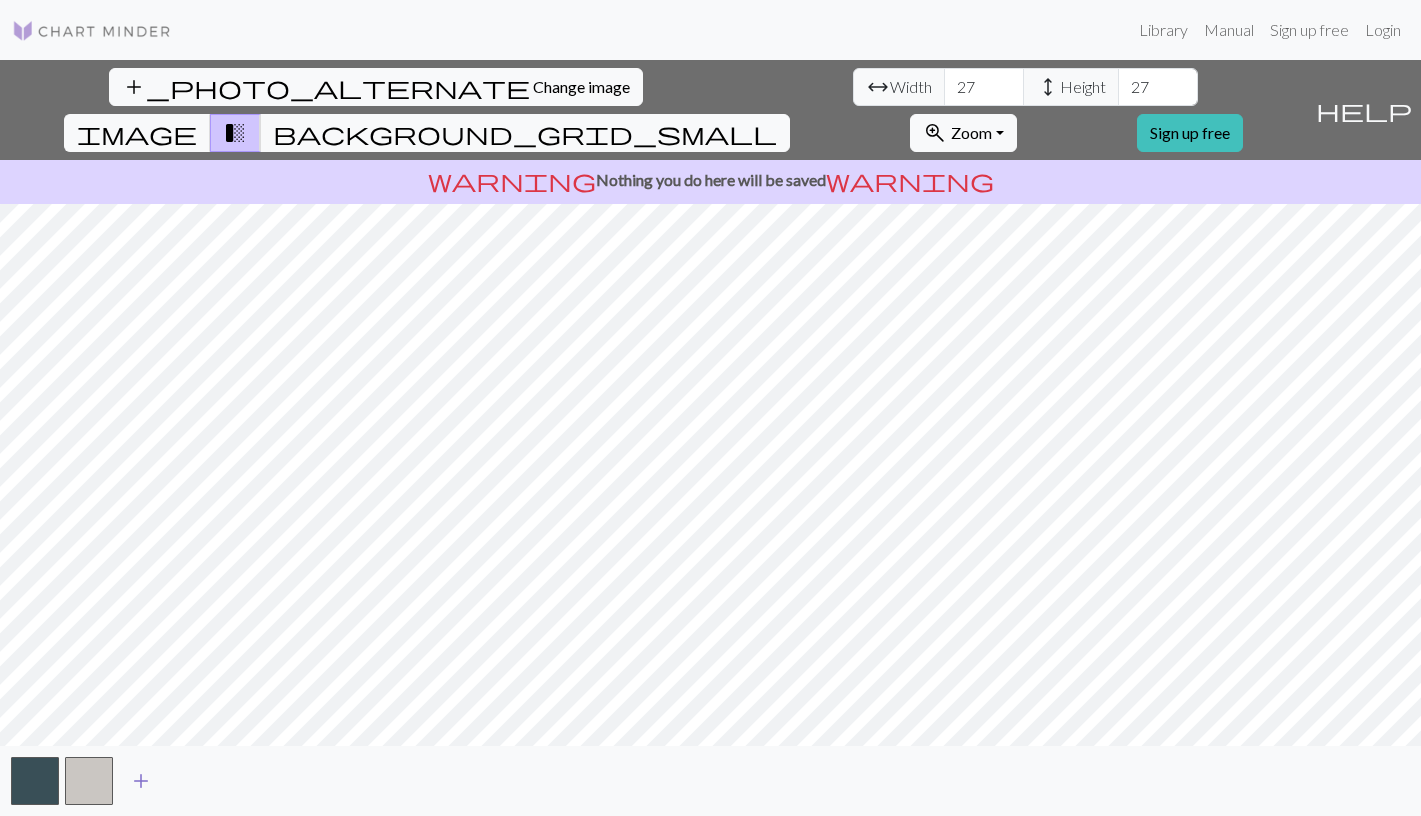 click on "add" at bounding box center (141, 781) 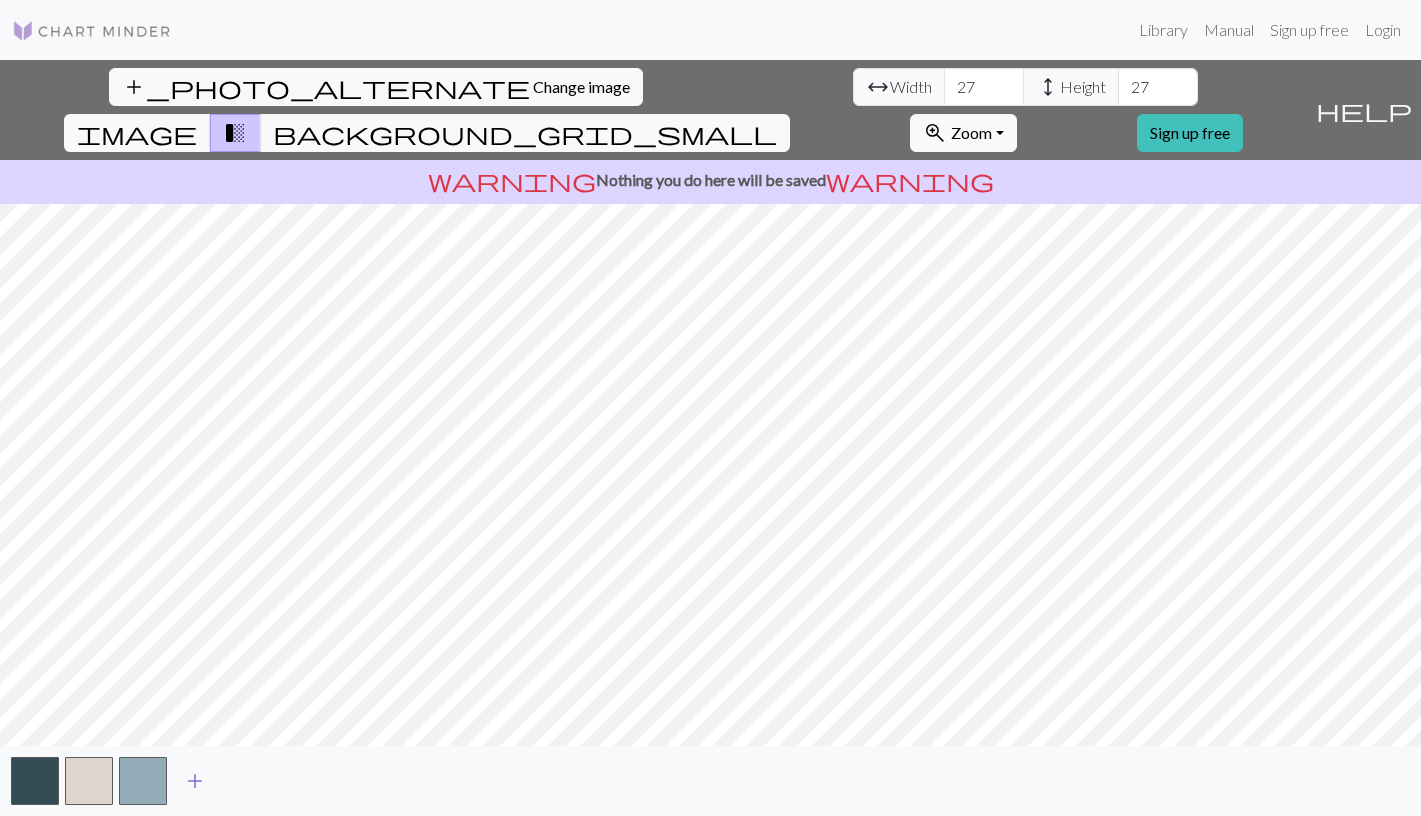 click on "add" at bounding box center (195, 781) 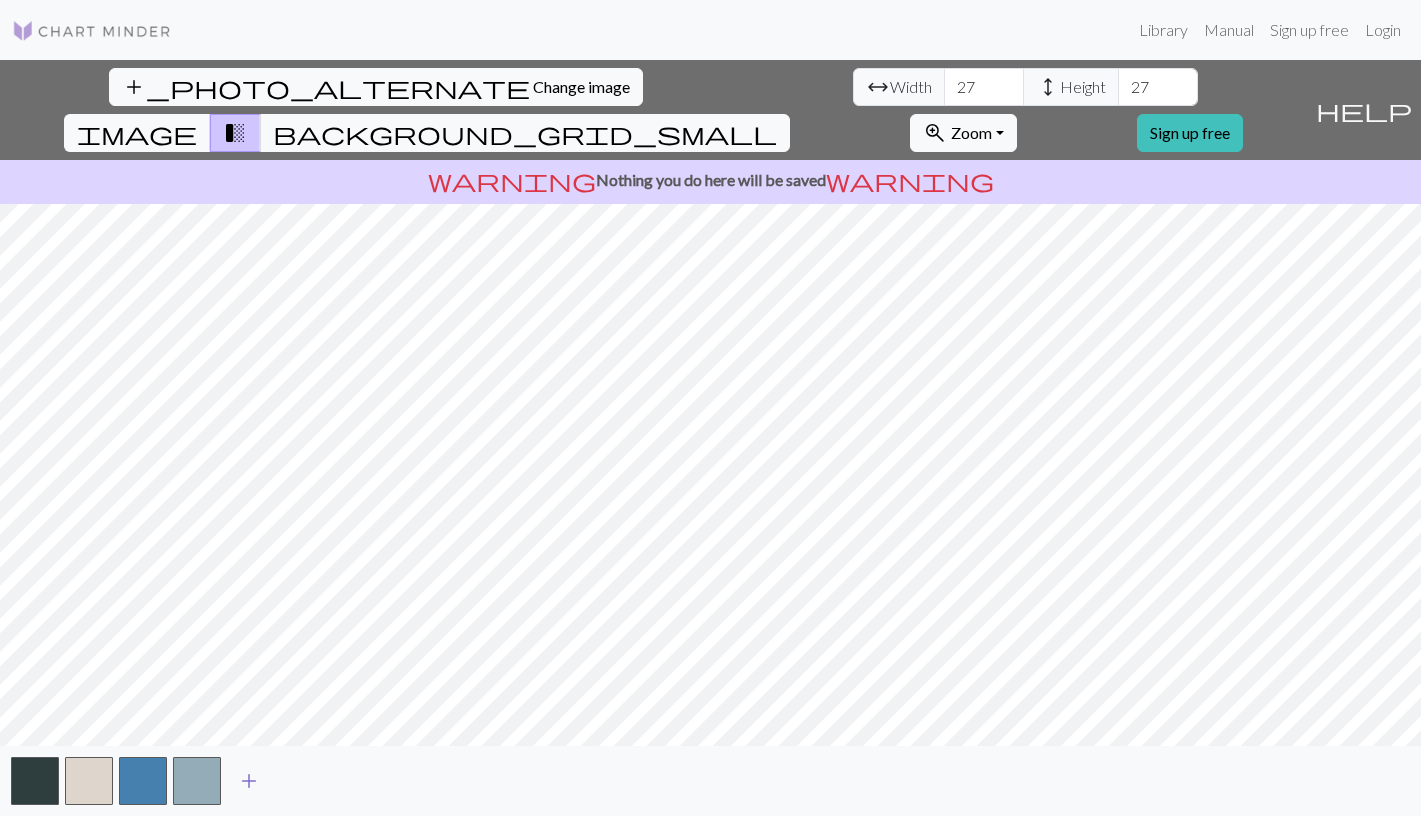 click on "add" at bounding box center (249, 781) 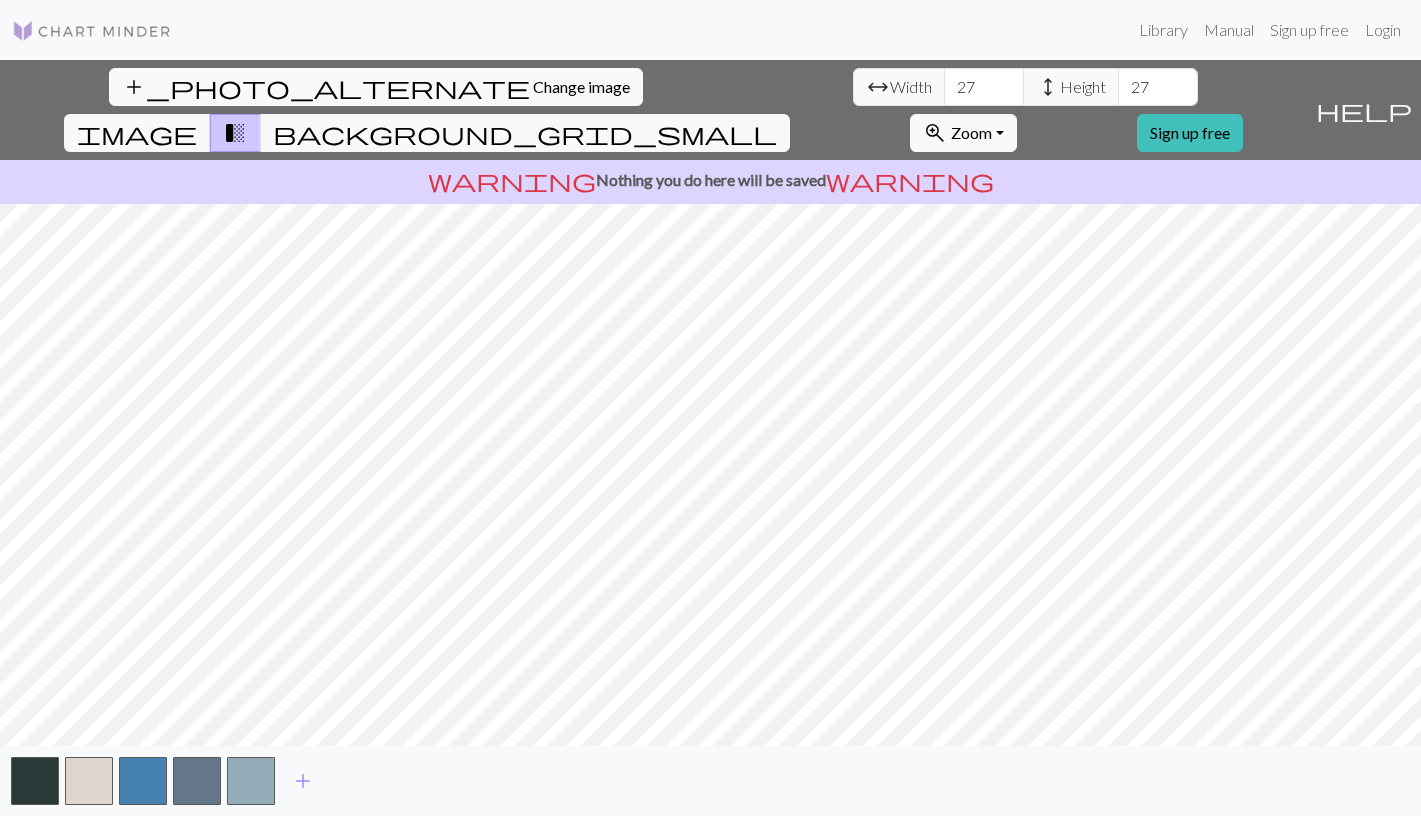 click on "height" at bounding box center [1048, 87] 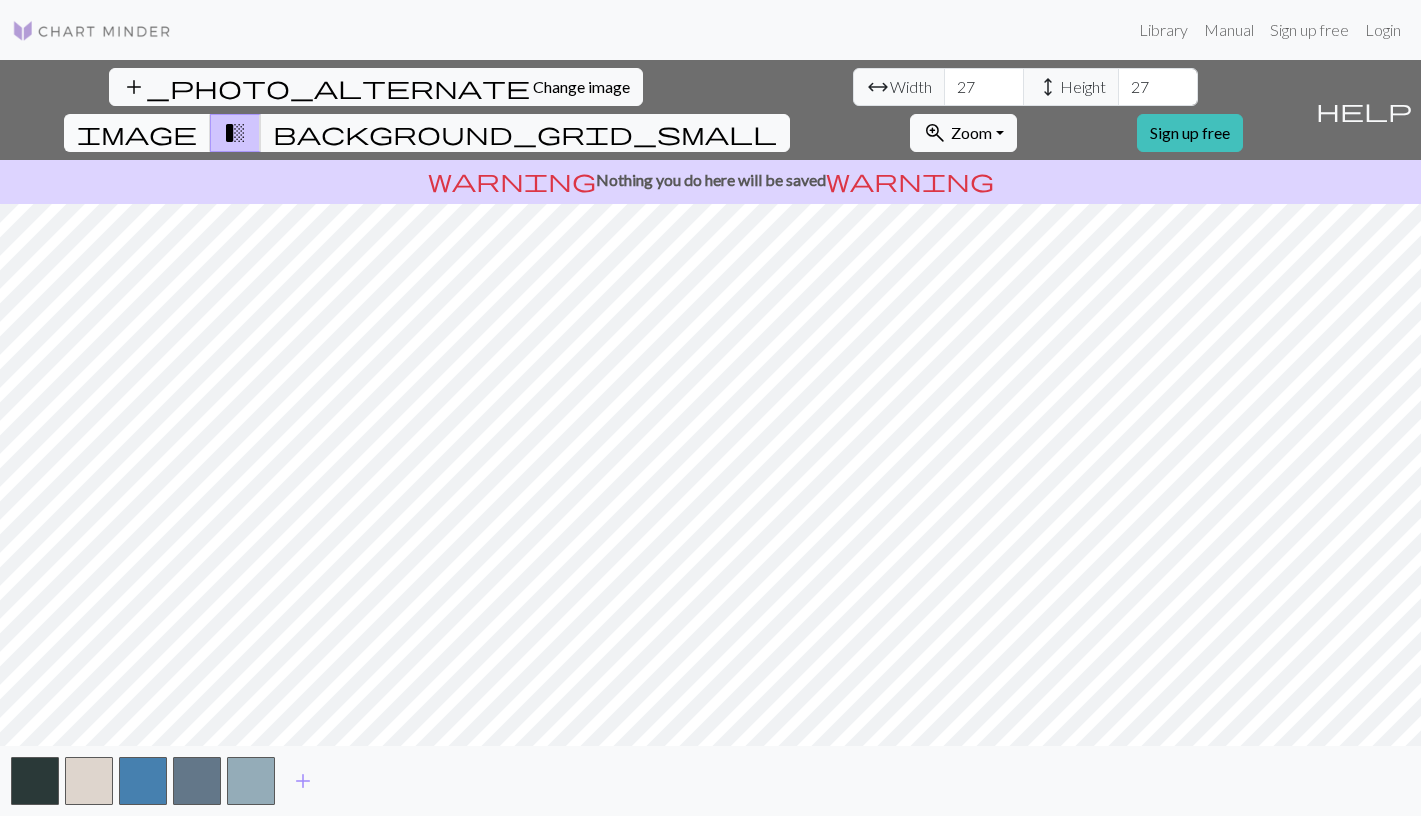 click on "image" at bounding box center (137, 133) 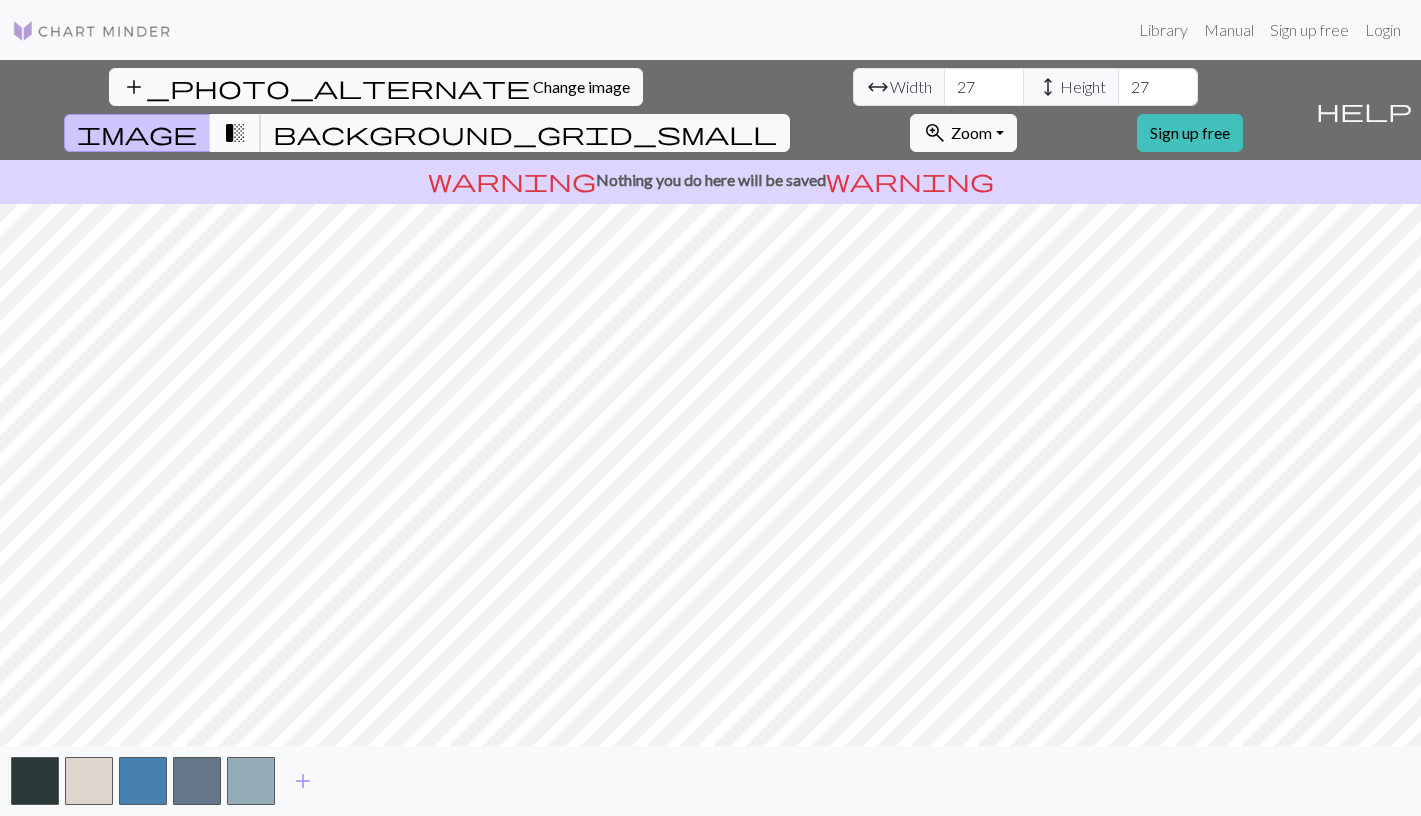 click on "transition_fade" at bounding box center (235, 133) 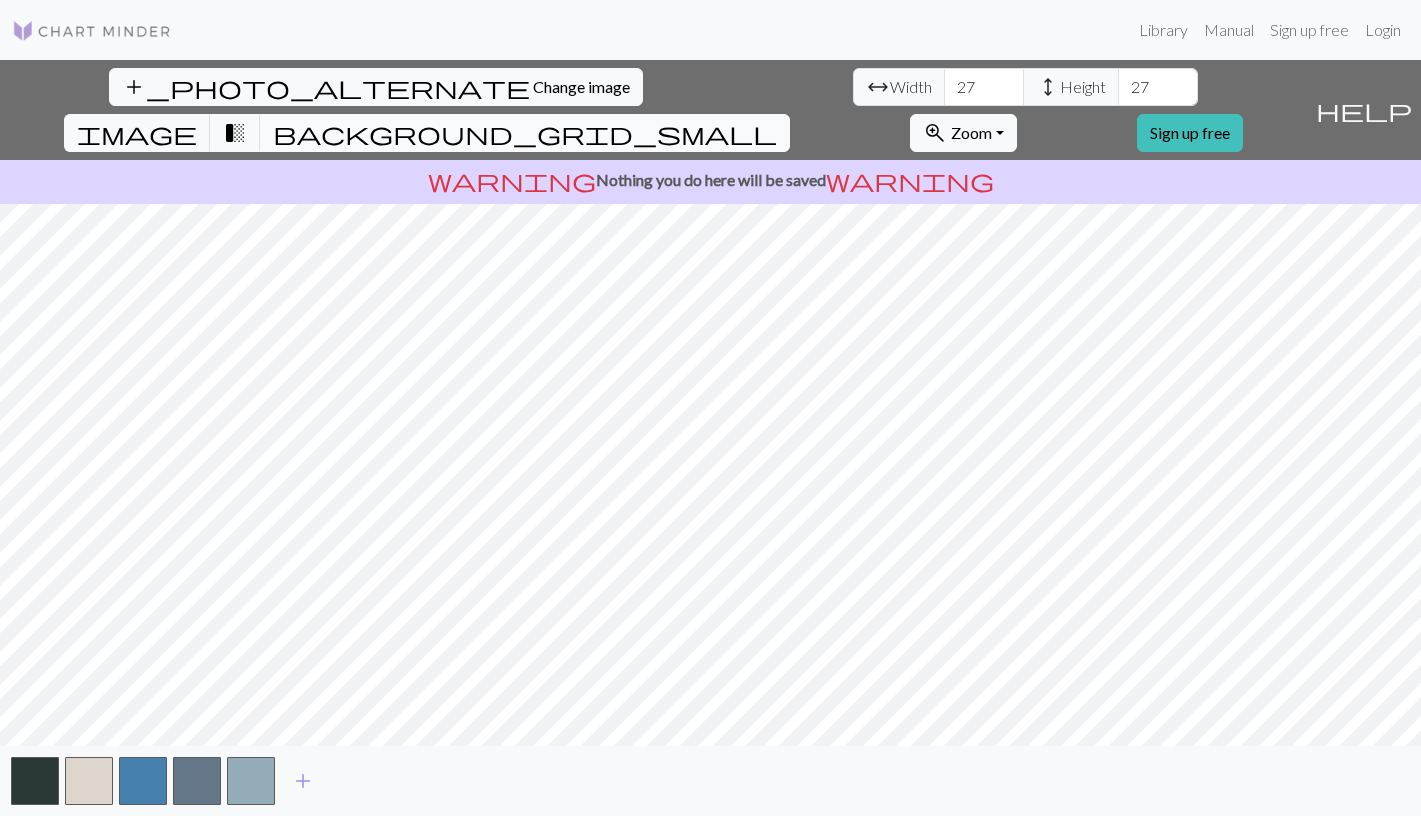 click on "background_grid_small" at bounding box center [525, 133] 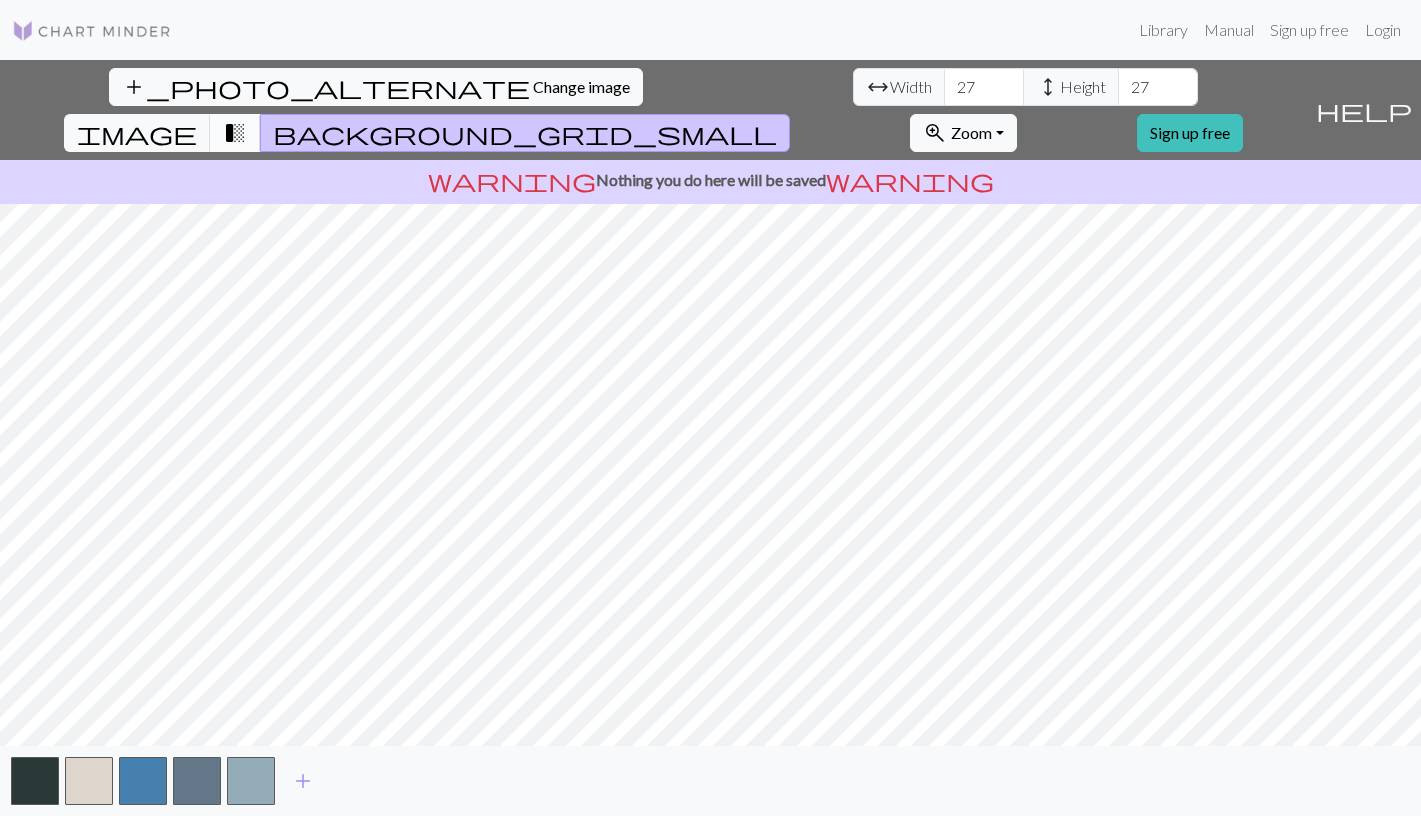 click on "transition_fade" at bounding box center (235, 133) 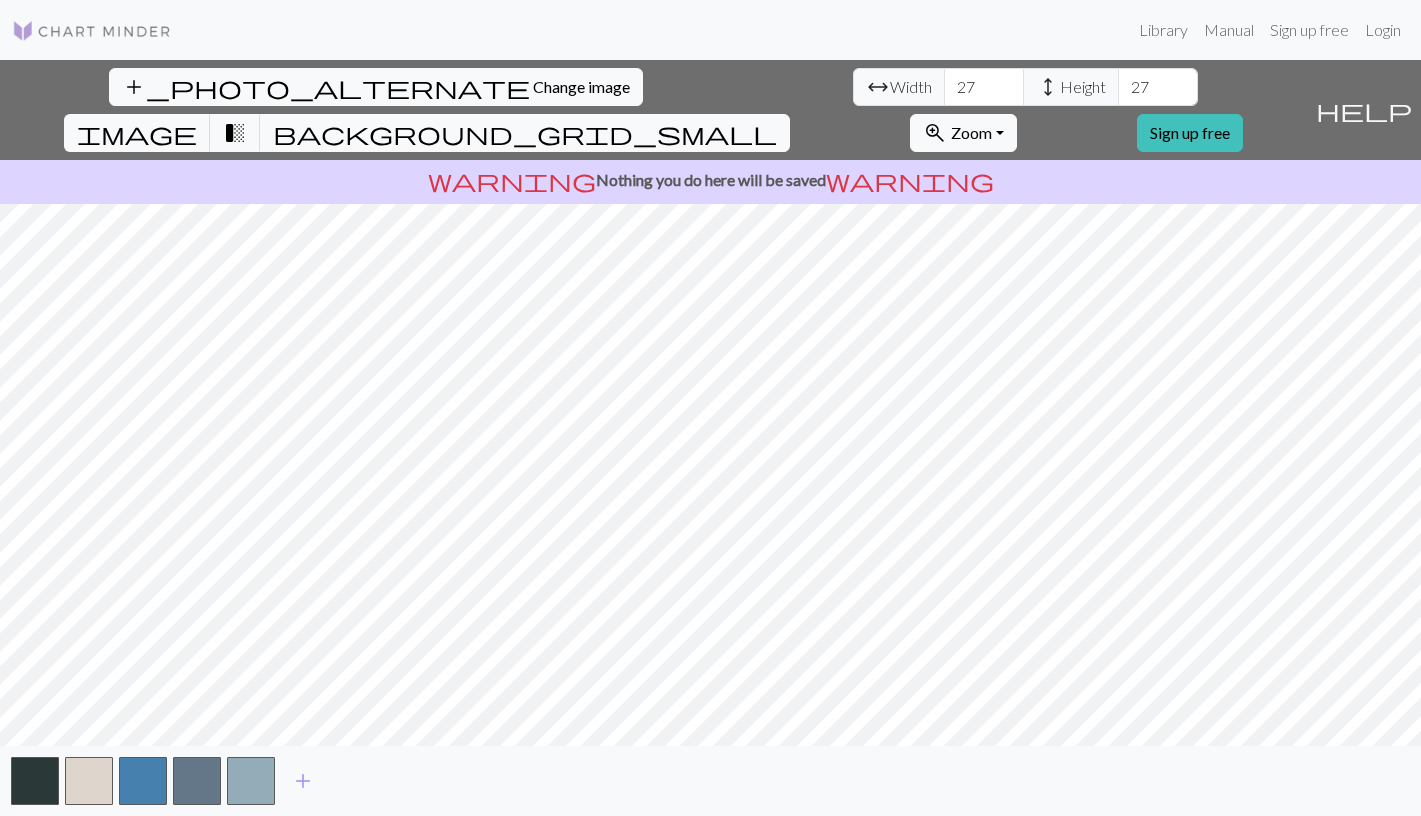 click on "height   Height" at bounding box center (1071, 87) 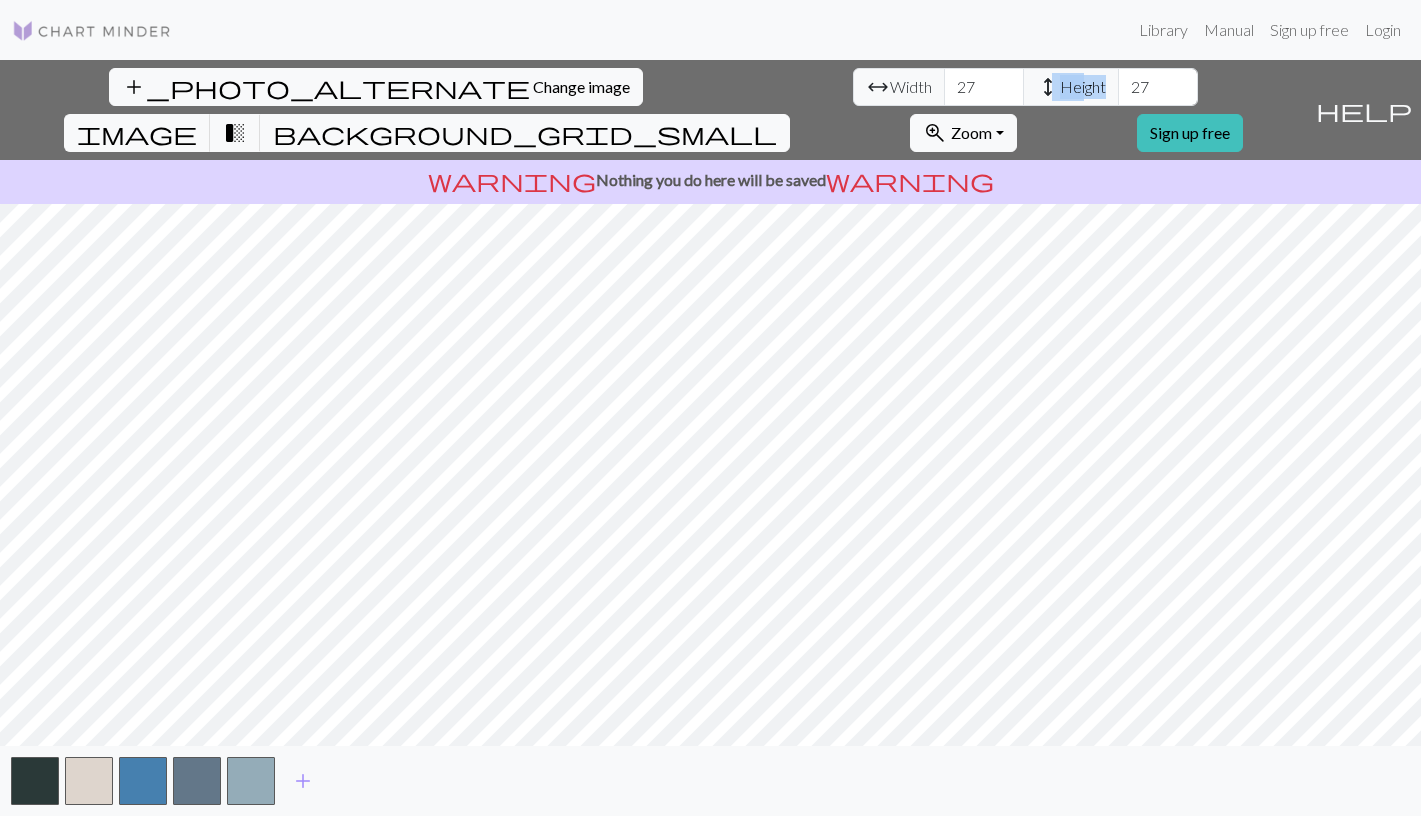 drag, startPoint x: 506, startPoint y: 80, endPoint x: 573, endPoint y: 80, distance: 67 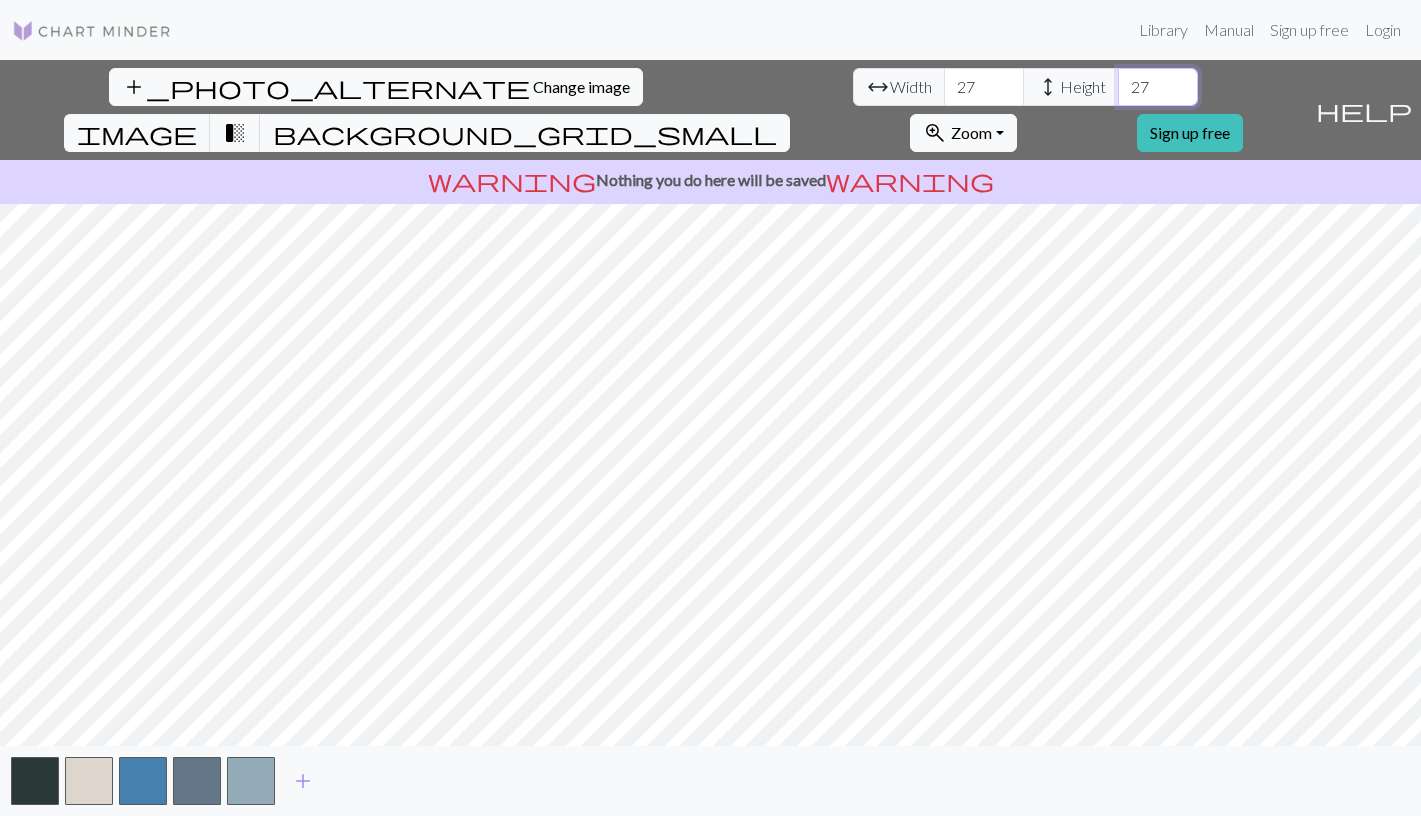 drag, startPoint x: 588, startPoint y: 95, endPoint x: 602, endPoint y: 95, distance: 14 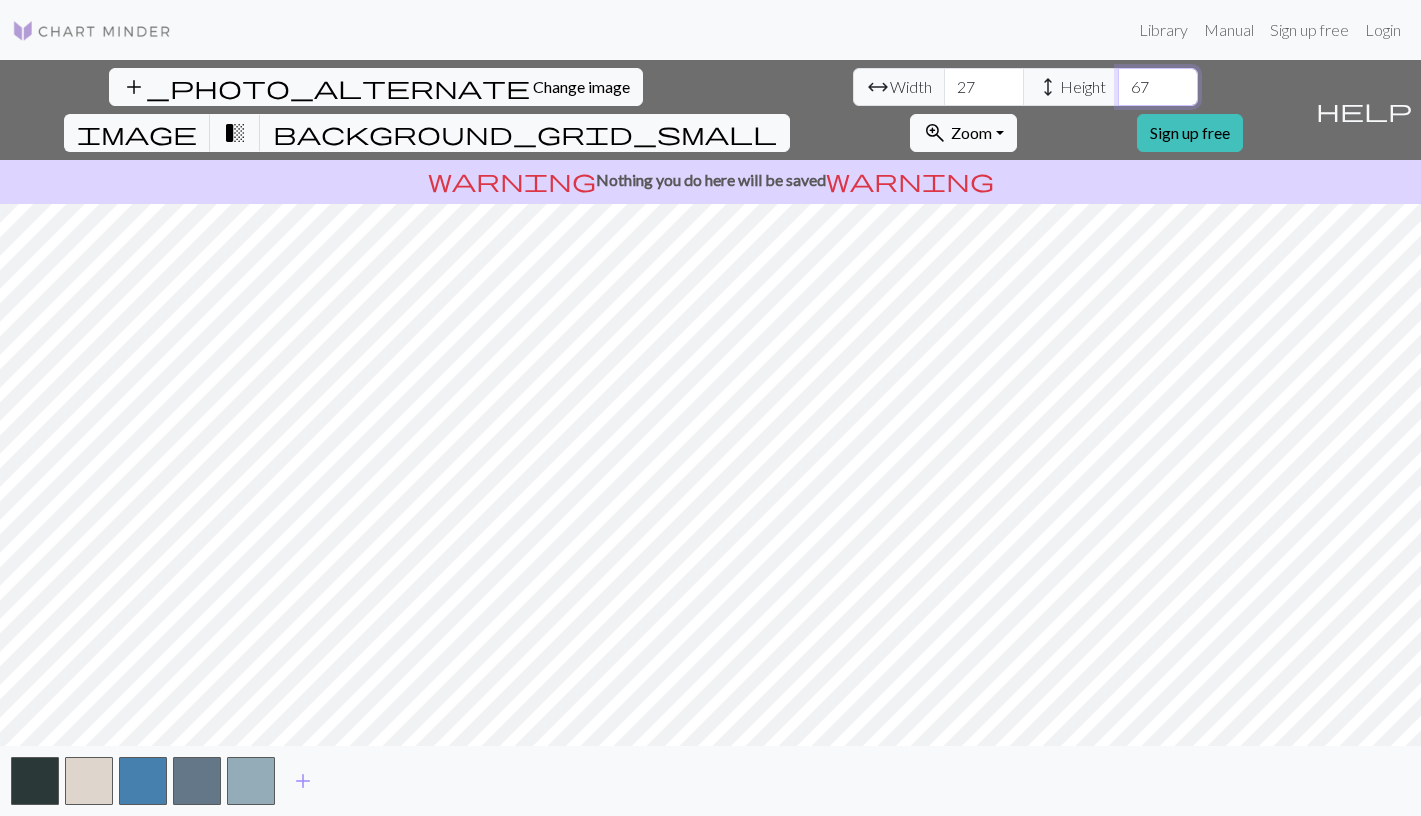 type on "68" 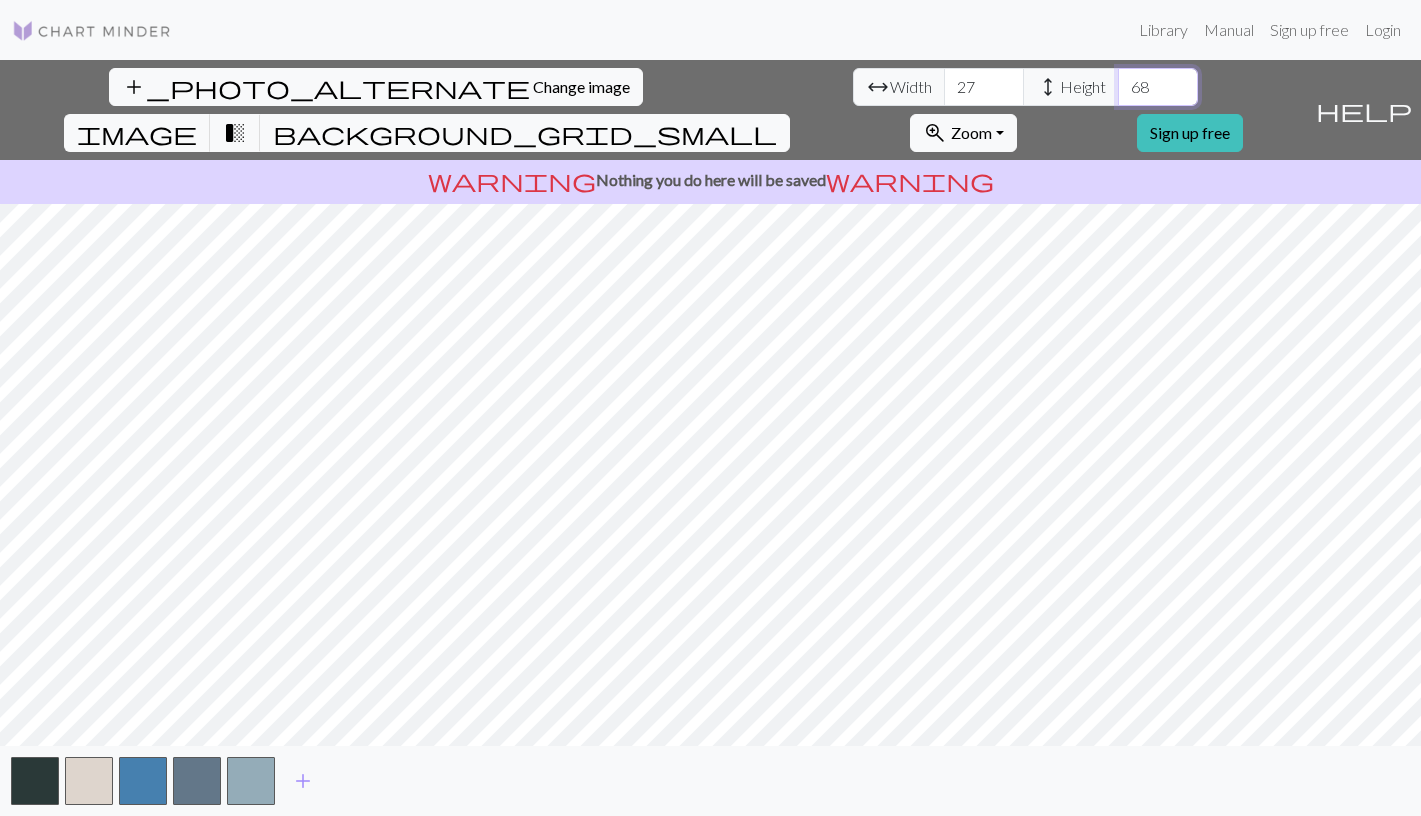 click on "68" at bounding box center (1158, 87) 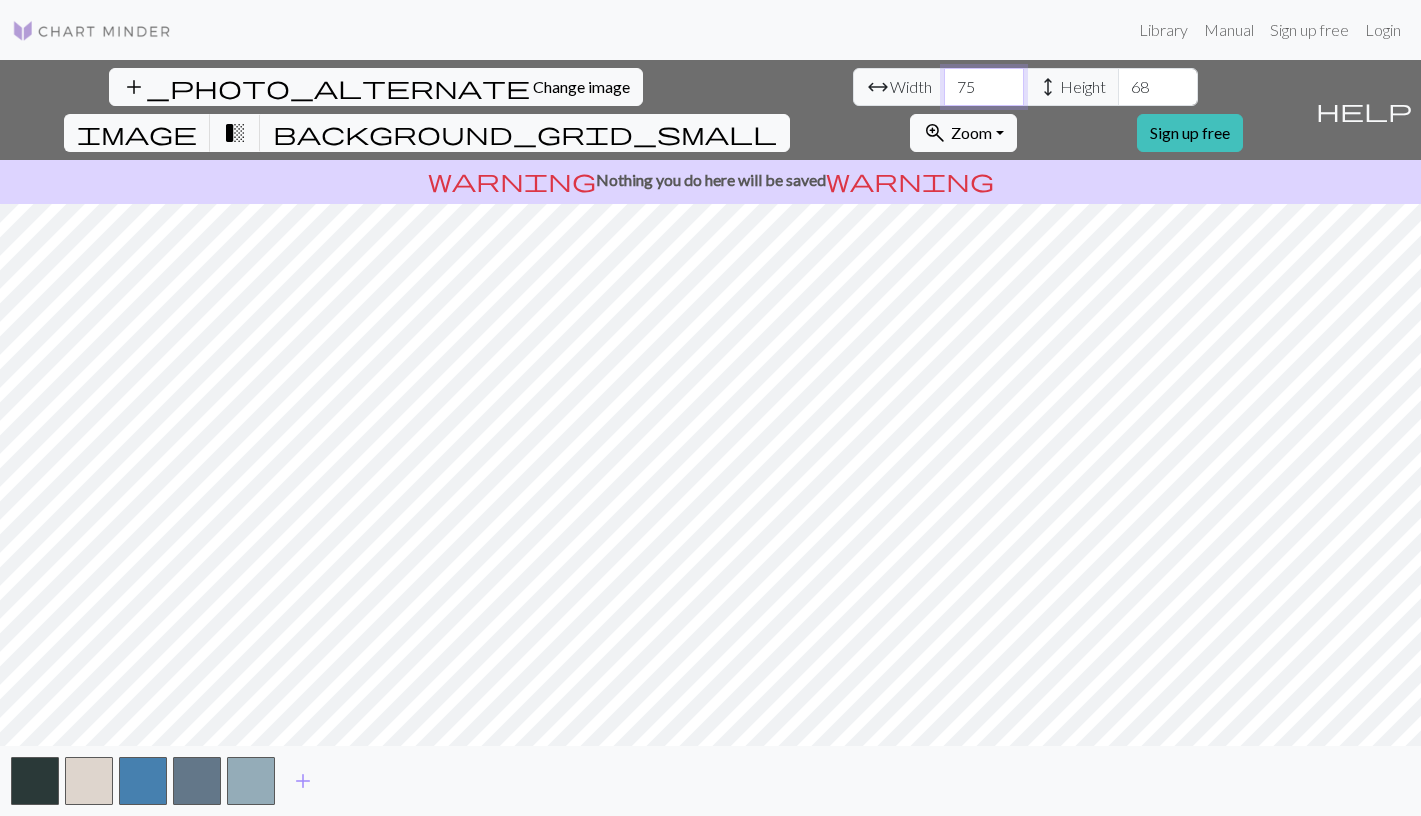 type on "76" 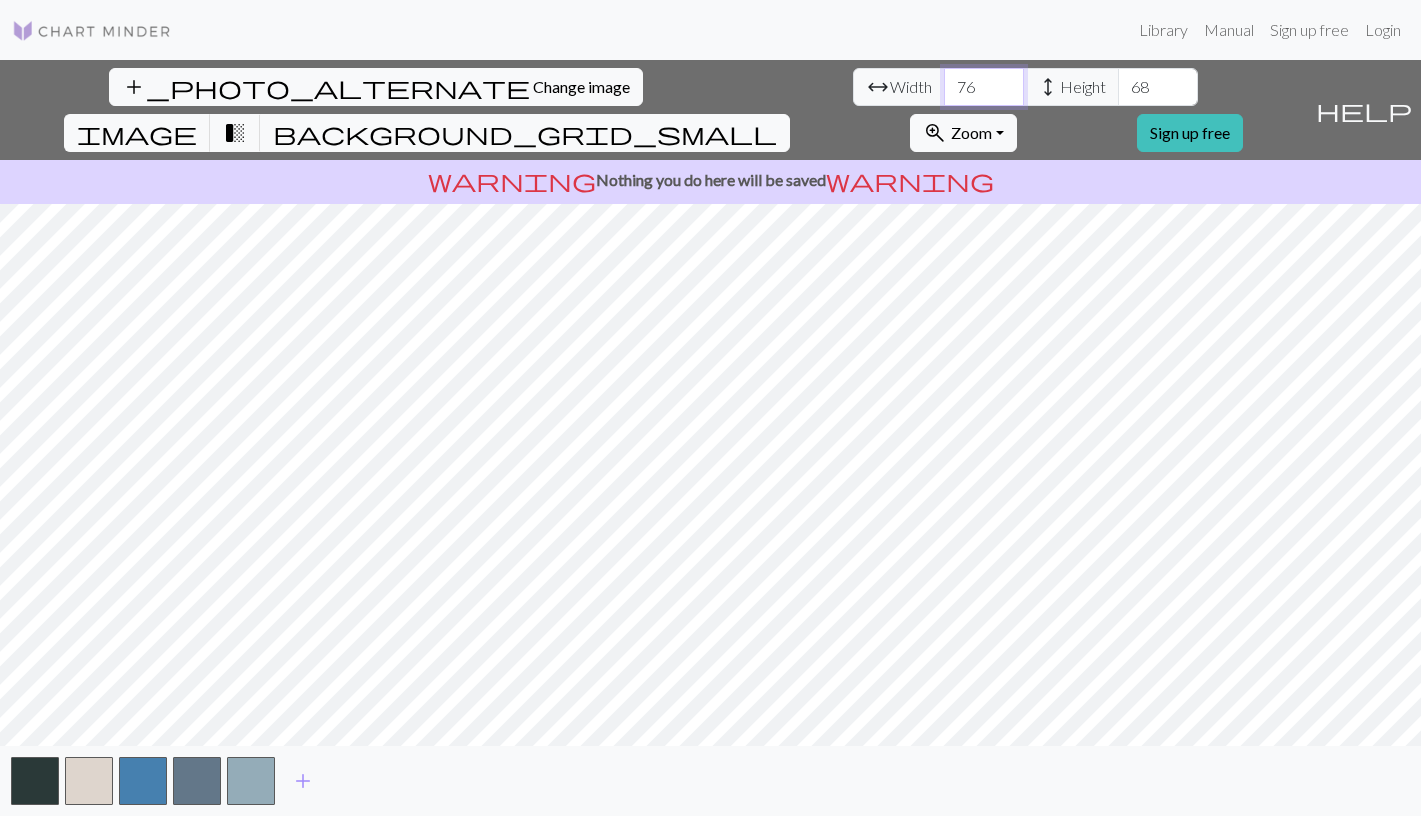 click on "76" at bounding box center (984, 87) 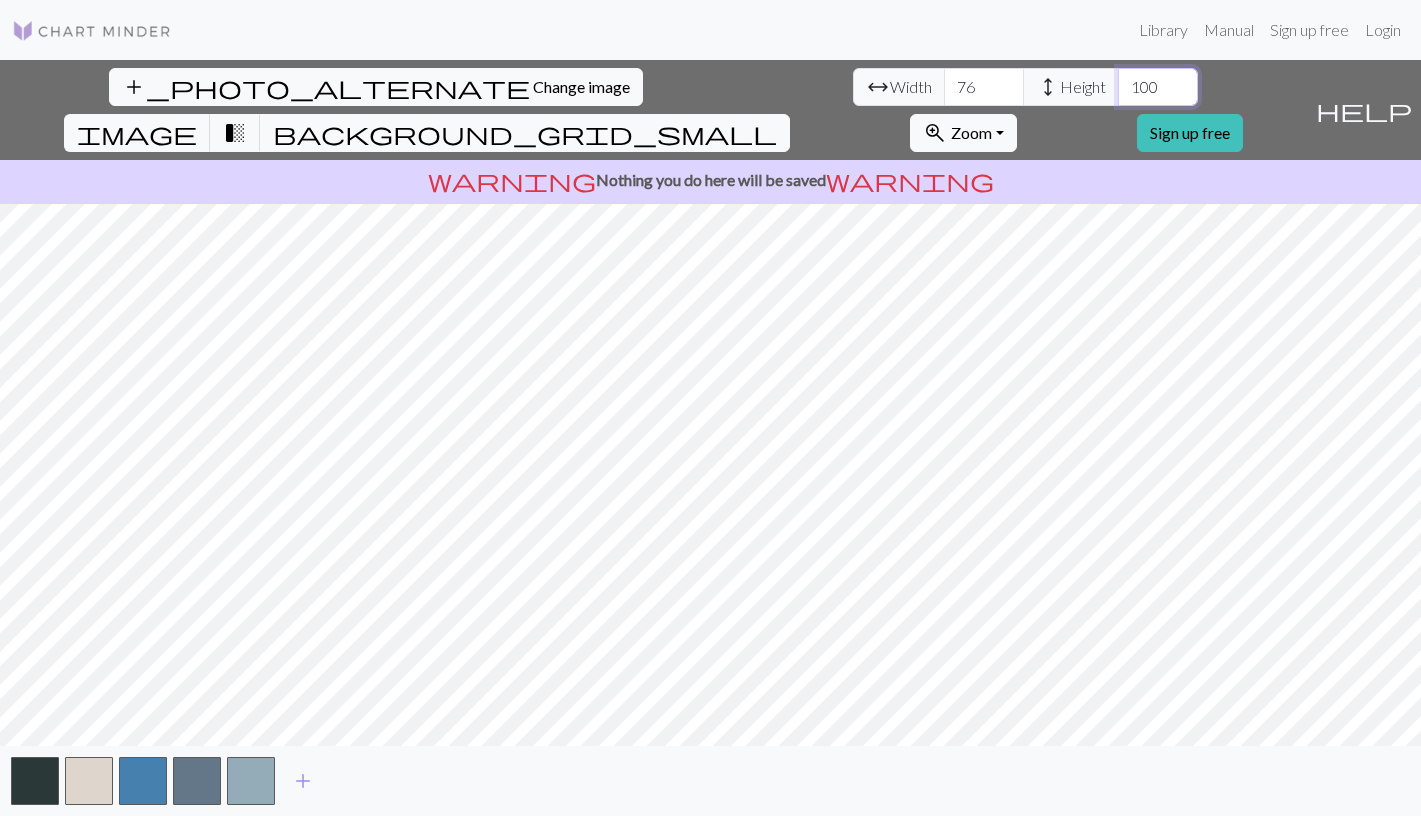 type on "101" 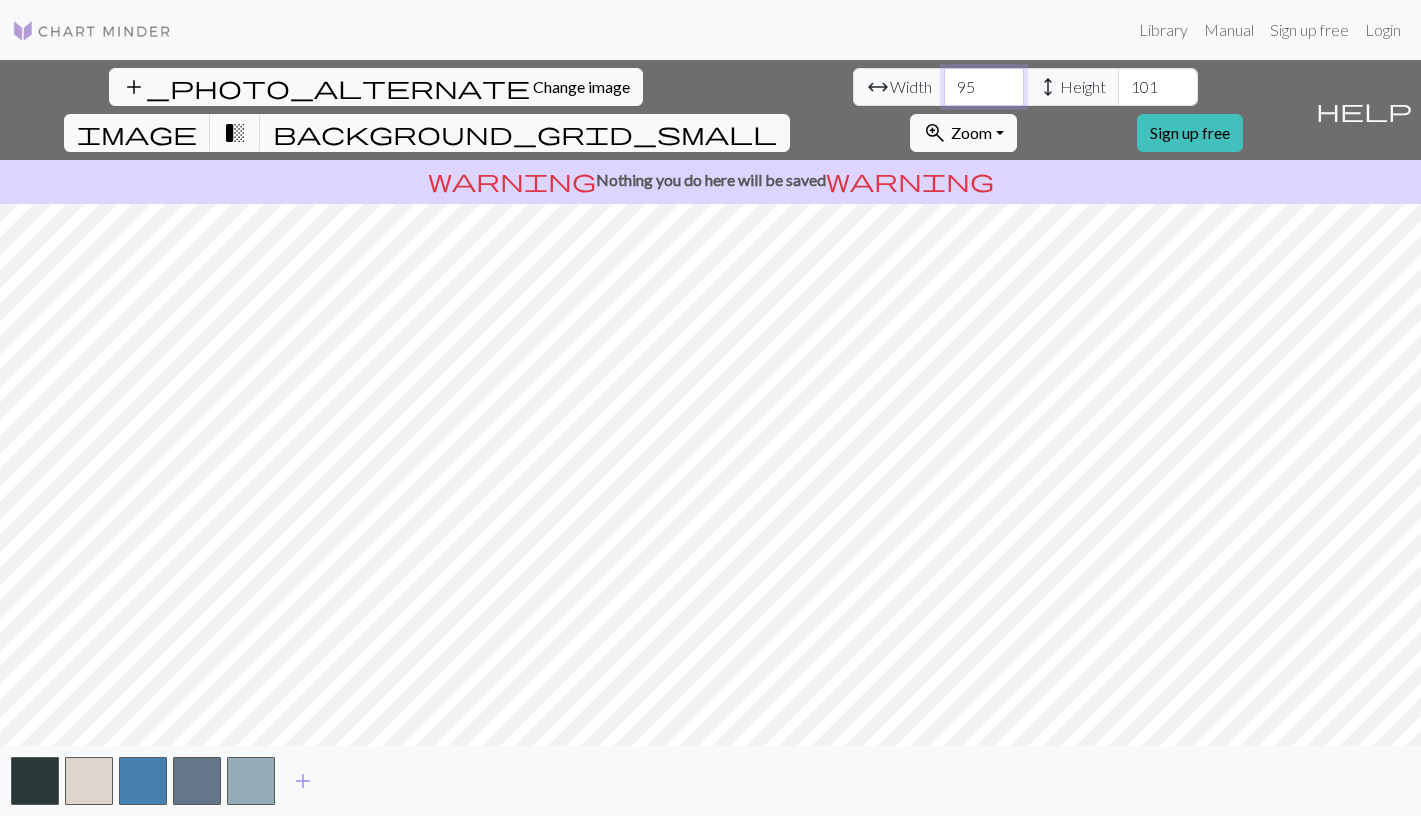 click on "95" at bounding box center (984, 87) 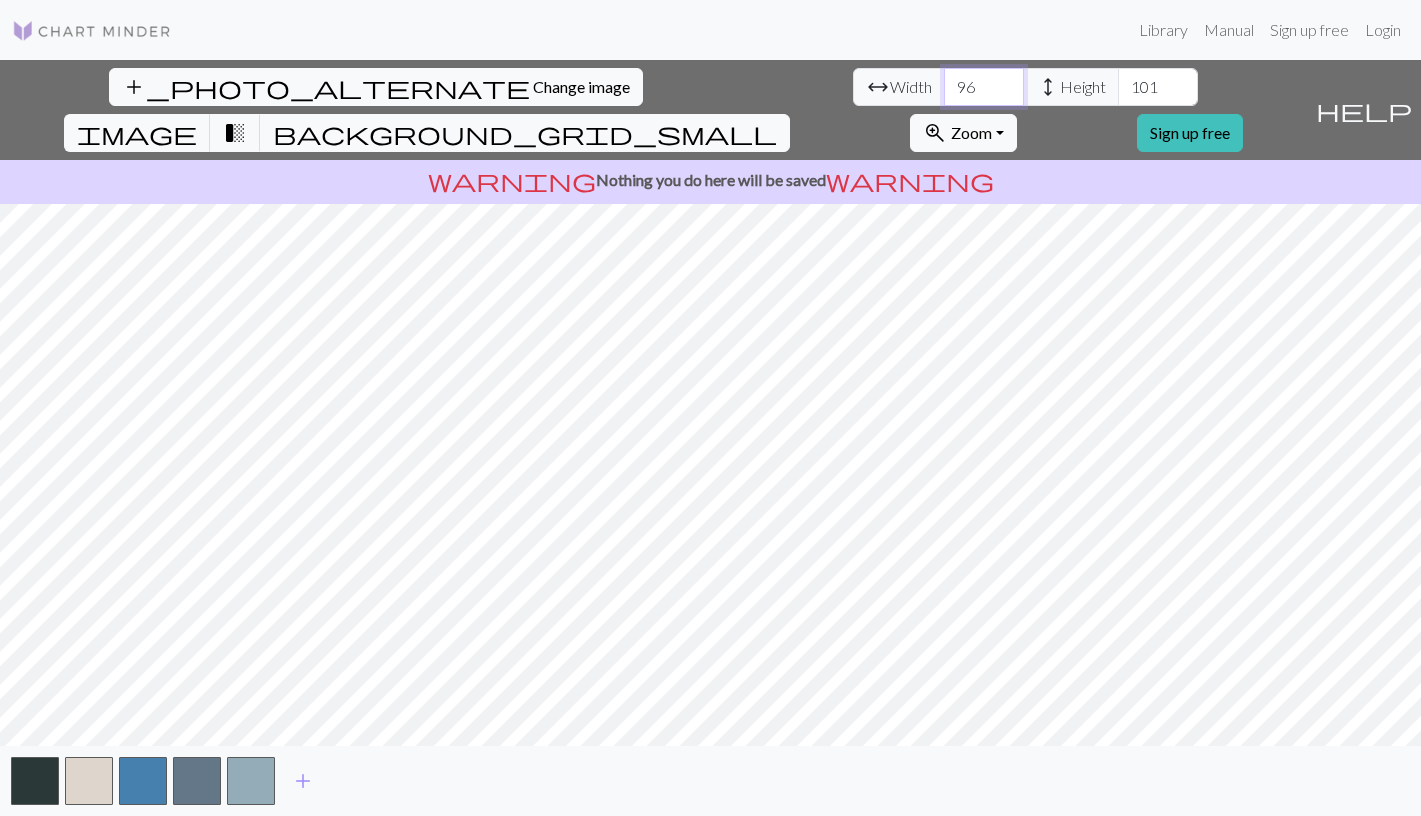 click on "96" at bounding box center (984, 87) 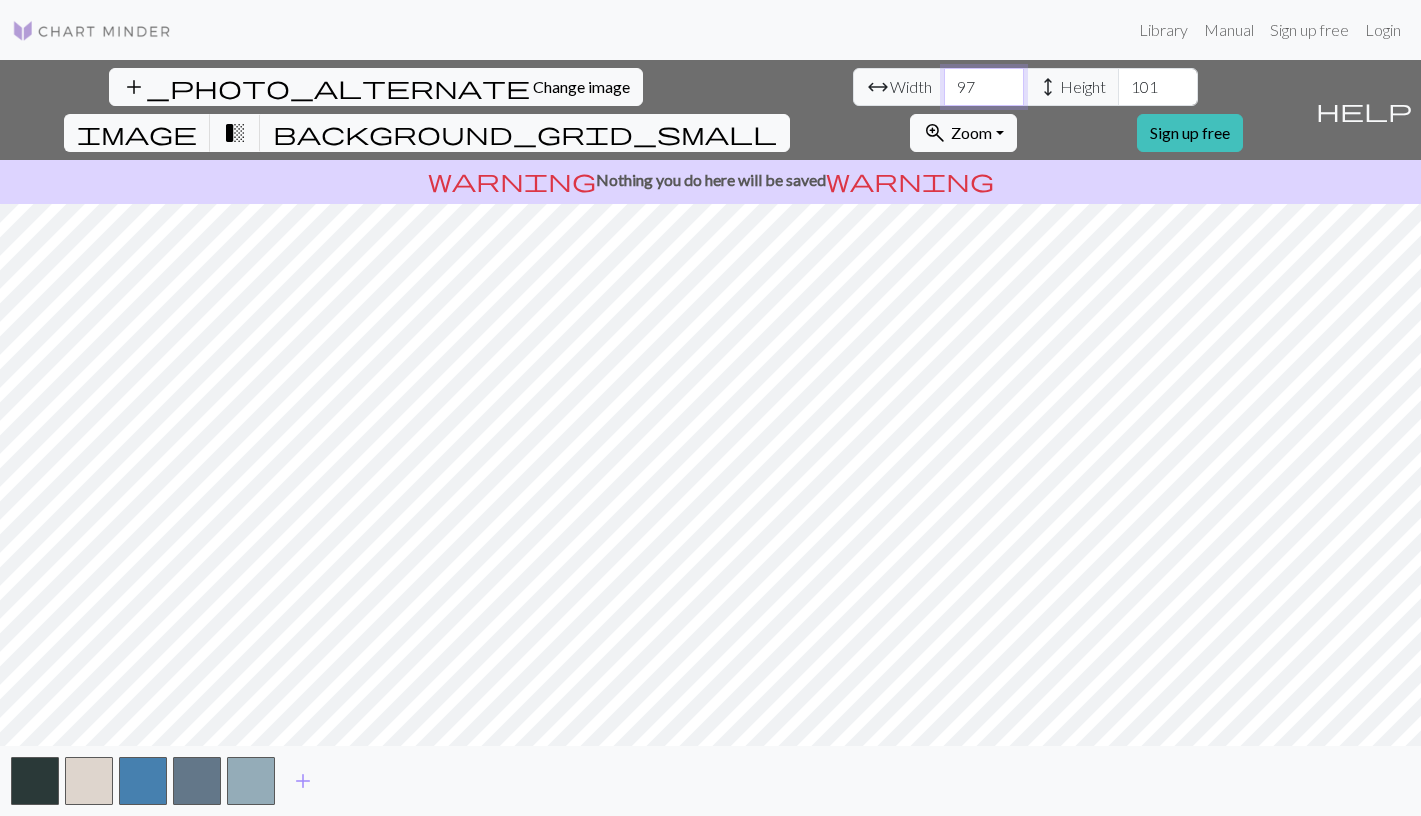 click on "98" at bounding box center (984, 87) 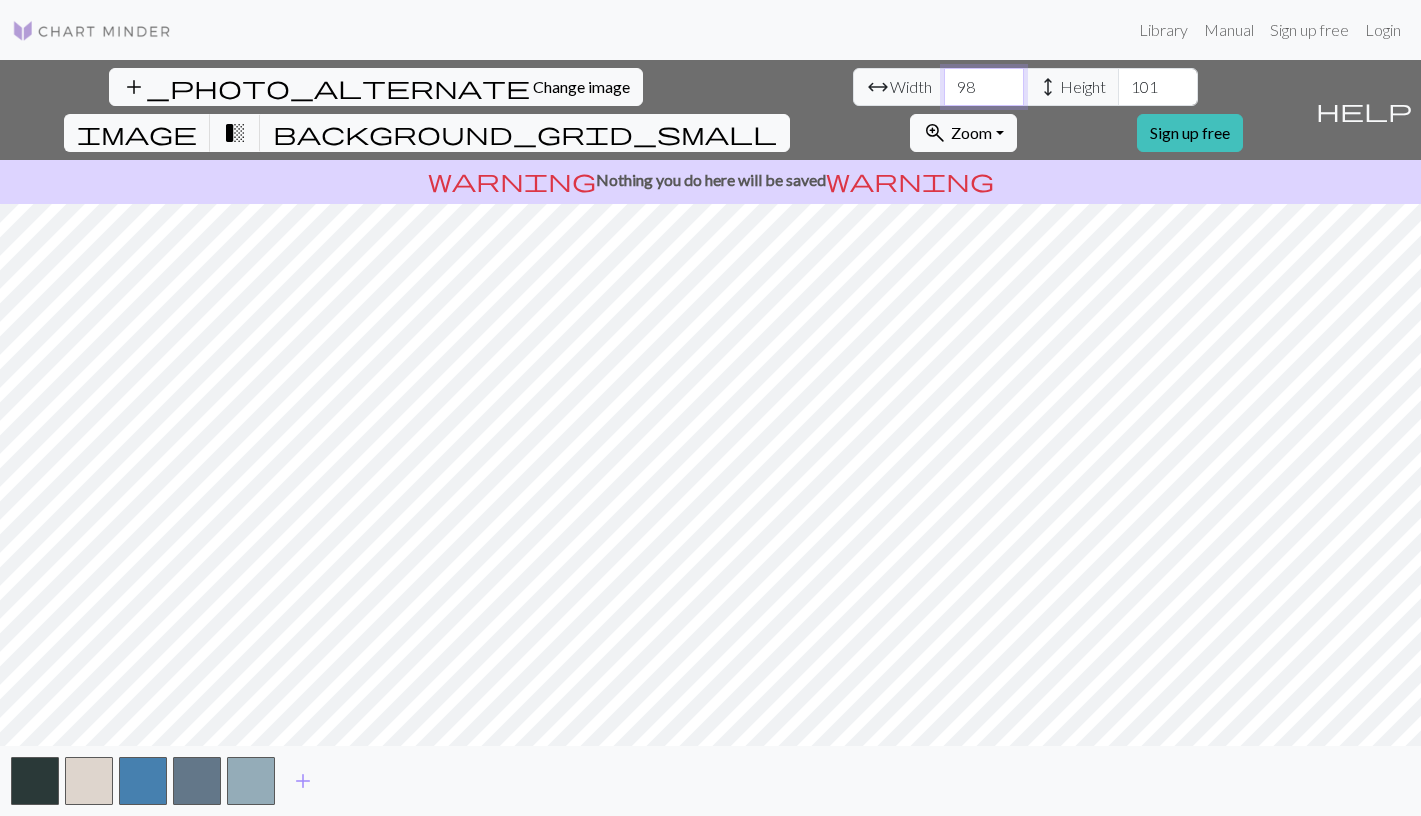 click on "99" at bounding box center (984, 87) 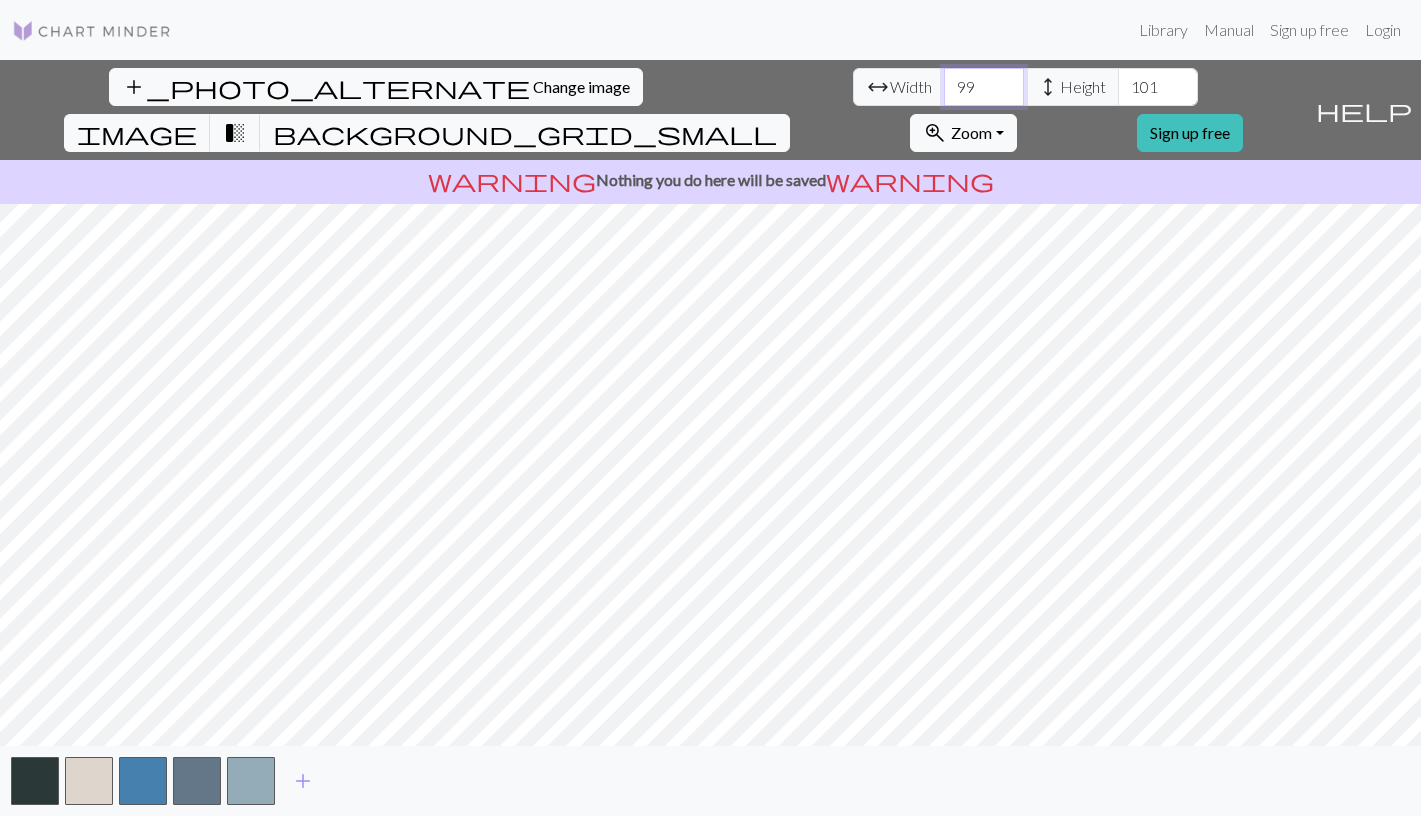 click on "100" at bounding box center [984, 87] 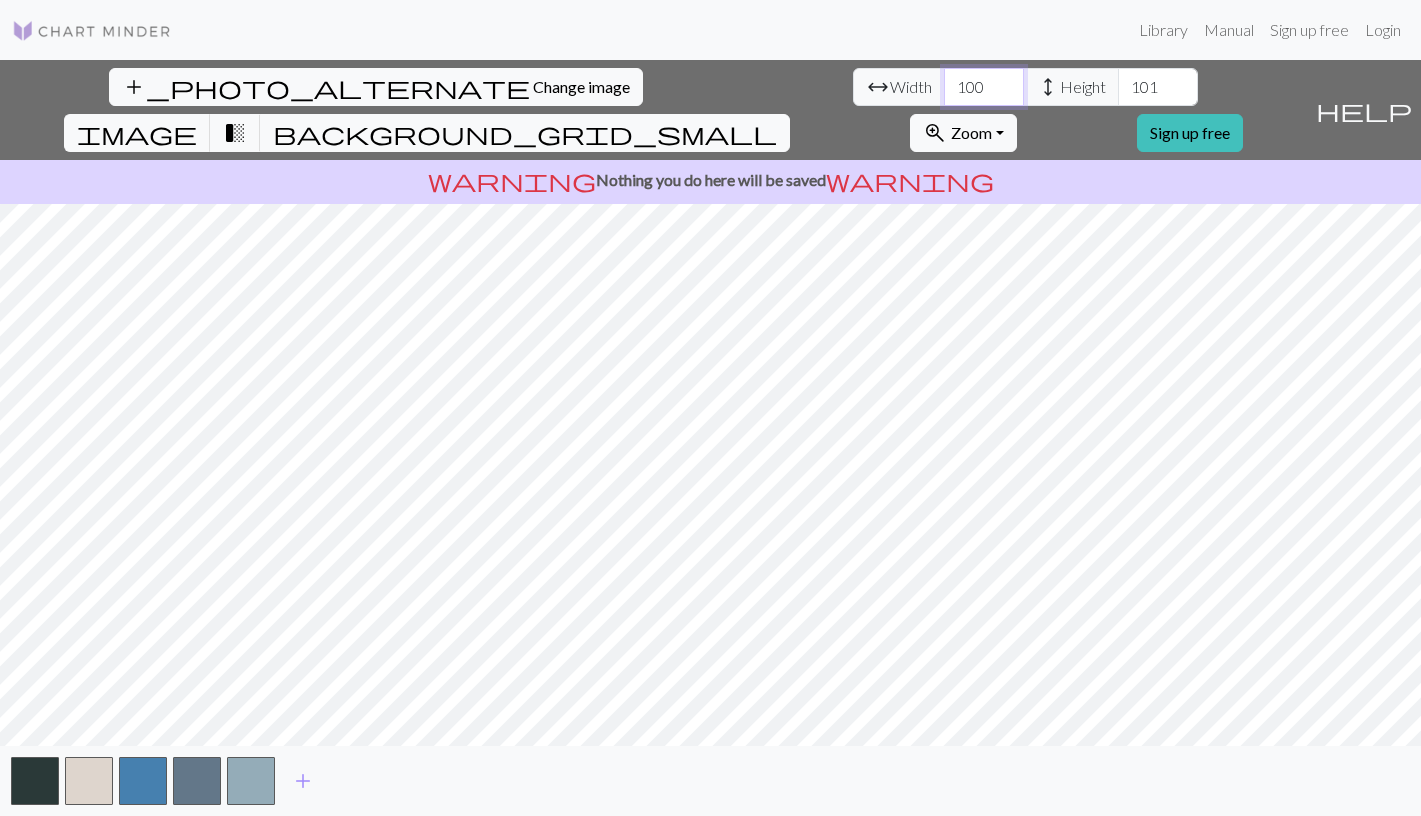 click on "101" at bounding box center [984, 87] 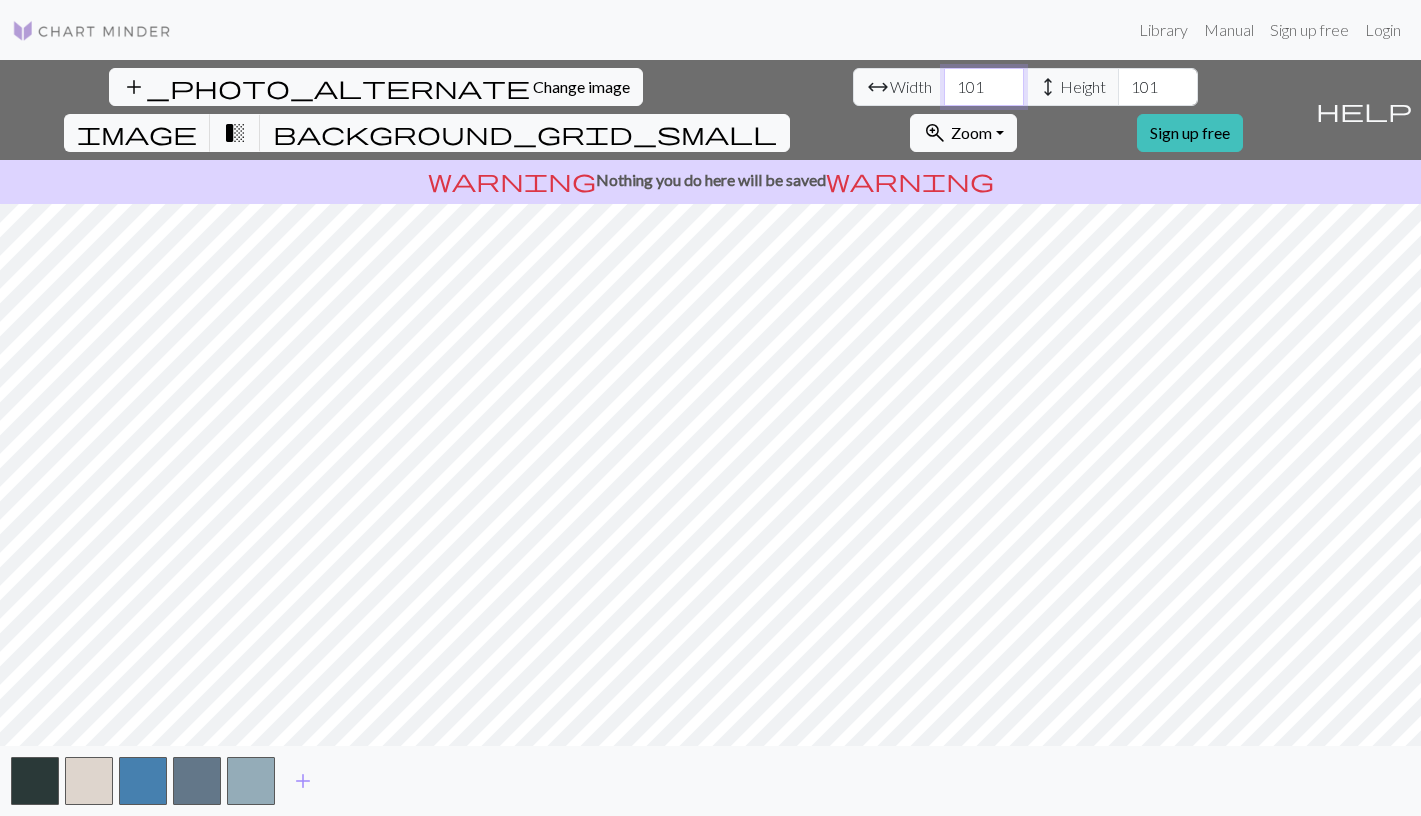 click on "102" at bounding box center [984, 87] 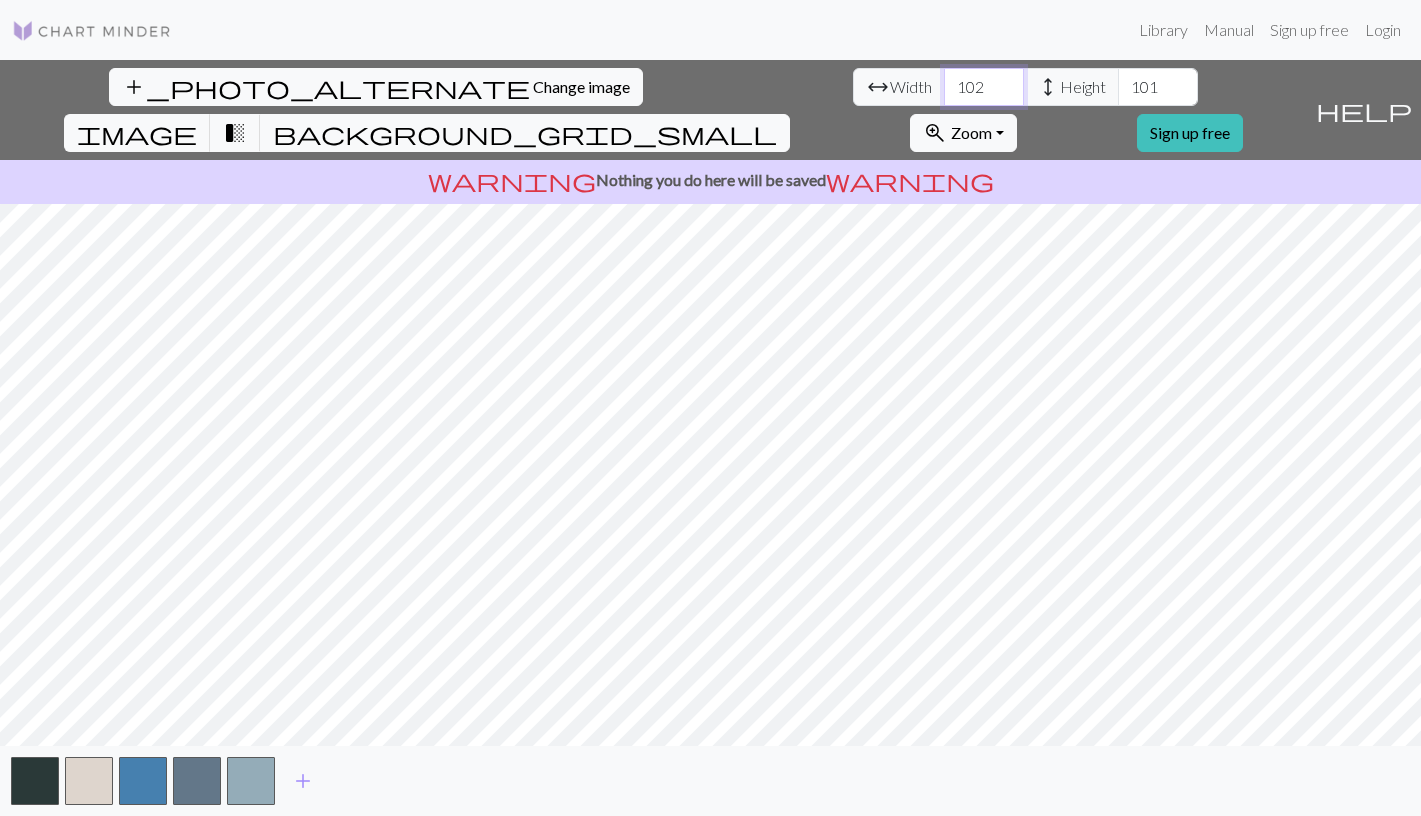 click on "103" at bounding box center [984, 87] 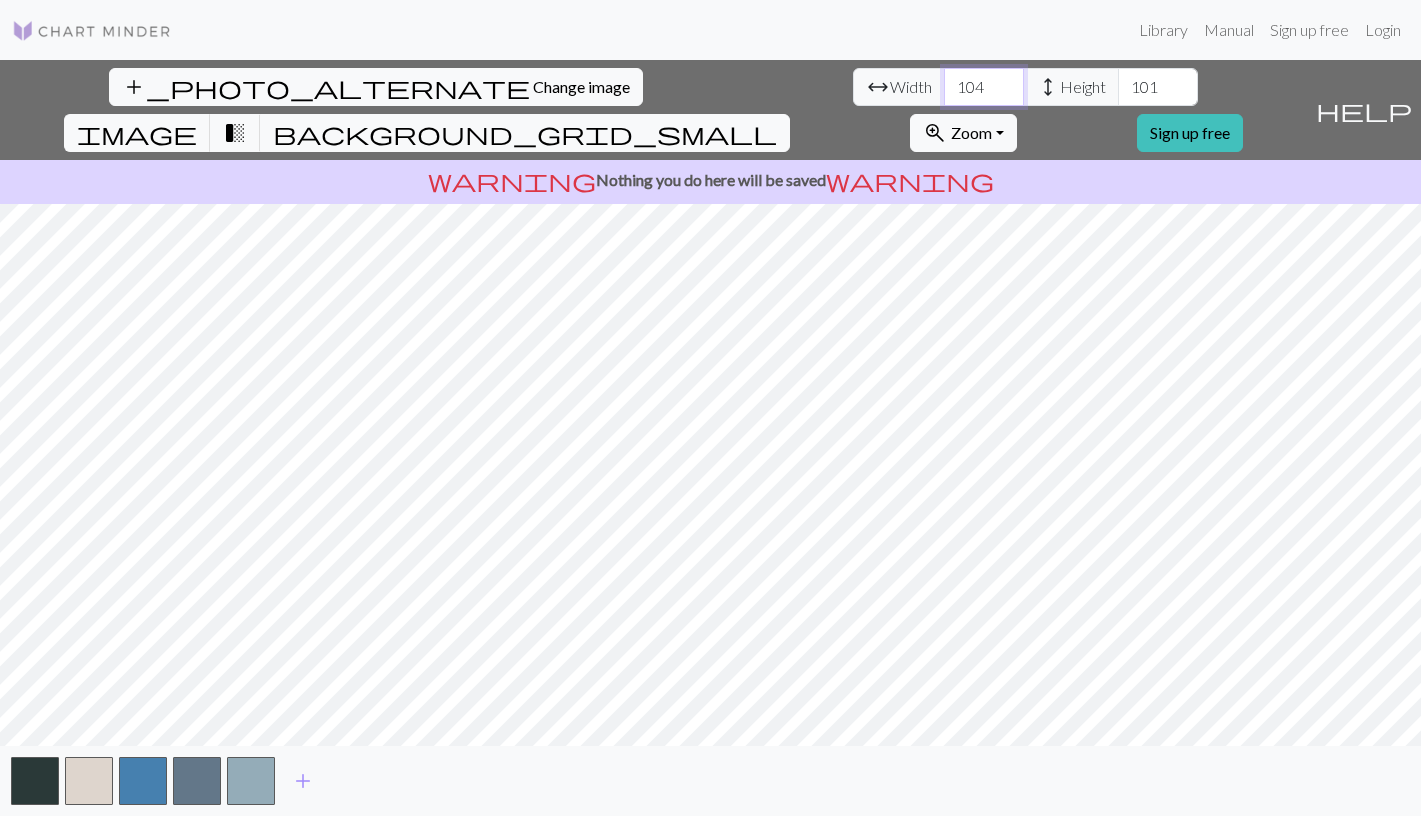 click on "104" at bounding box center [984, 87] 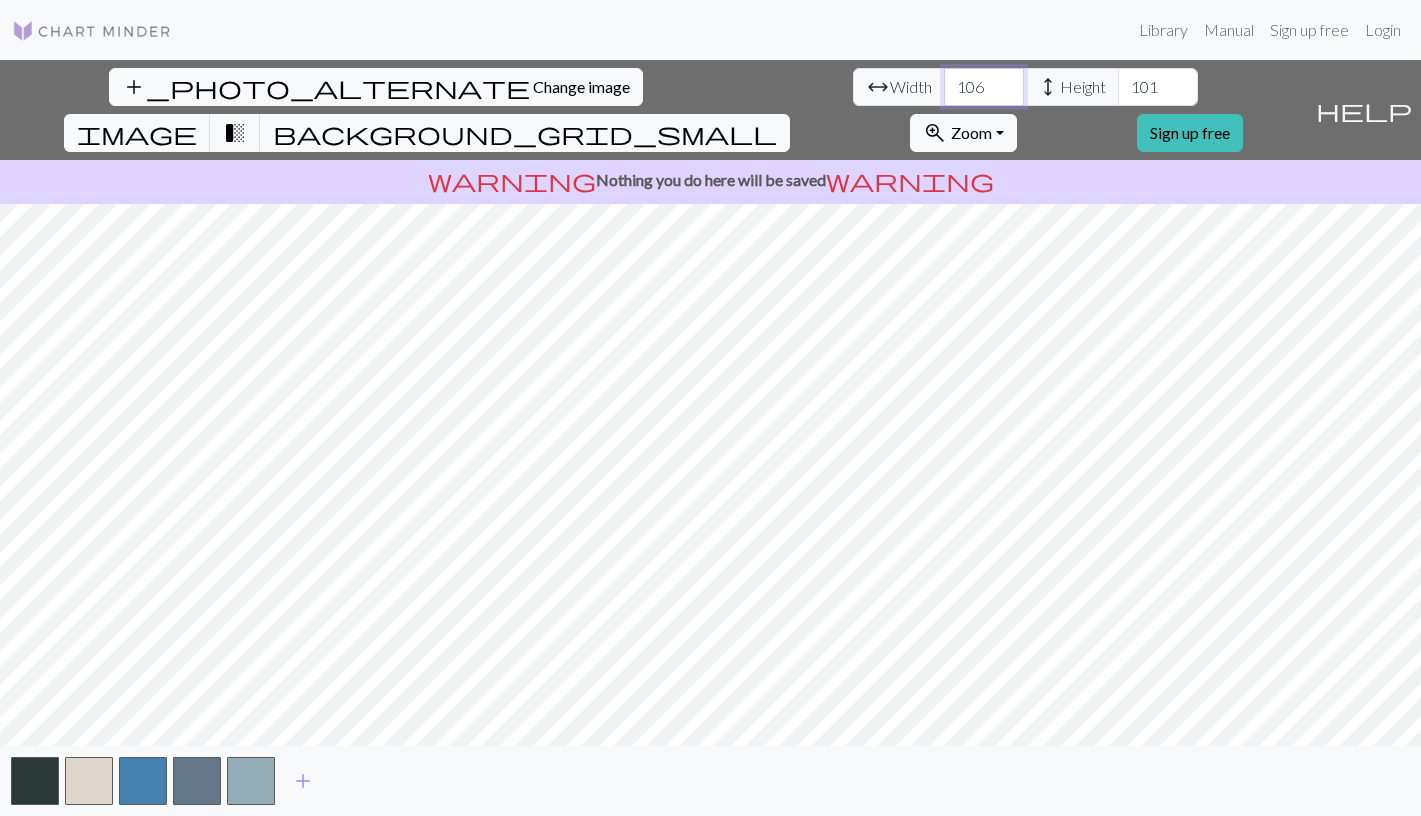 click on "106" at bounding box center (984, 87) 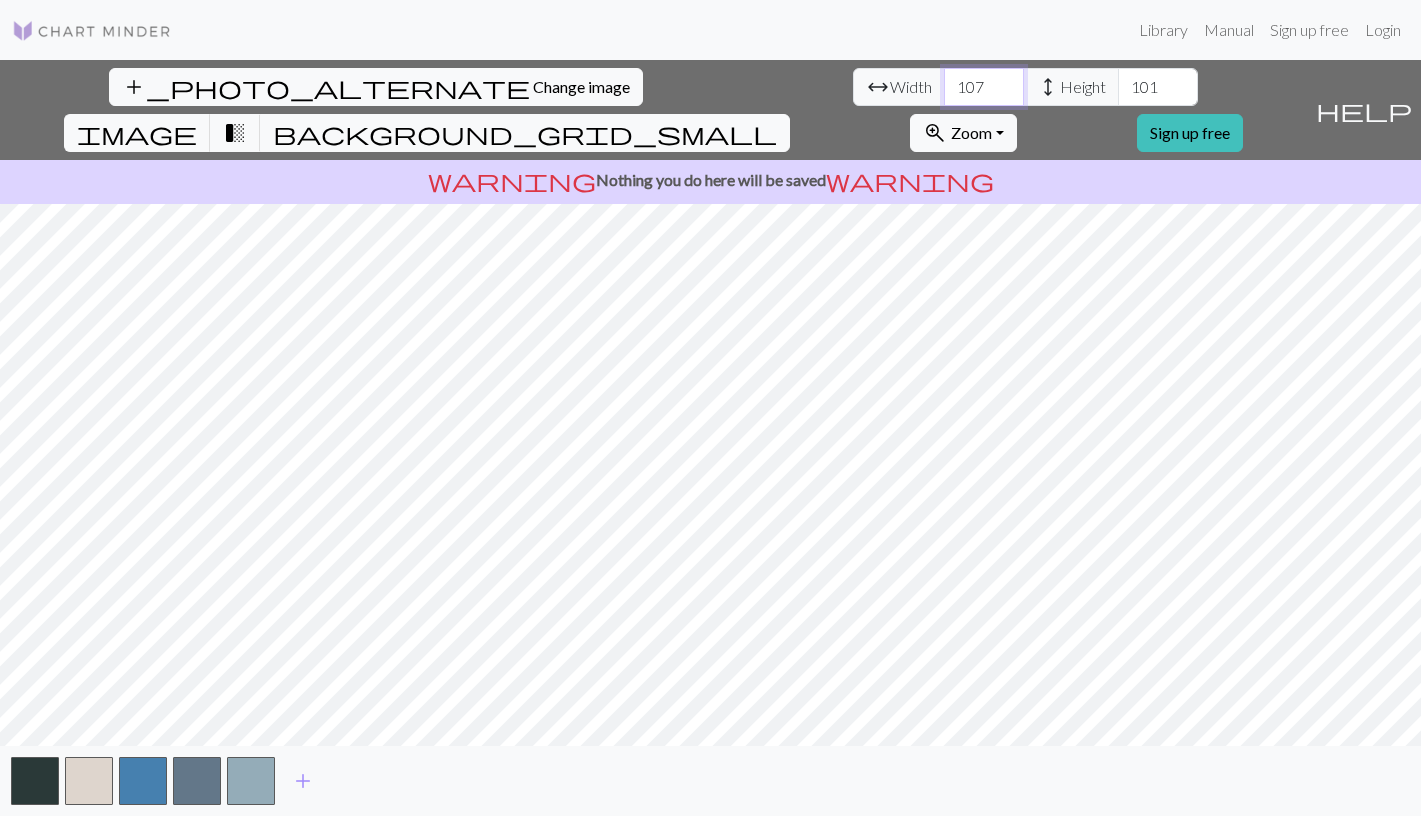 click on "107" at bounding box center (984, 87) 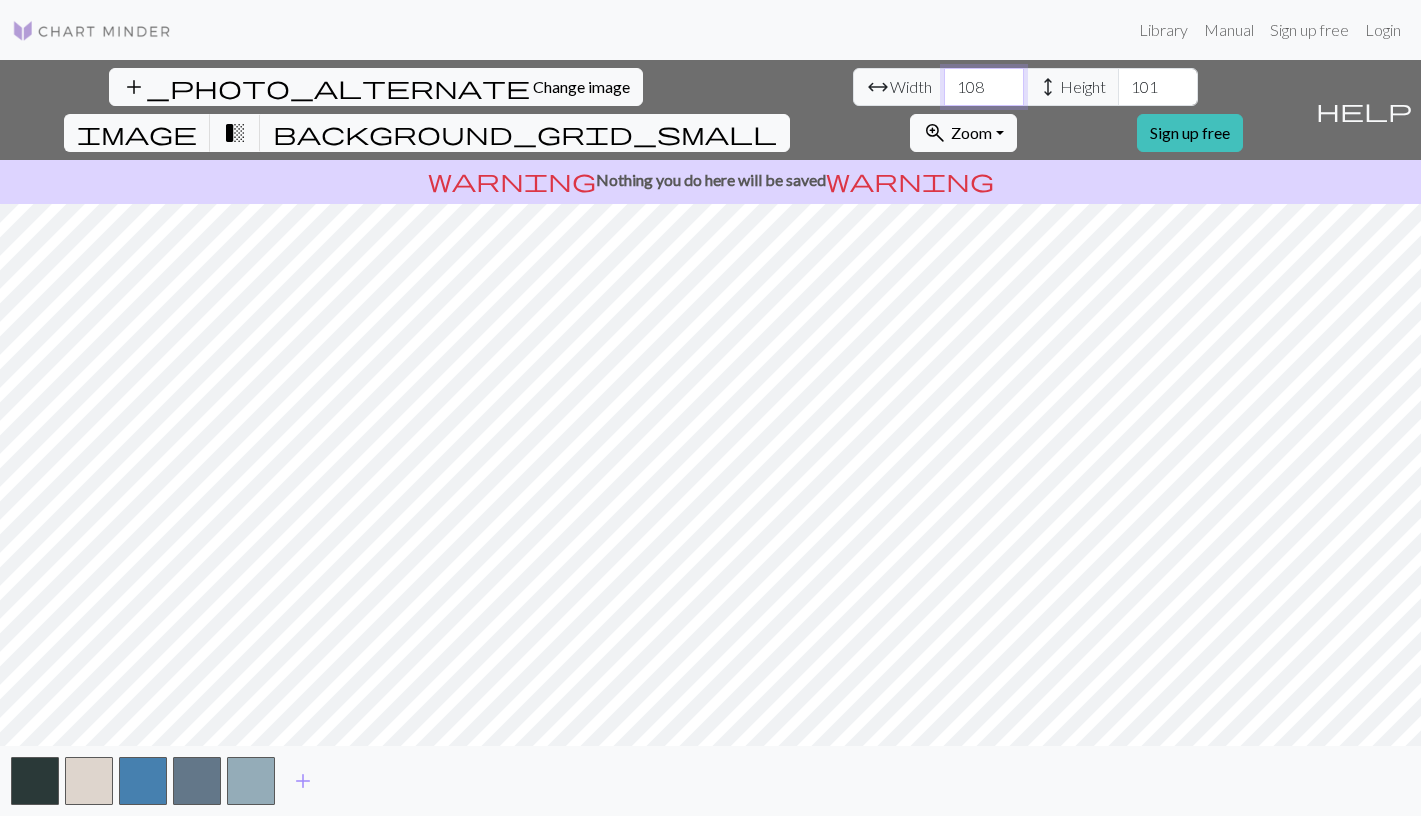 click on "108" at bounding box center (984, 87) 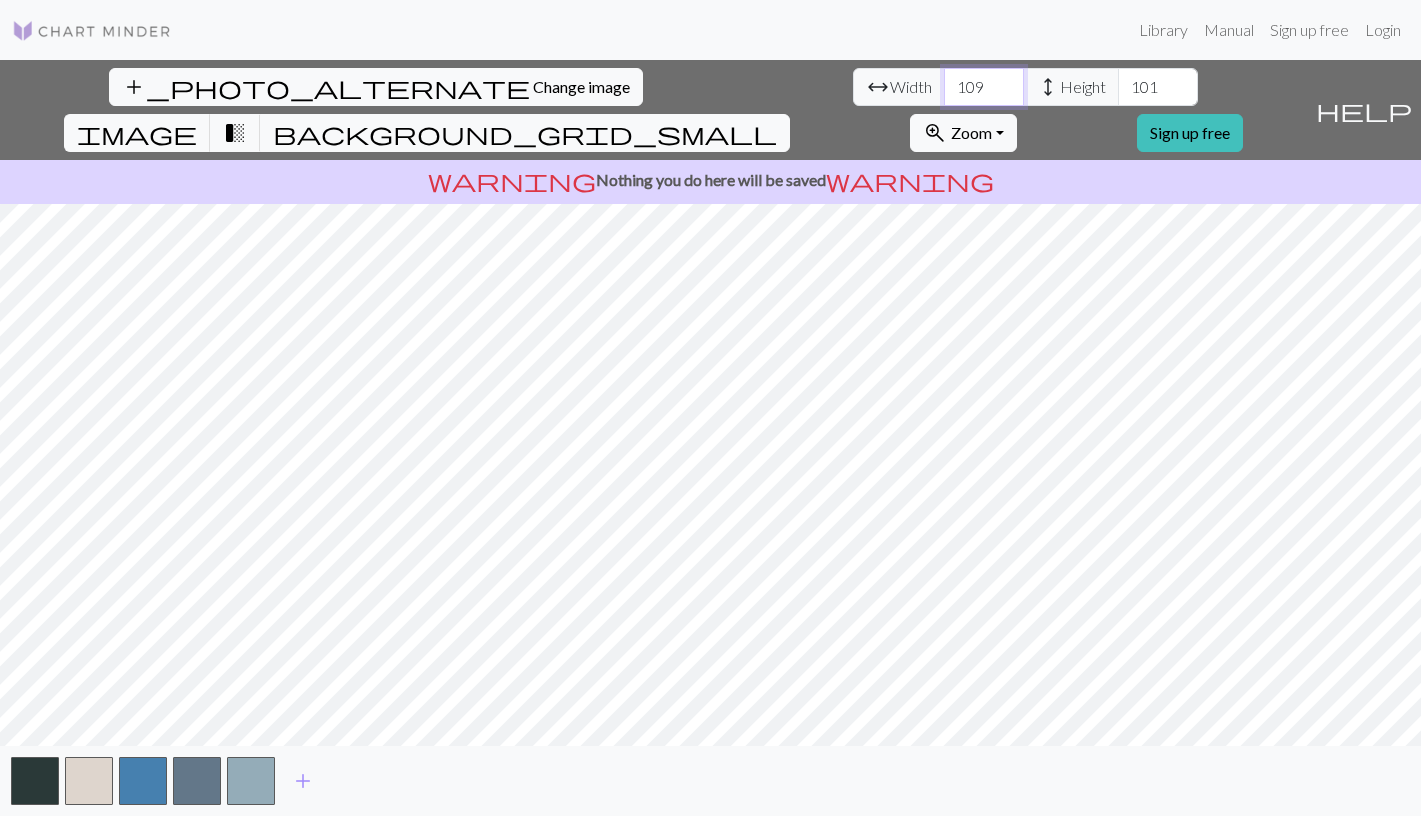 click on "109" at bounding box center [984, 87] 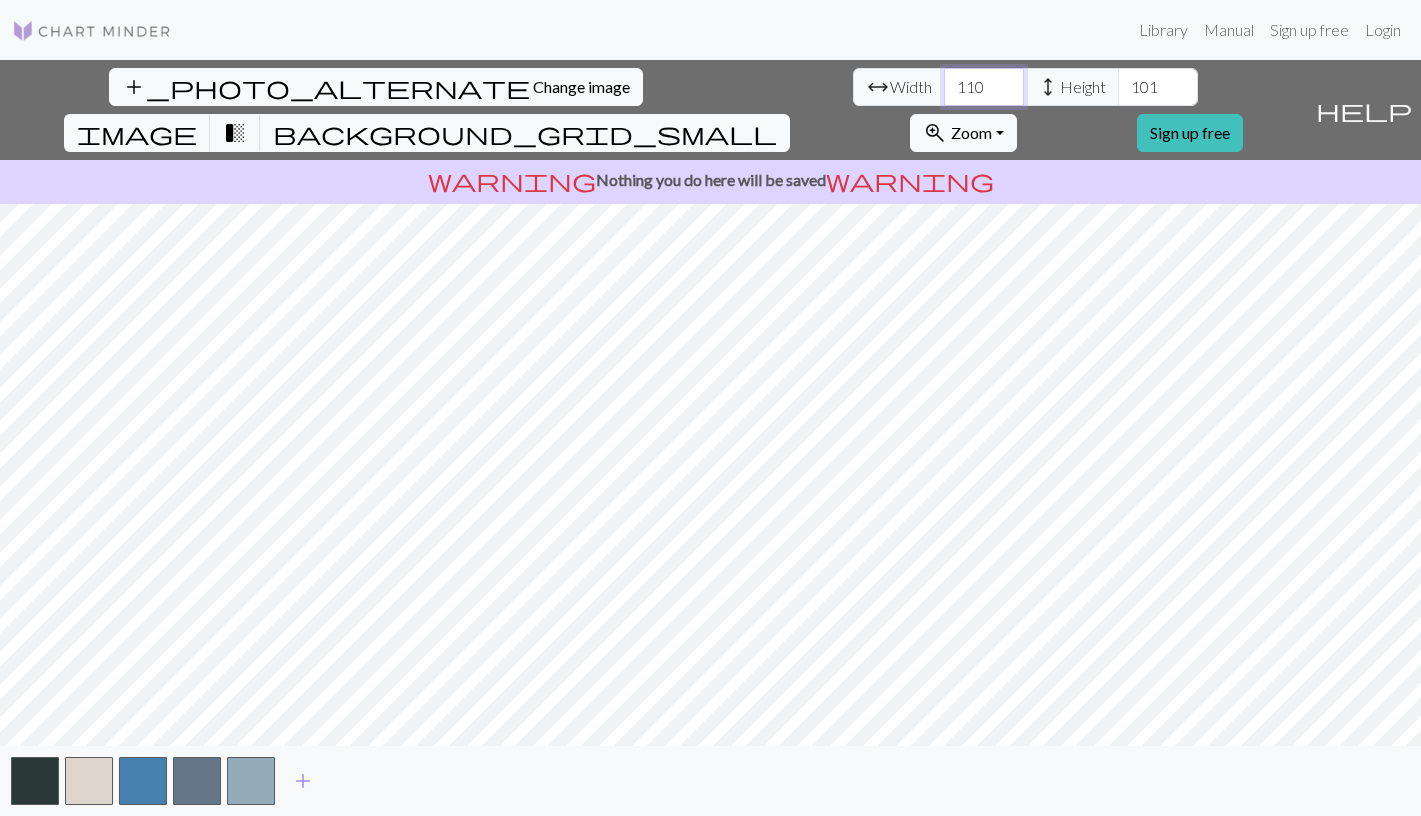 click on "110" at bounding box center (984, 87) 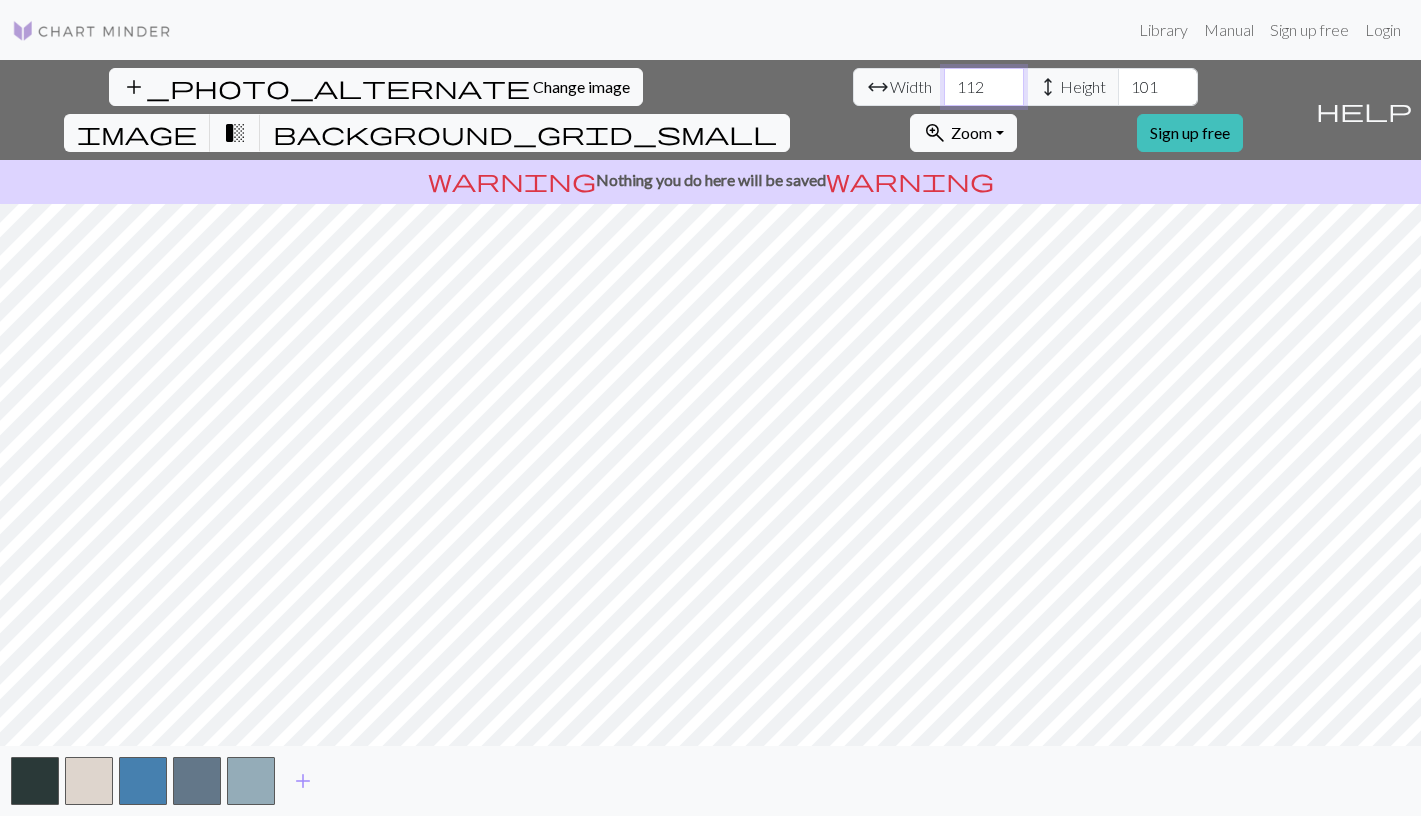 type on "112" 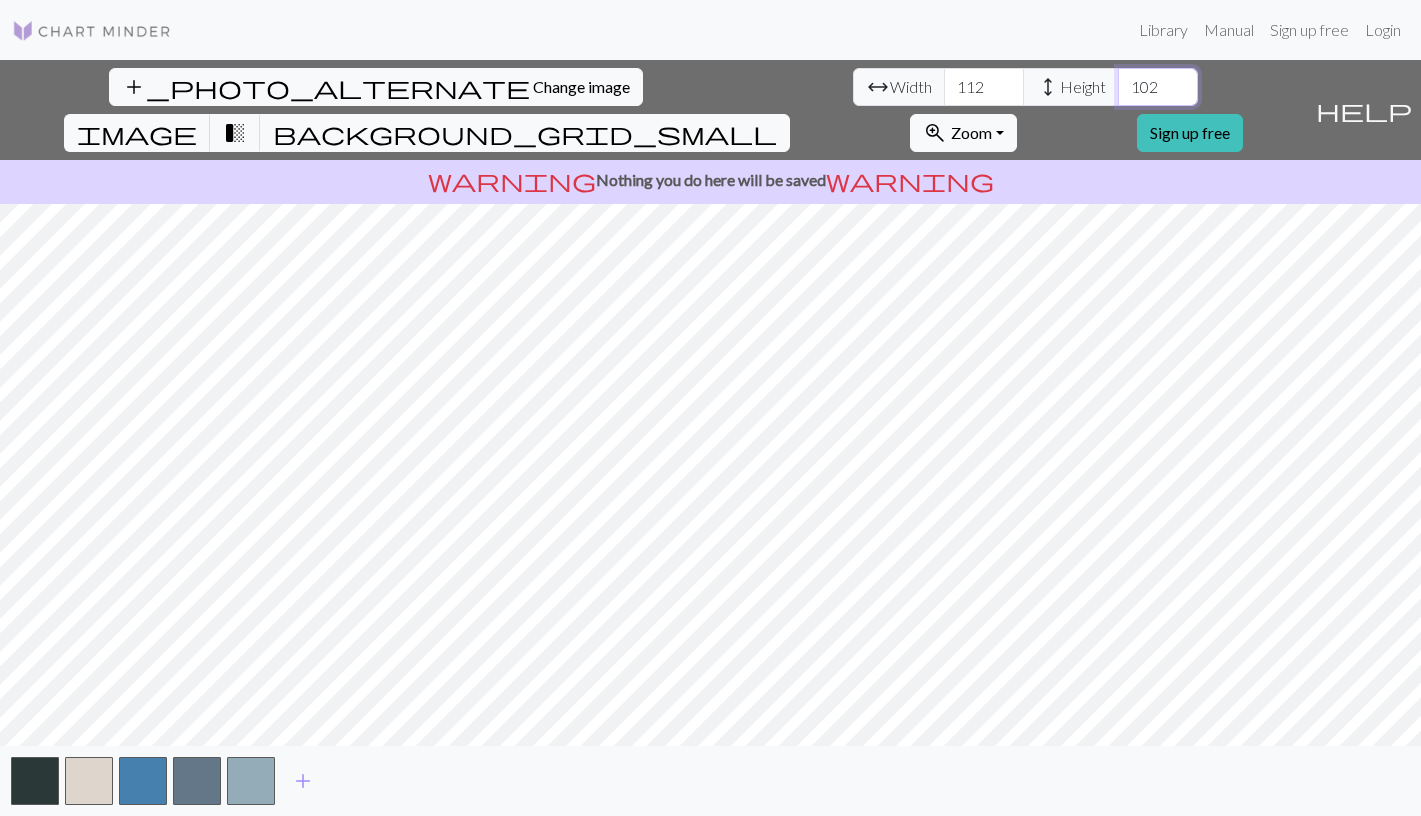 click on "102" at bounding box center (1158, 87) 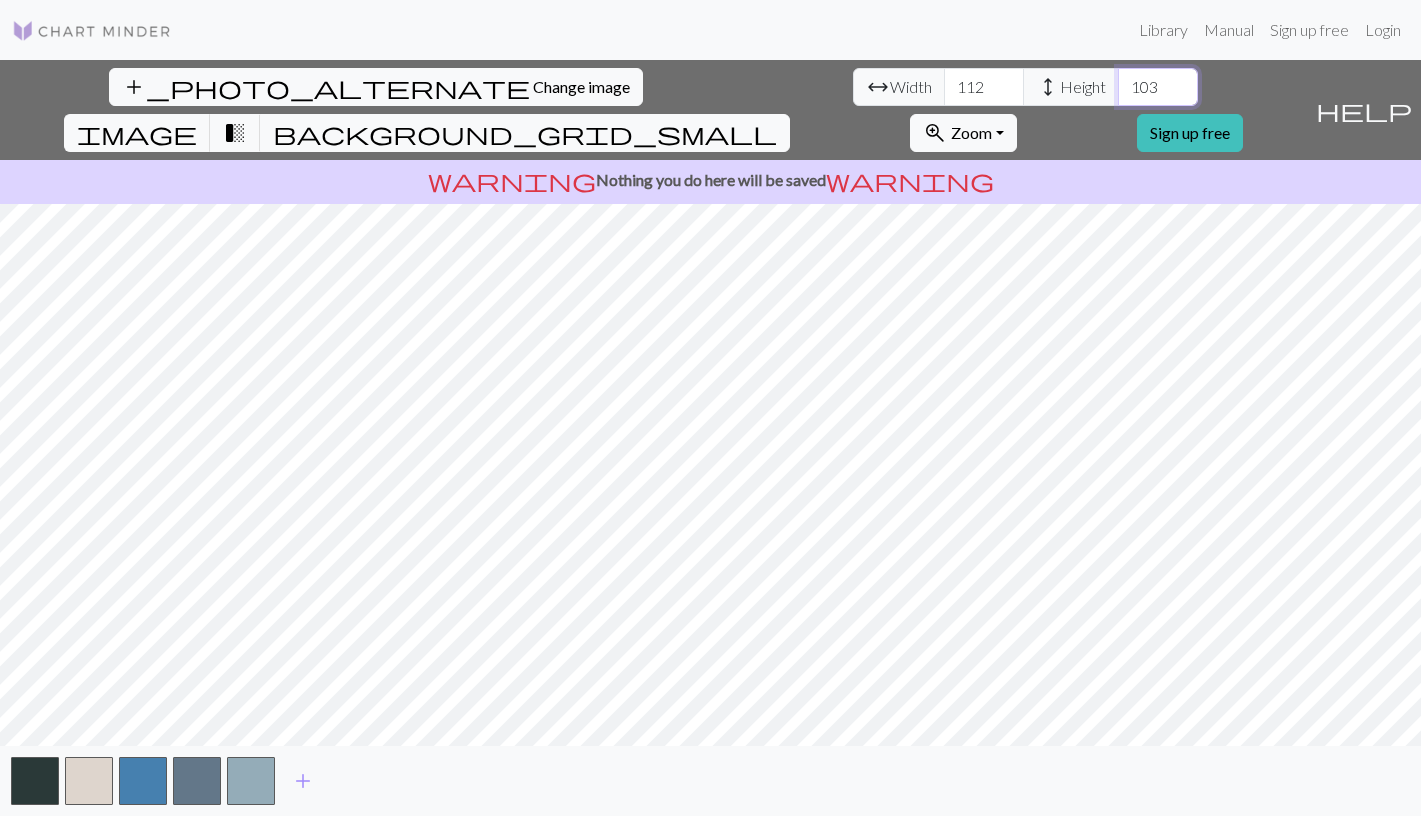 click on "103" at bounding box center (1158, 87) 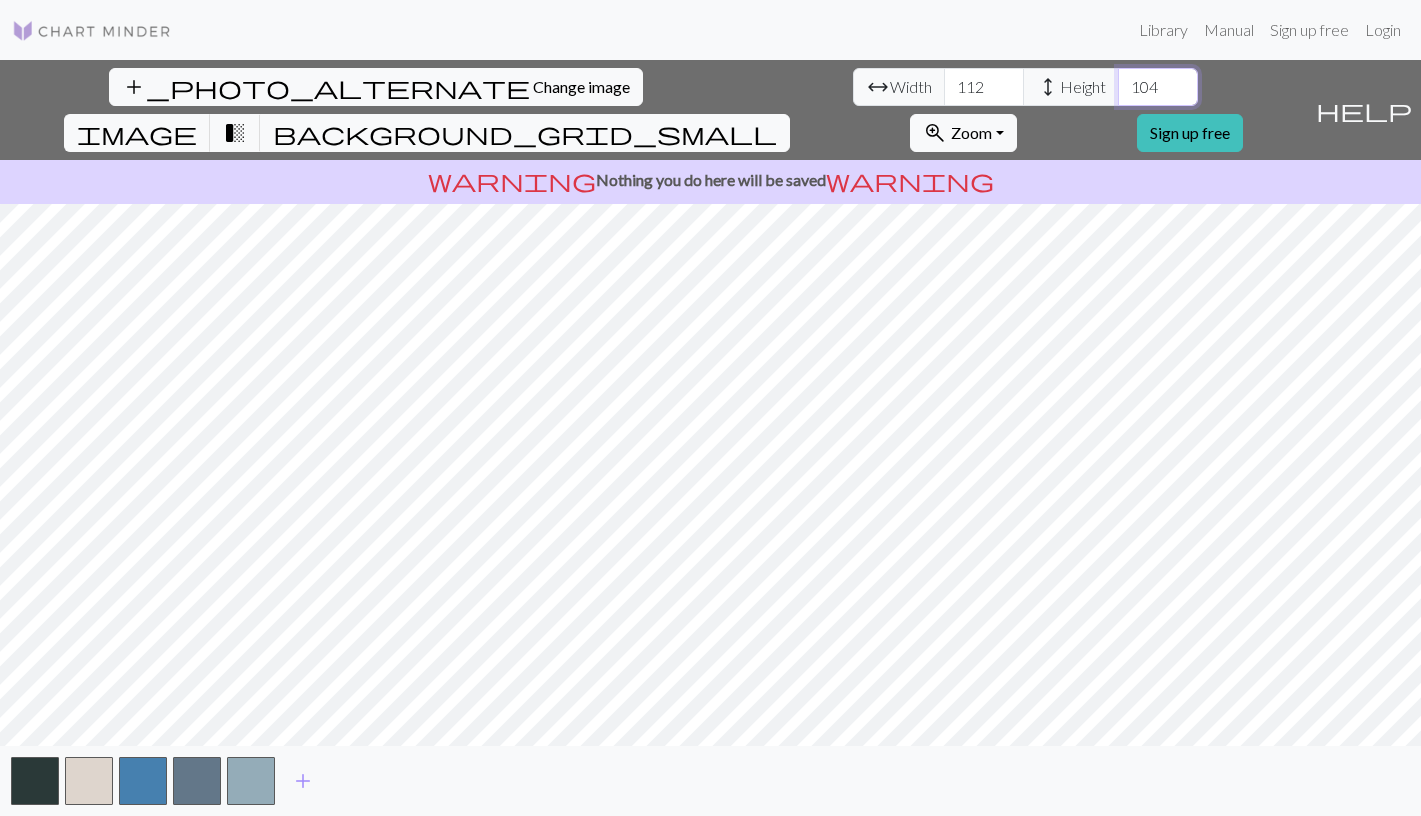click on "104" at bounding box center (1158, 87) 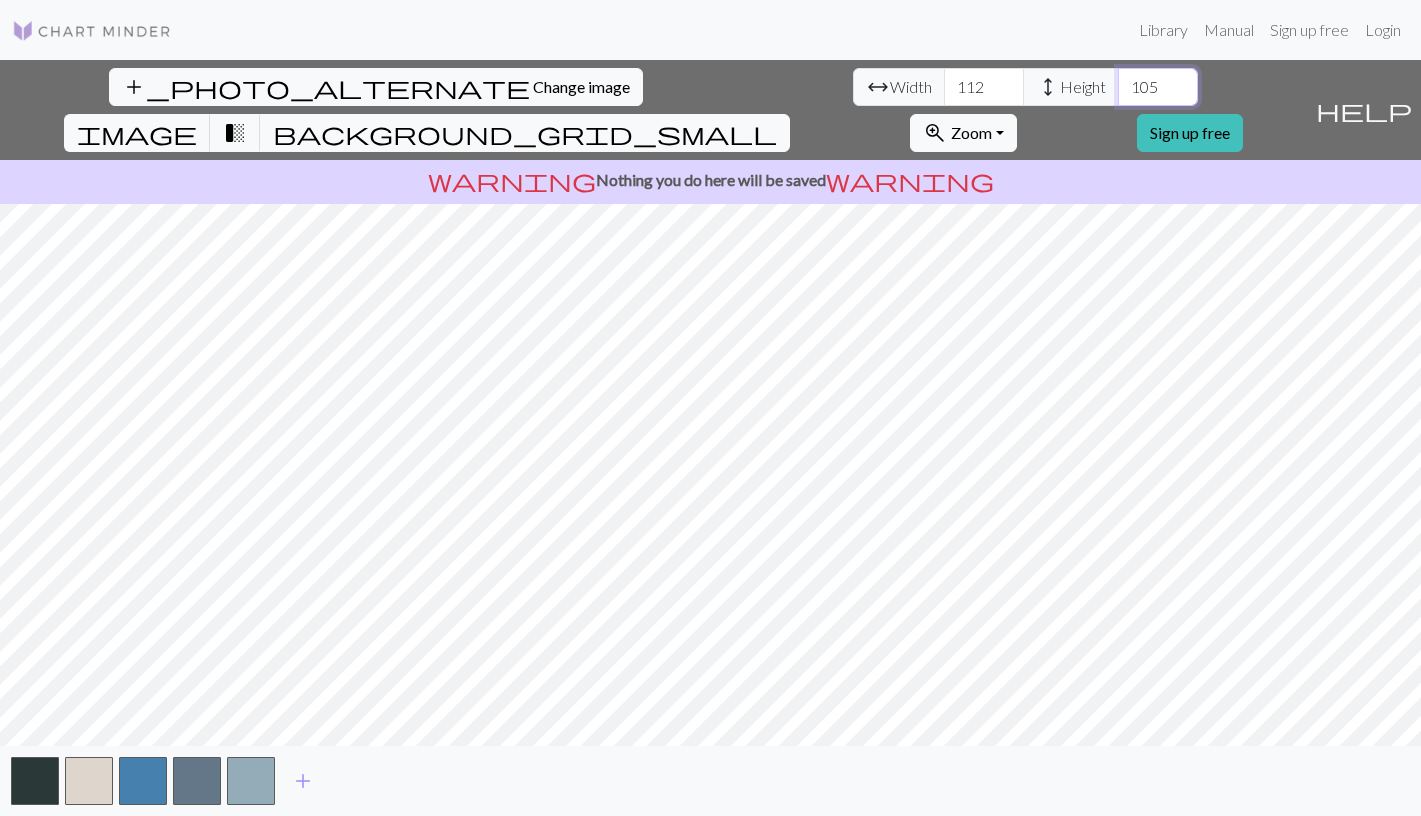 click on "106" at bounding box center [1158, 87] 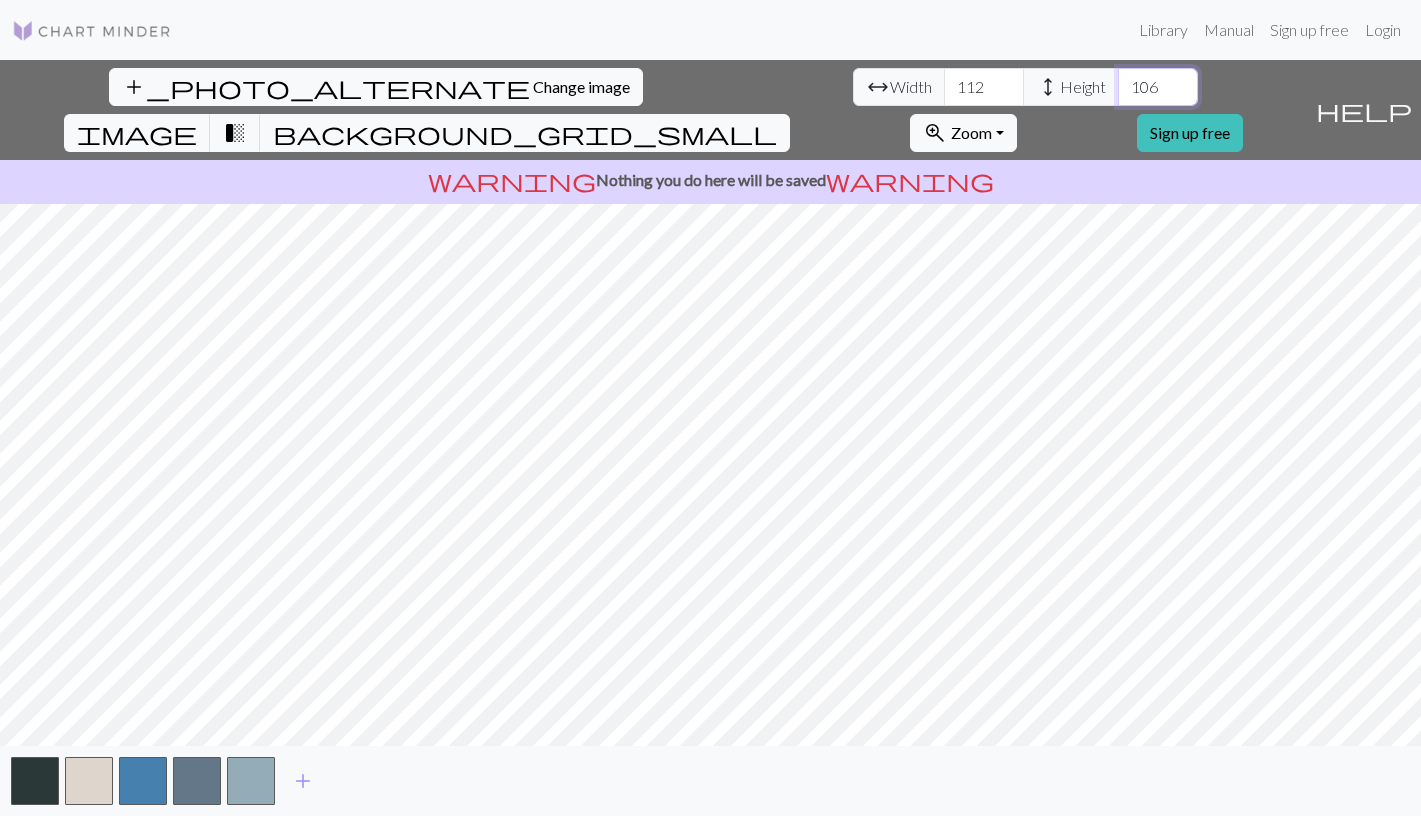 click on "107" at bounding box center [1158, 87] 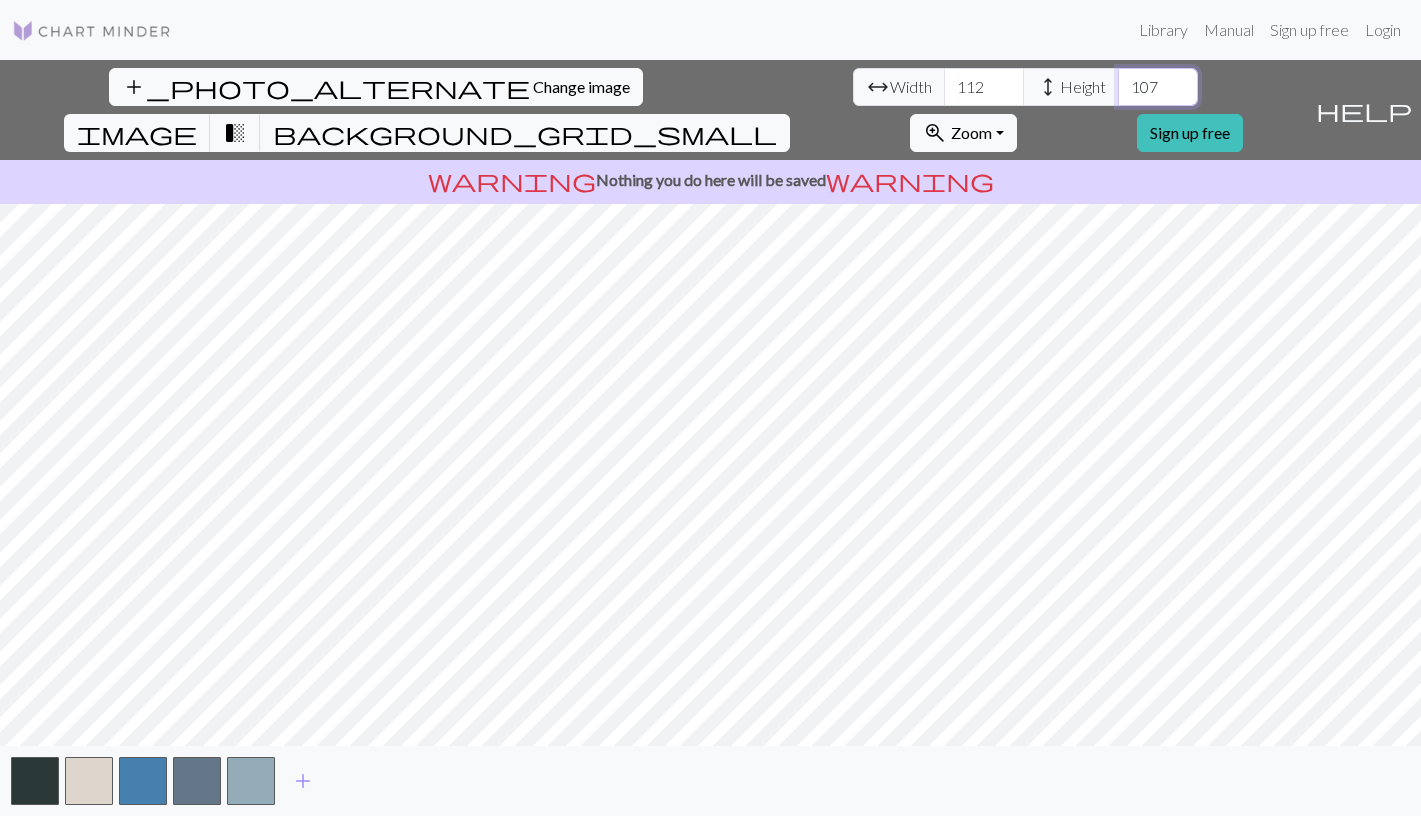 click on "108" at bounding box center (1158, 87) 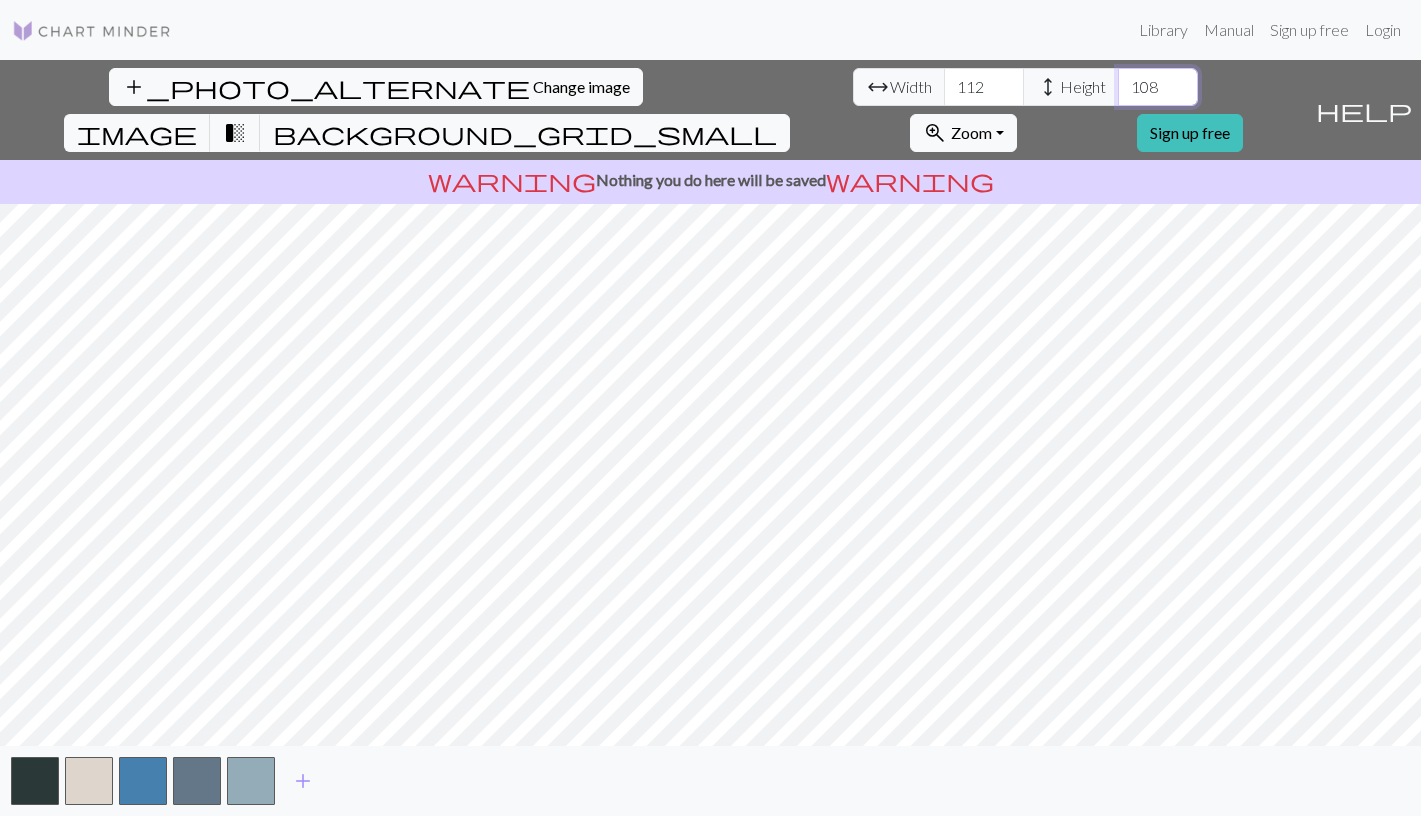 click on "109" at bounding box center [1158, 87] 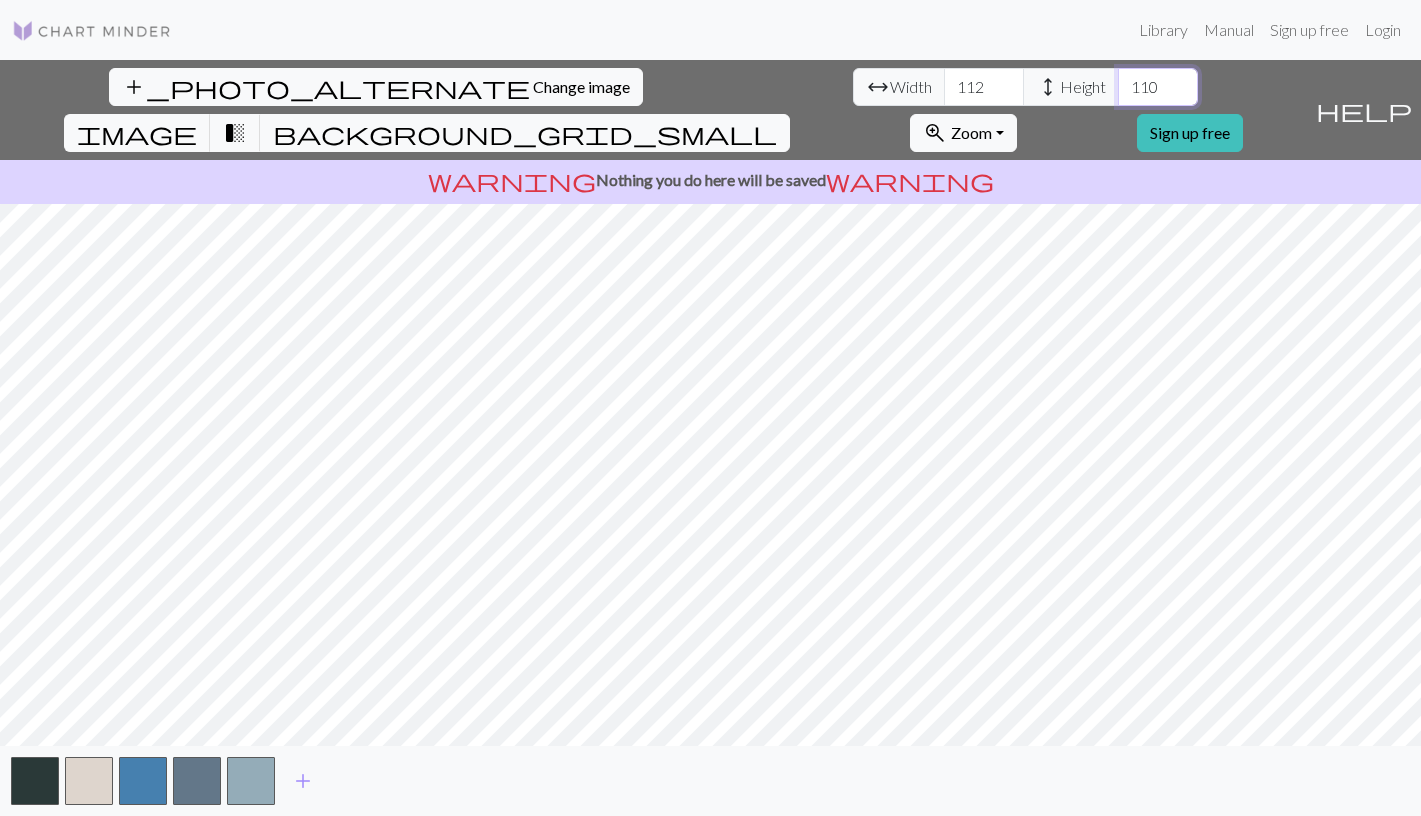 click on "110" at bounding box center [1158, 87] 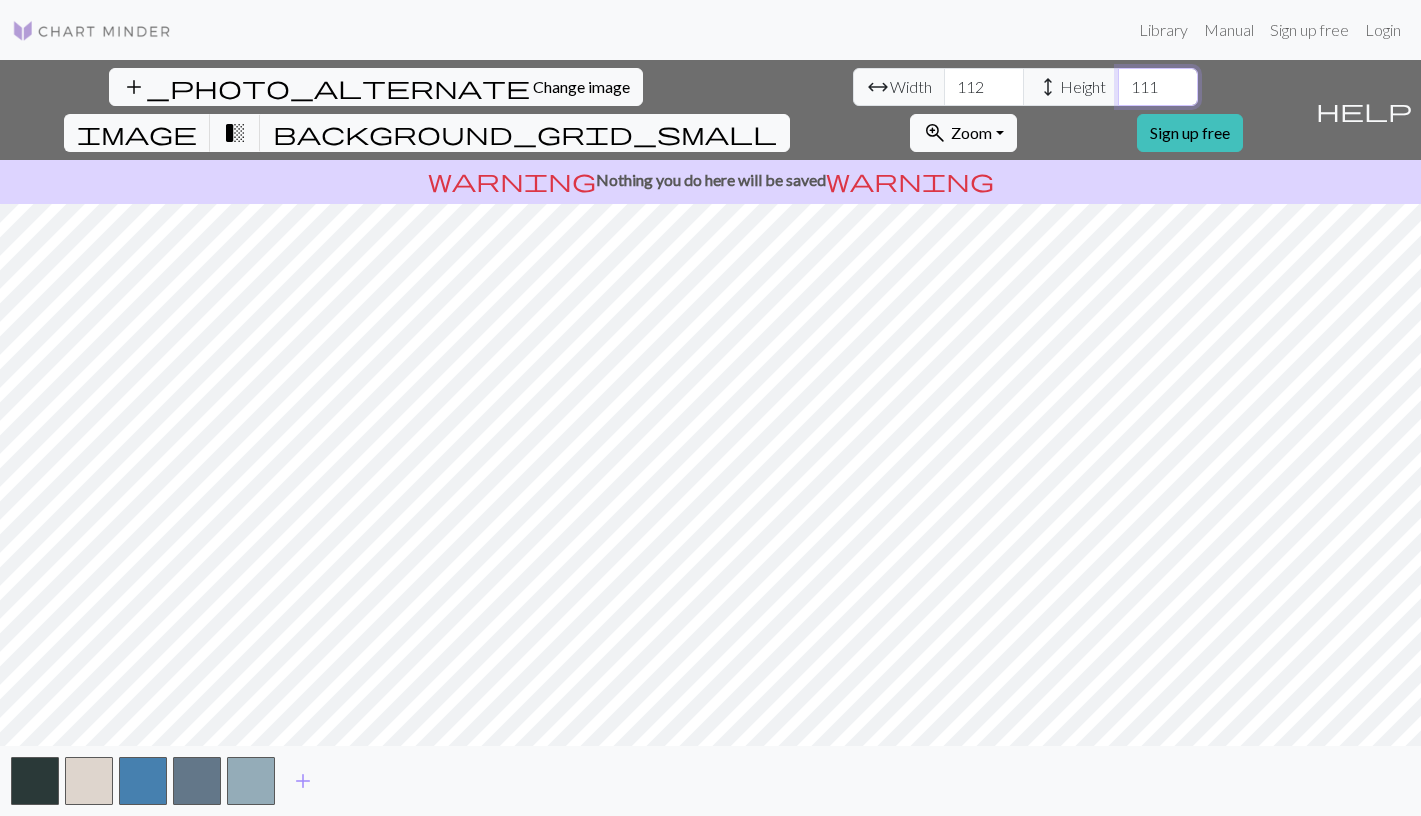 click on "112" at bounding box center (1158, 87) 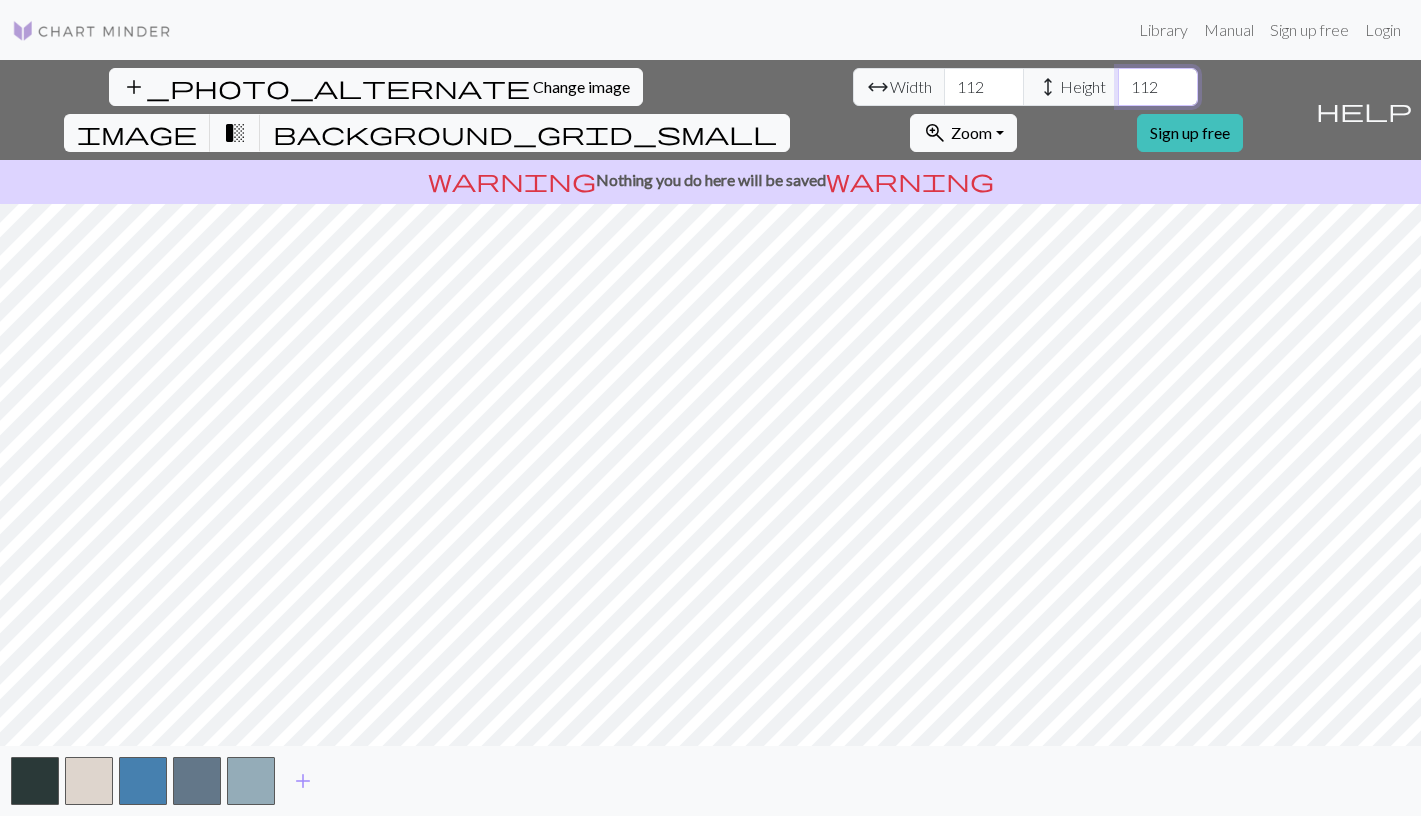 click on "113" at bounding box center (1158, 87) 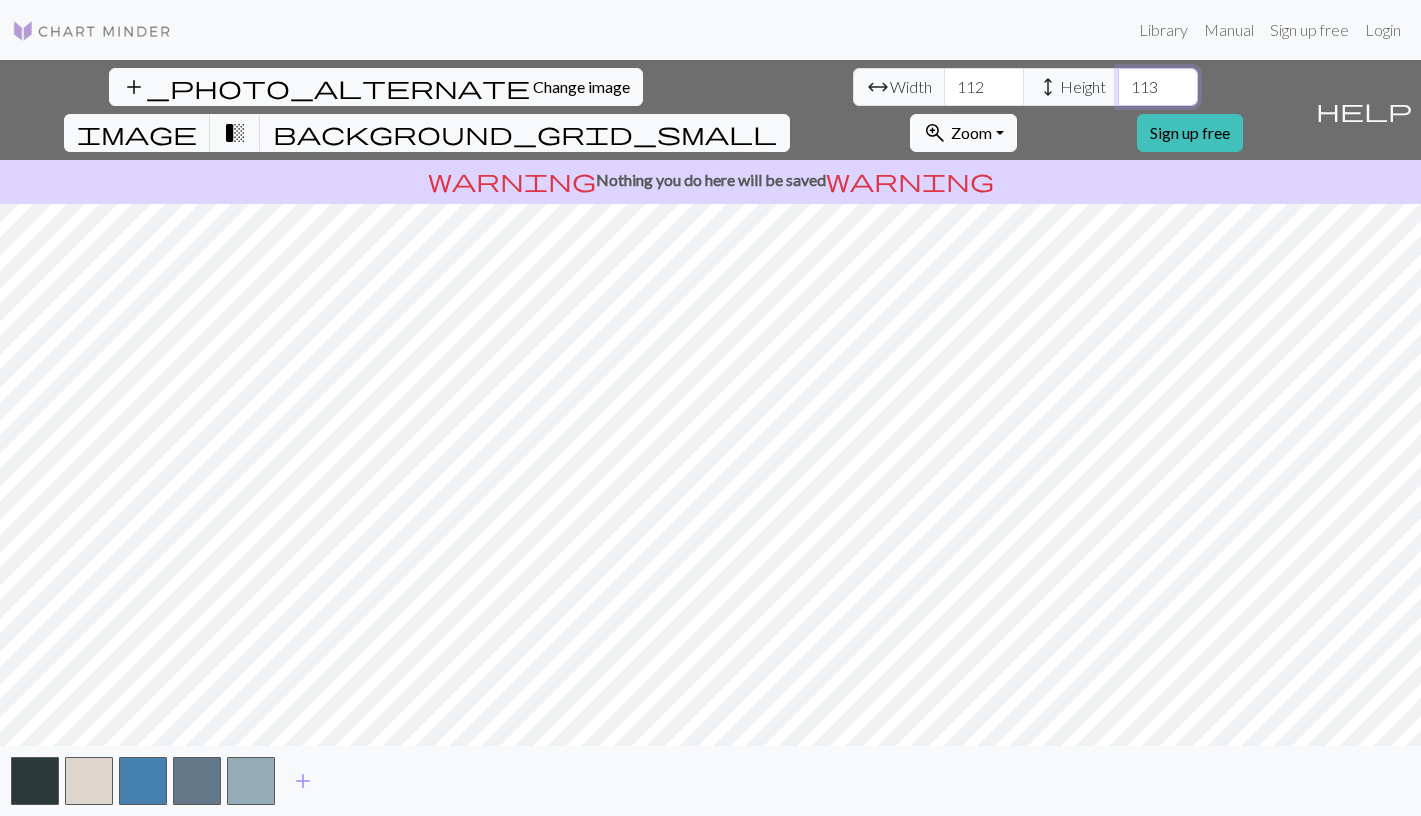 click on "114" at bounding box center (1158, 87) 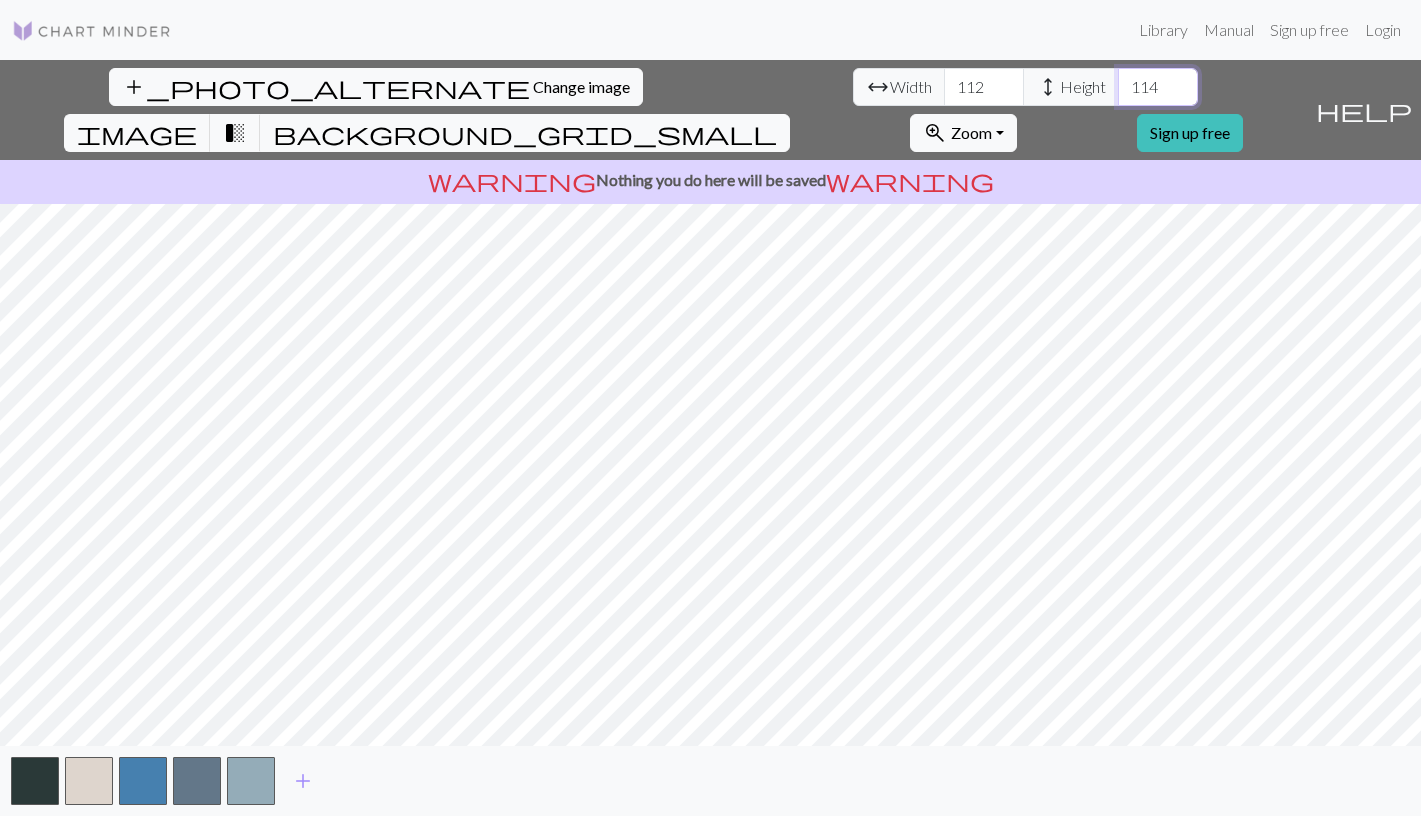 click on "115" at bounding box center [1158, 87] 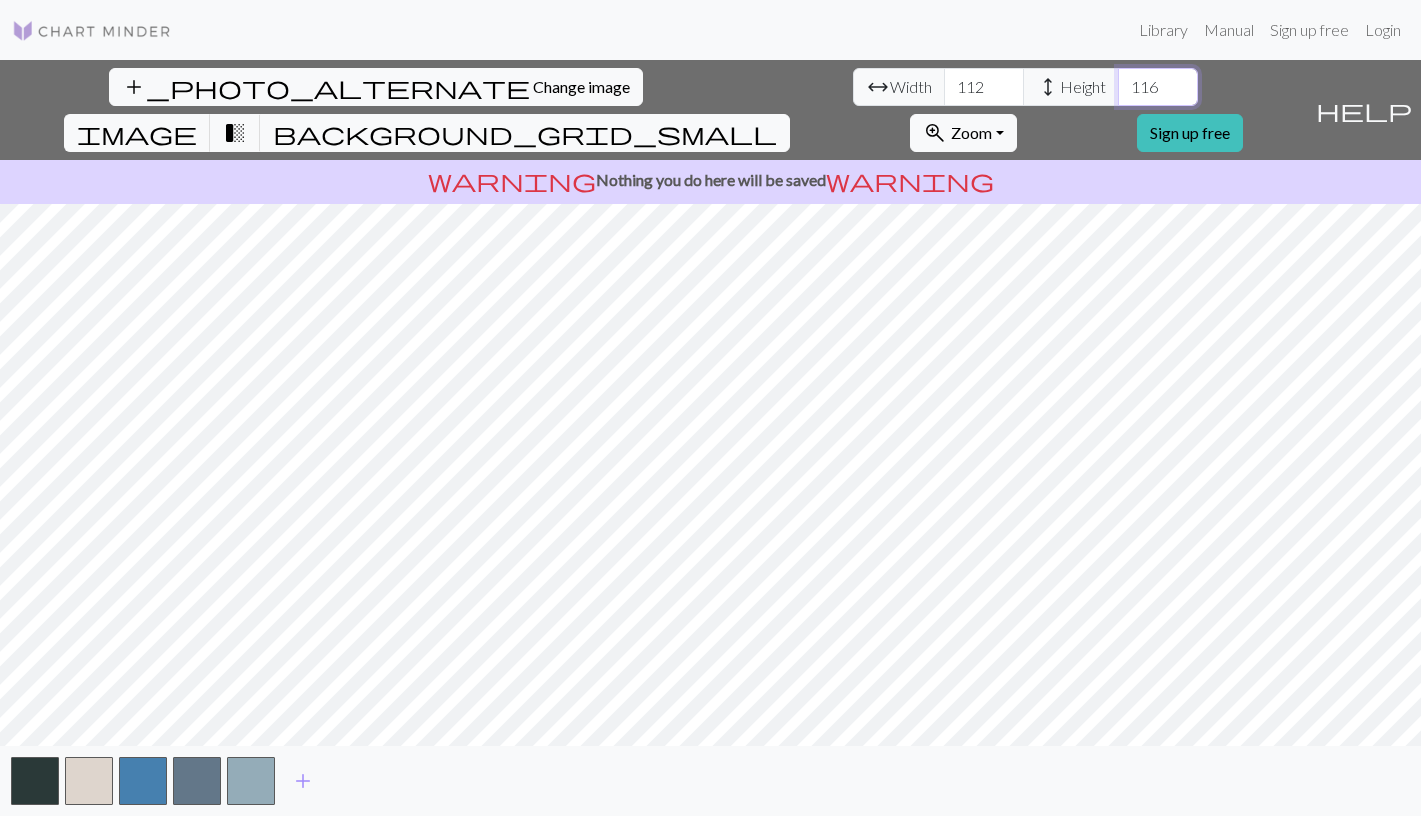 click on "116" at bounding box center (1158, 87) 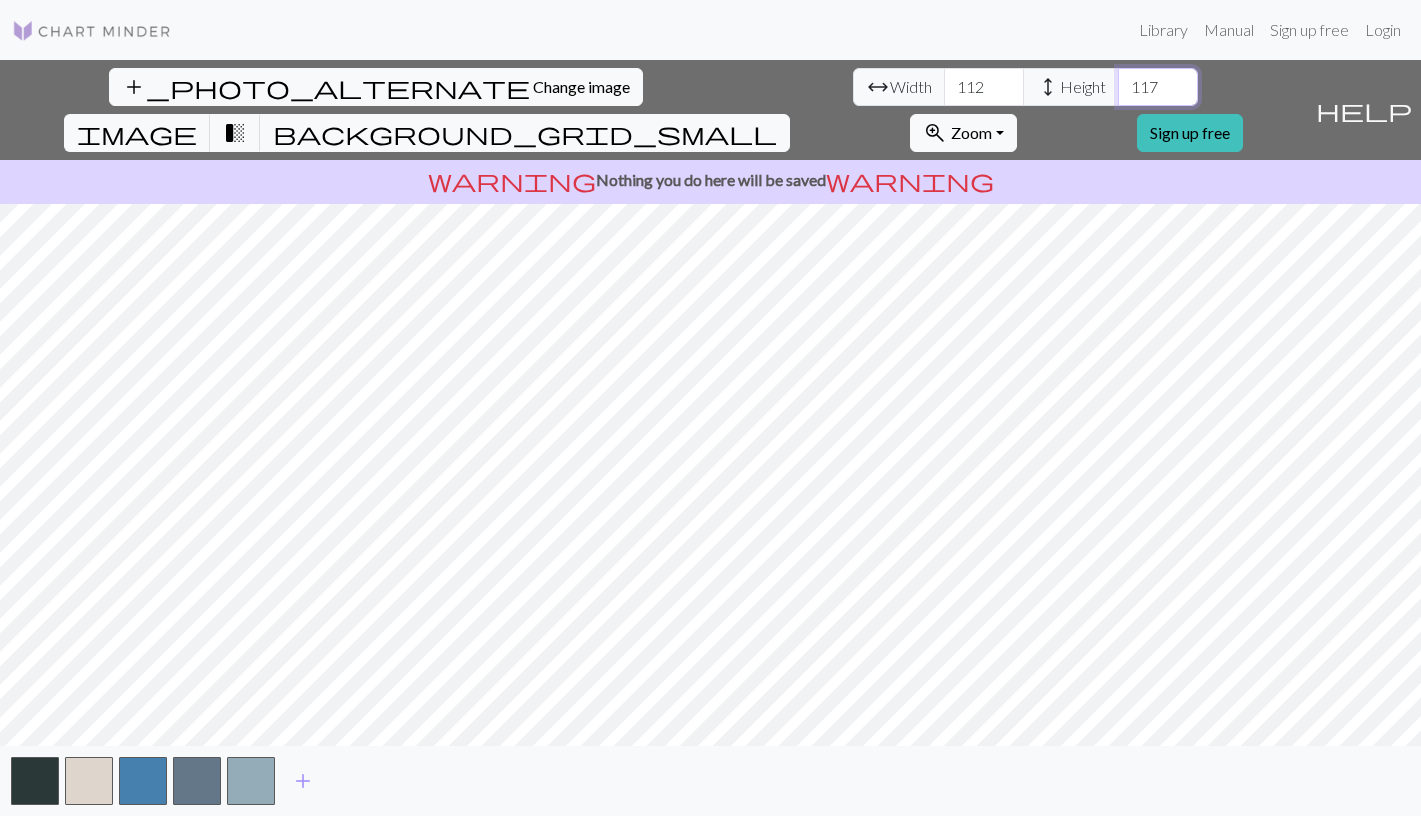click on "118" at bounding box center (1158, 87) 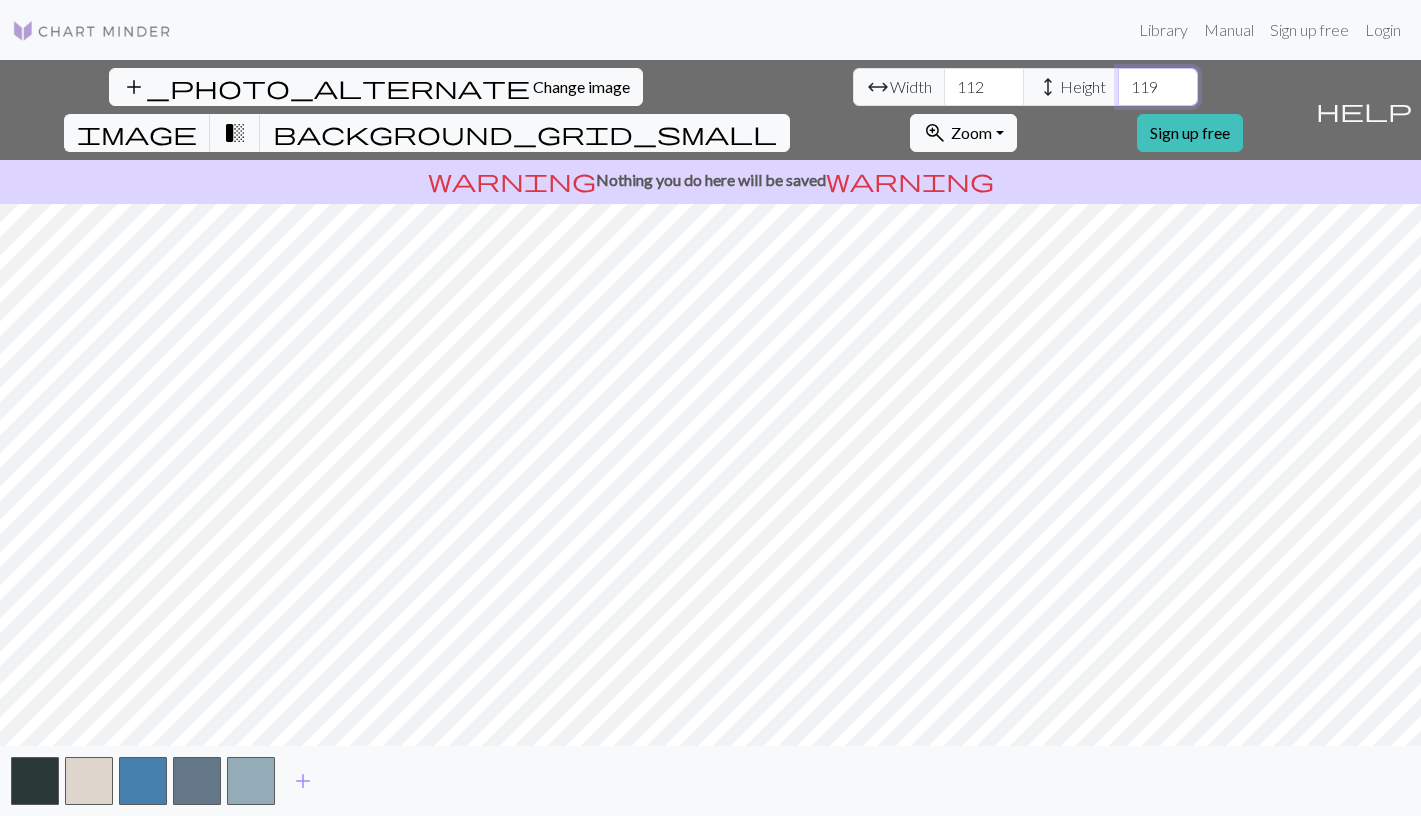 click on "119" at bounding box center (1158, 87) 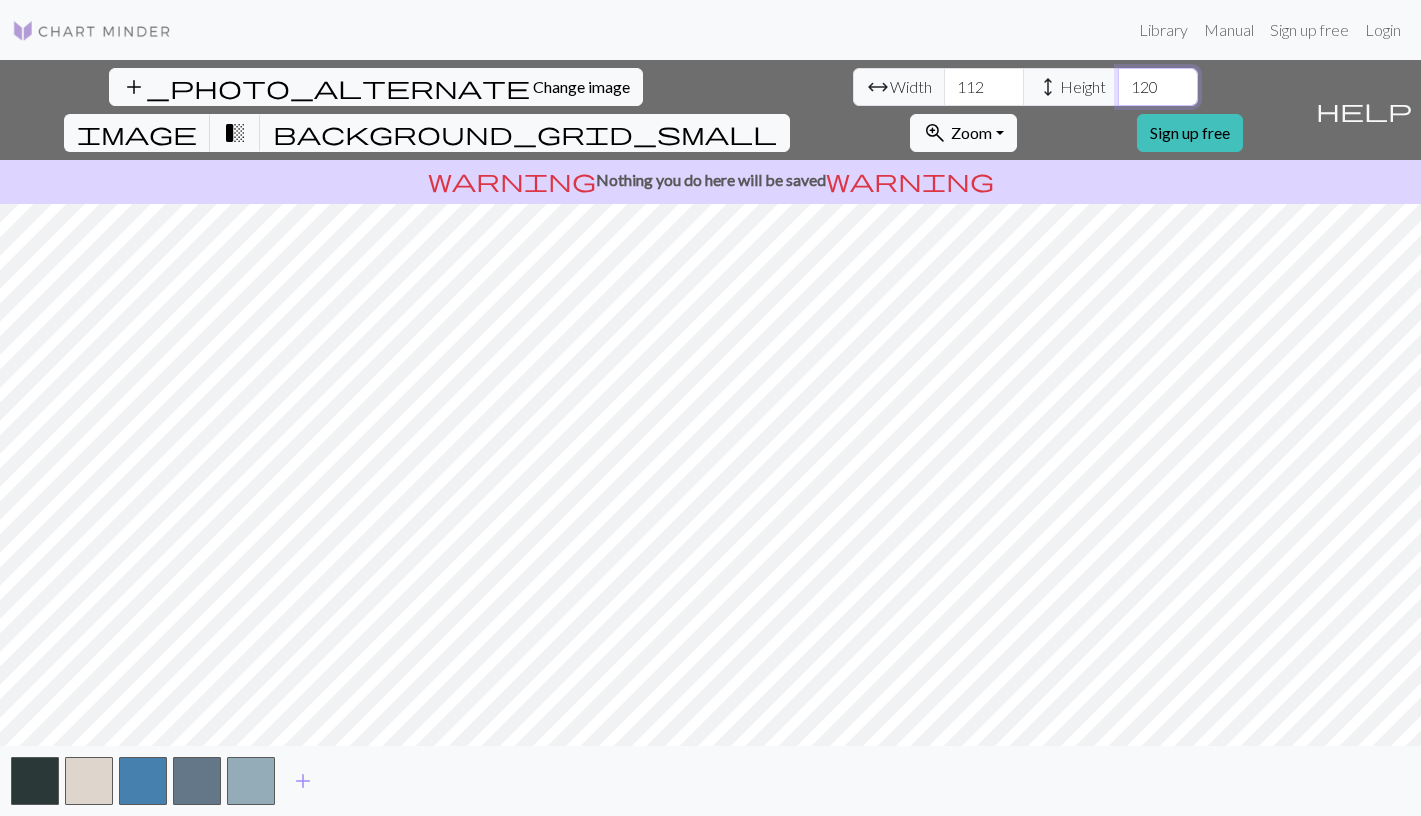 click on "120" at bounding box center (1158, 87) 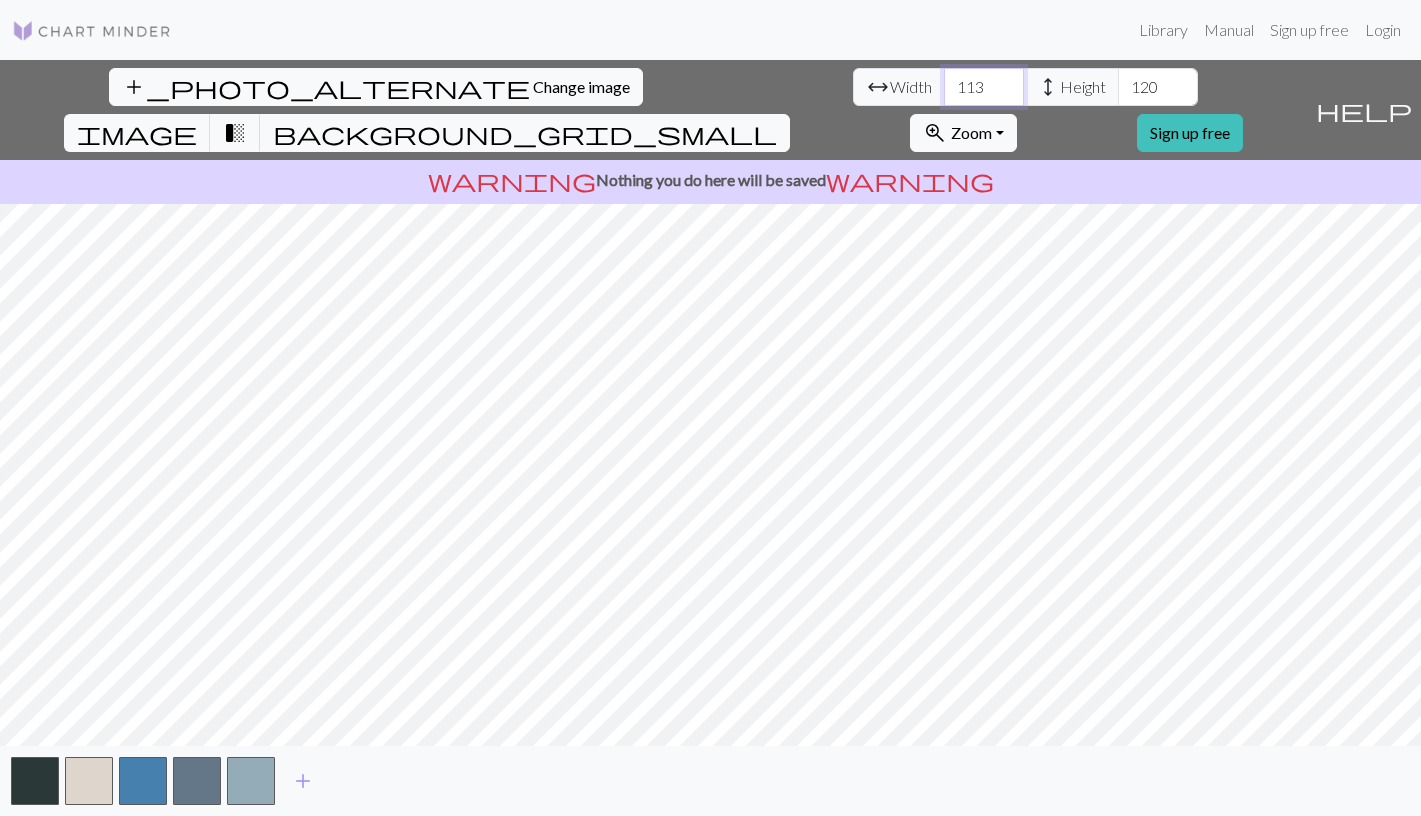 click on "113" at bounding box center [984, 87] 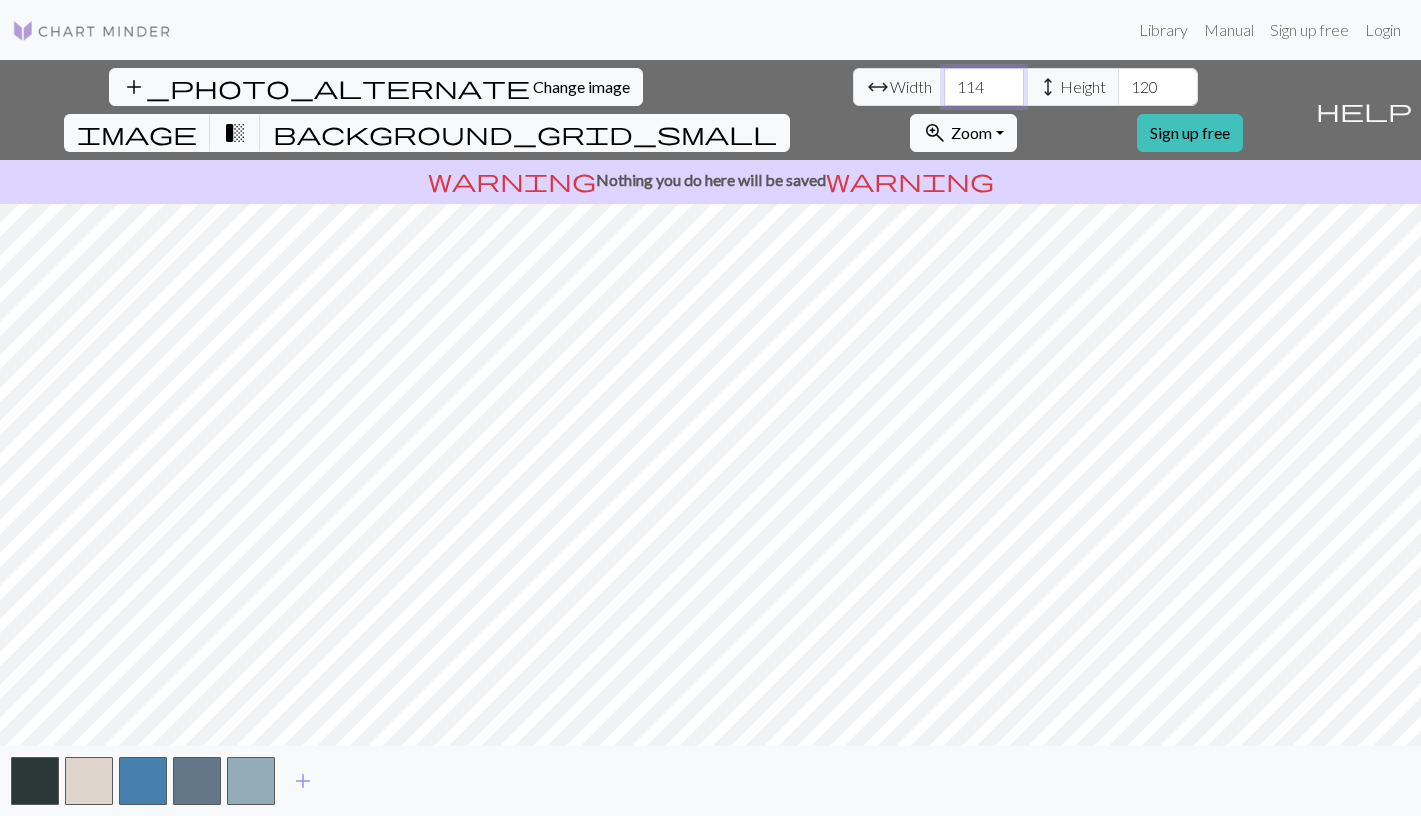 click on "114" at bounding box center (984, 87) 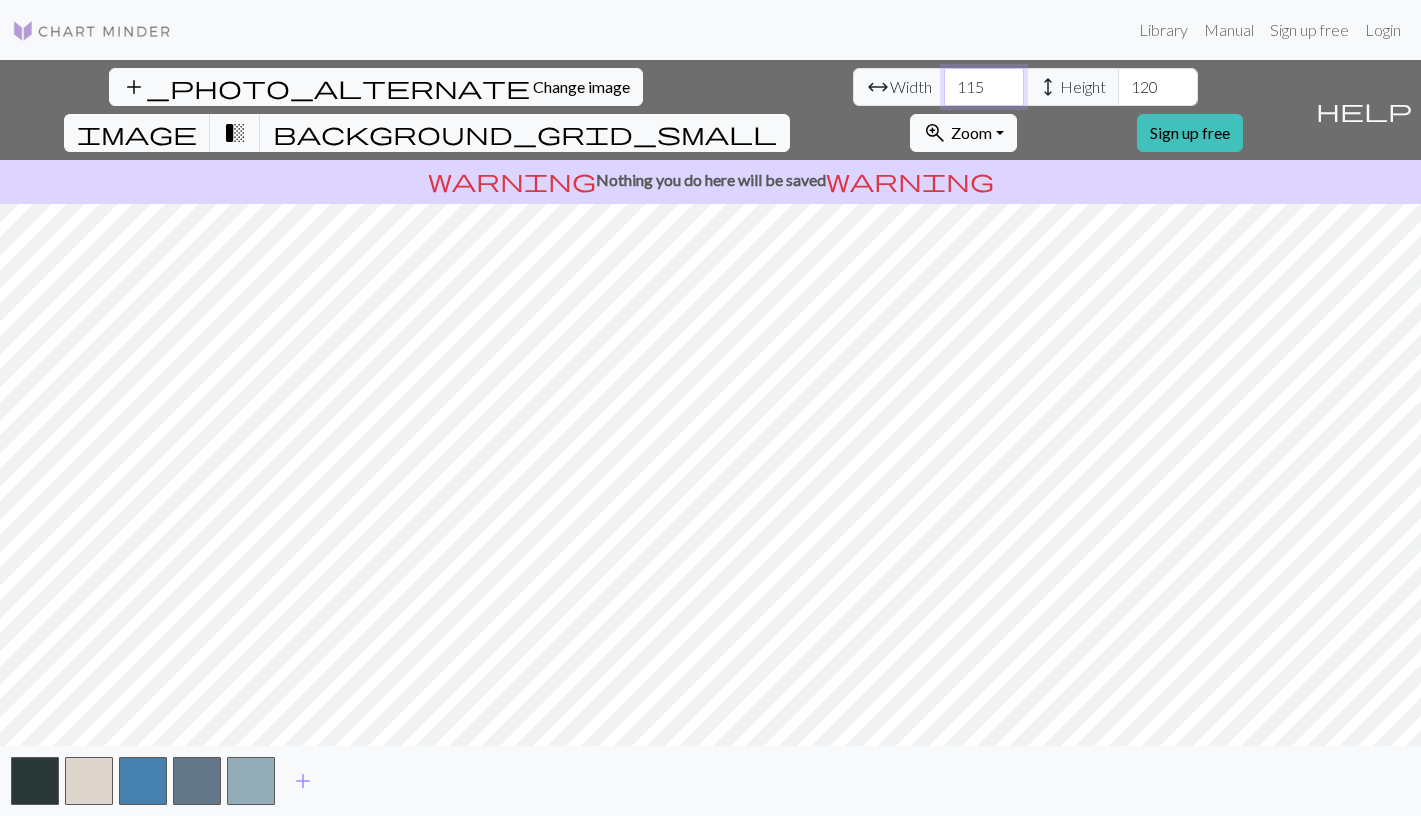 click on "116" at bounding box center [984, 87] 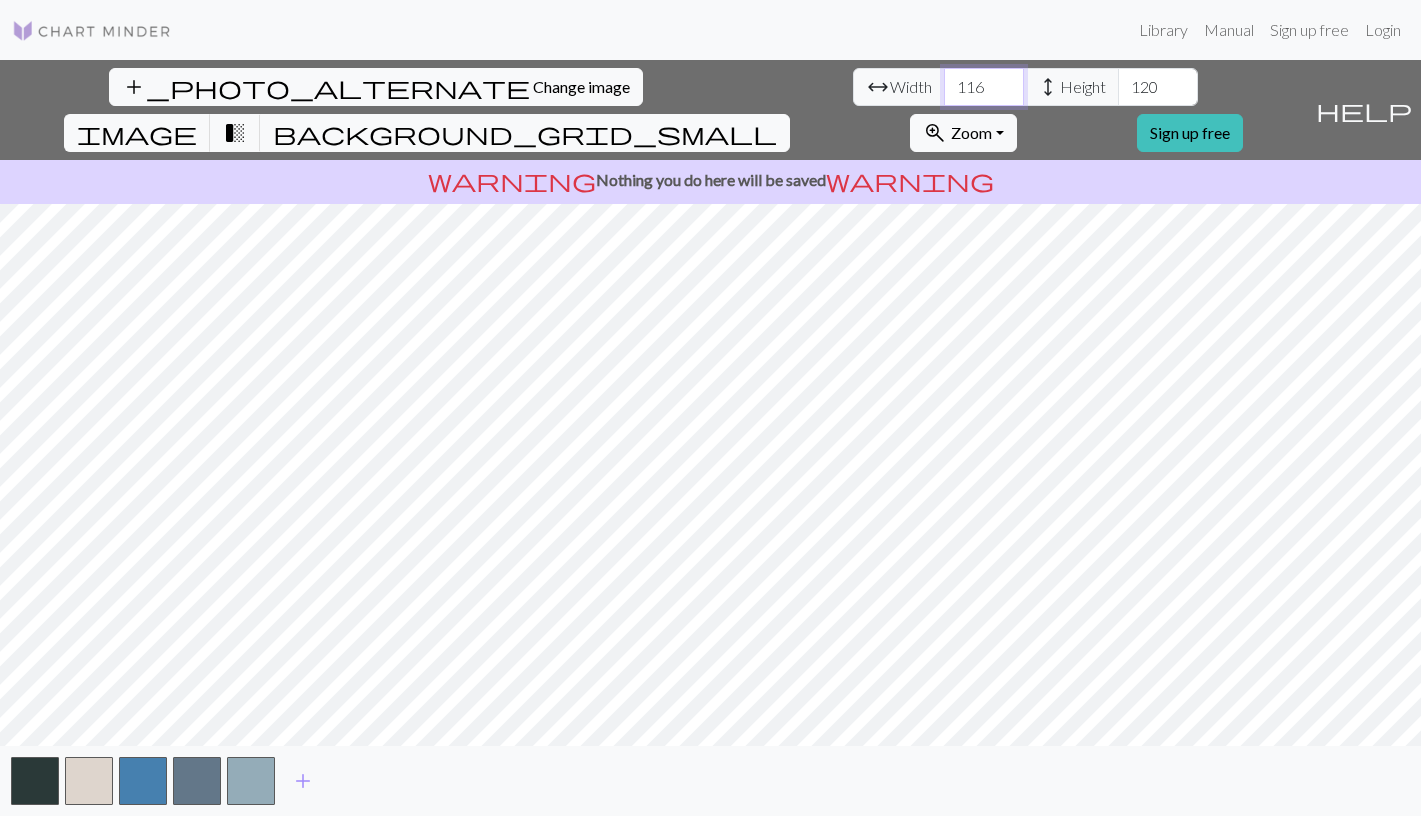 click on "117" at bounding box center [984, 87] 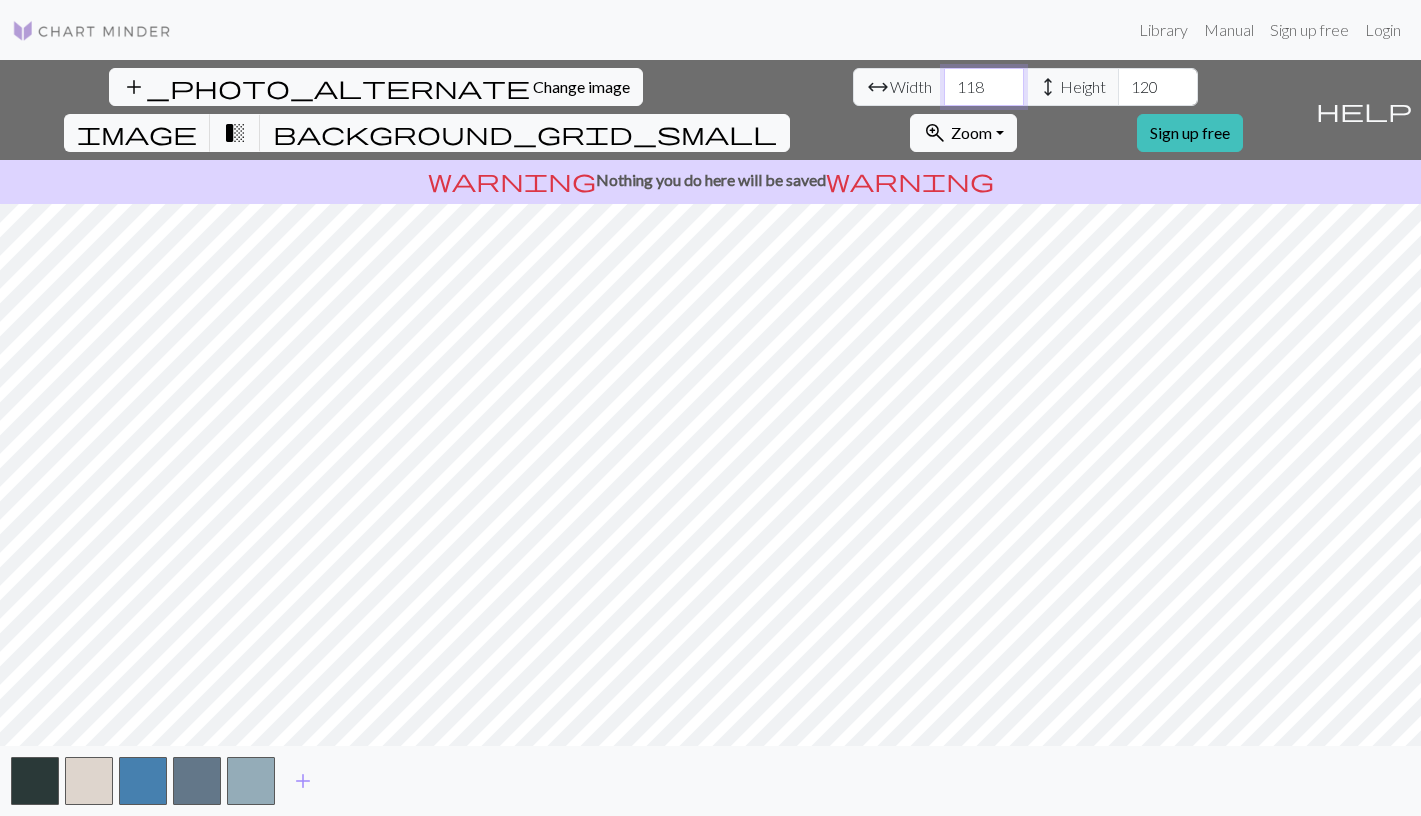 click on "118" at bounding box center (984, 87) 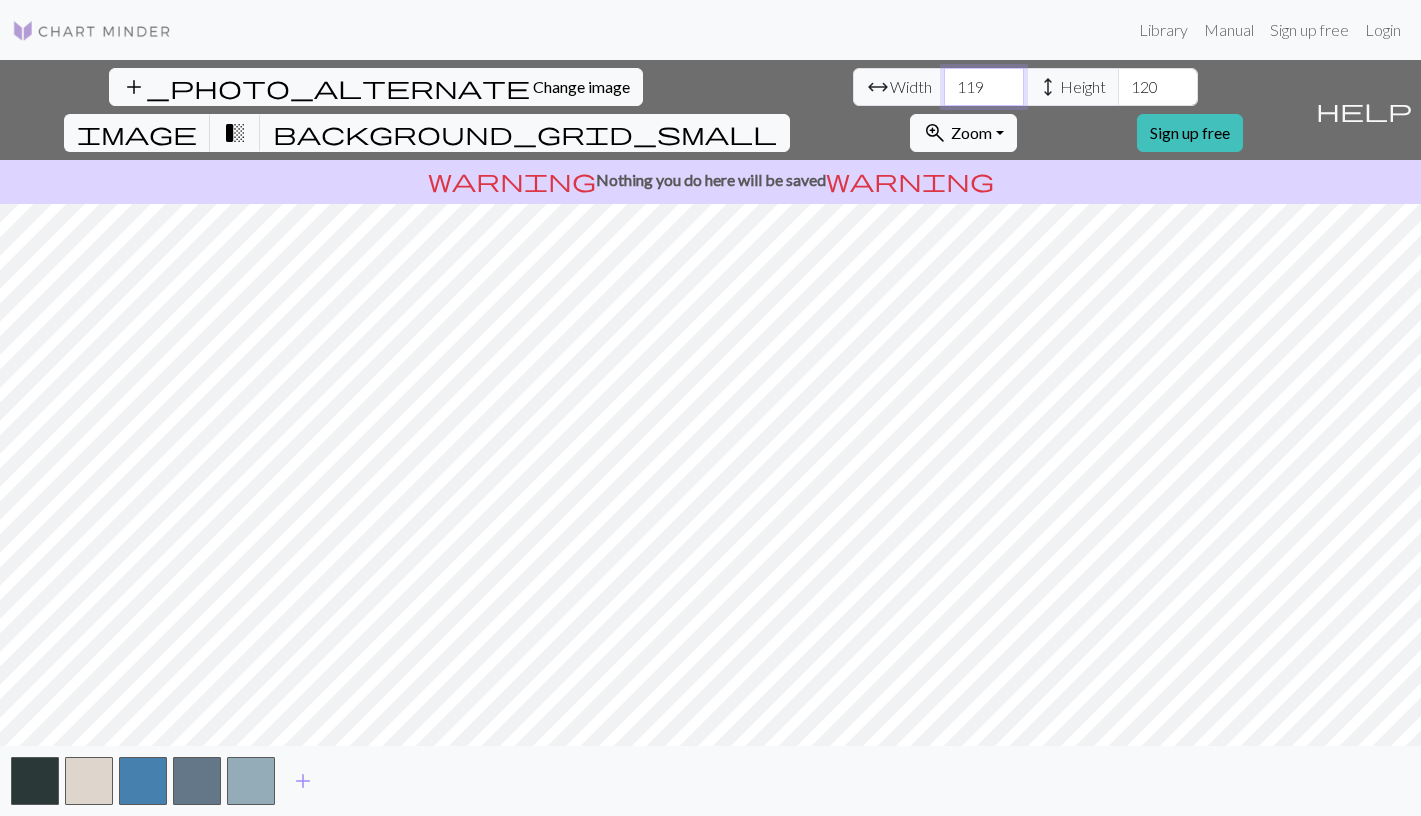 type on "120" 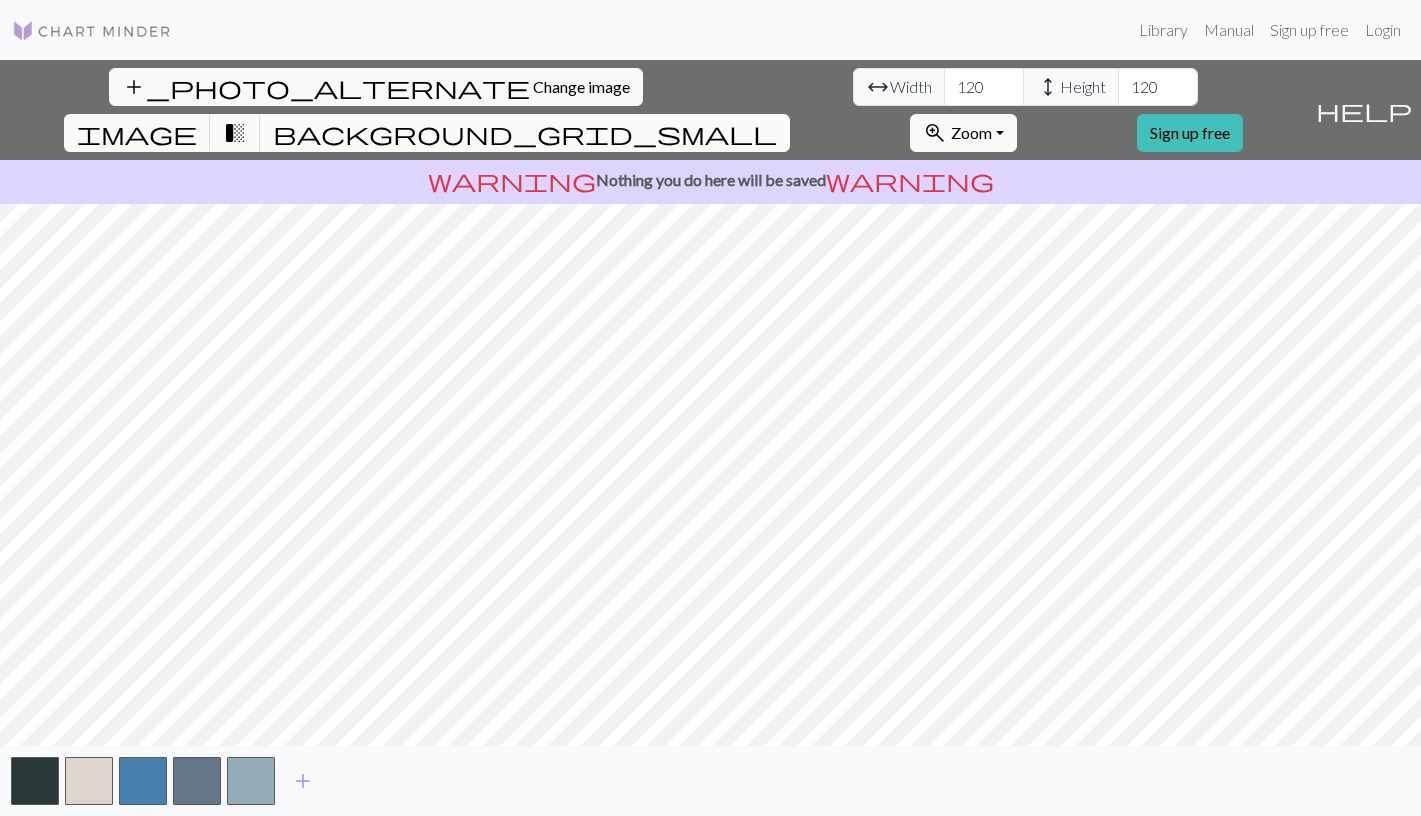 click on "background_grid_small" at bounding box center [525, 133] 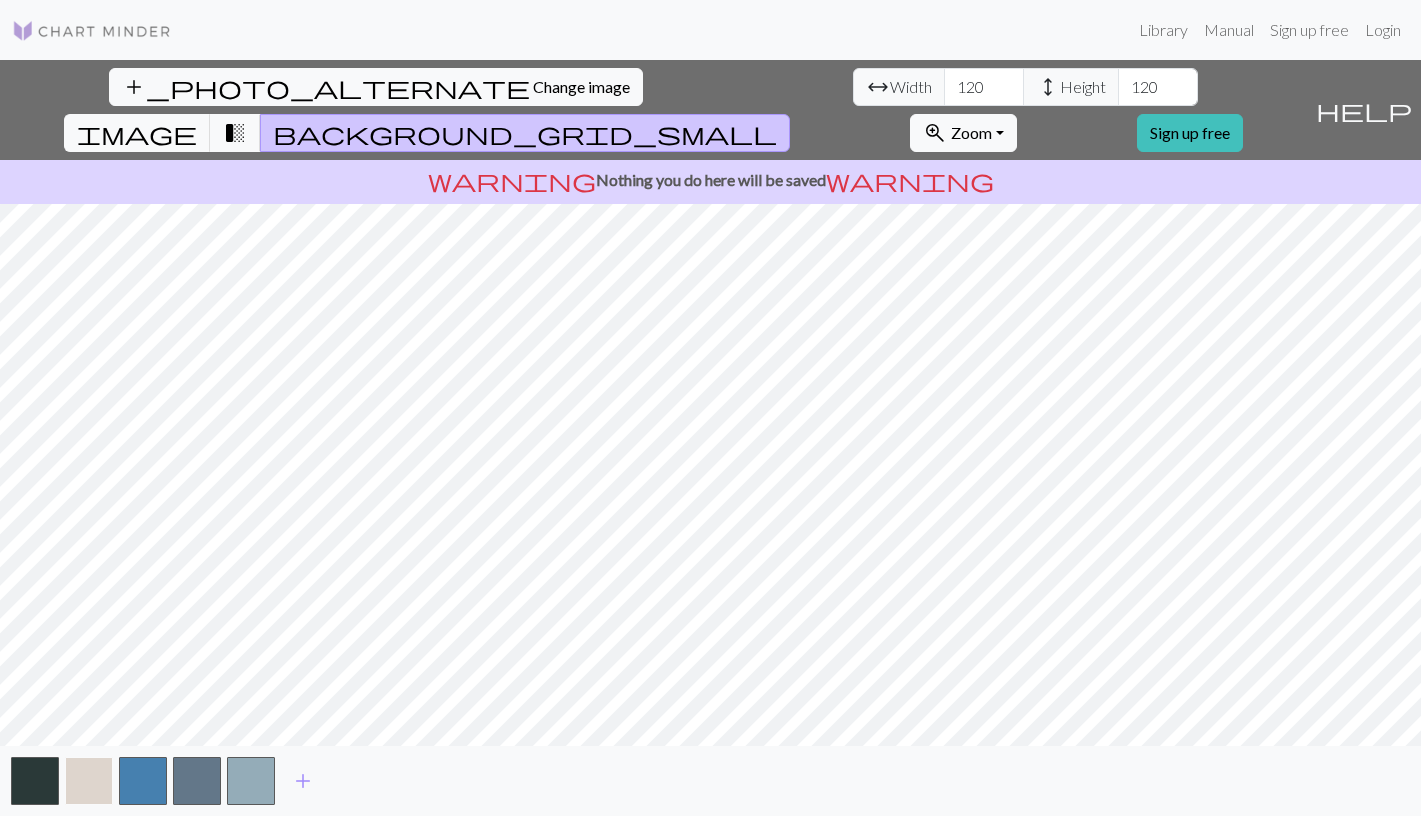 click at bounding box center (89, 781) 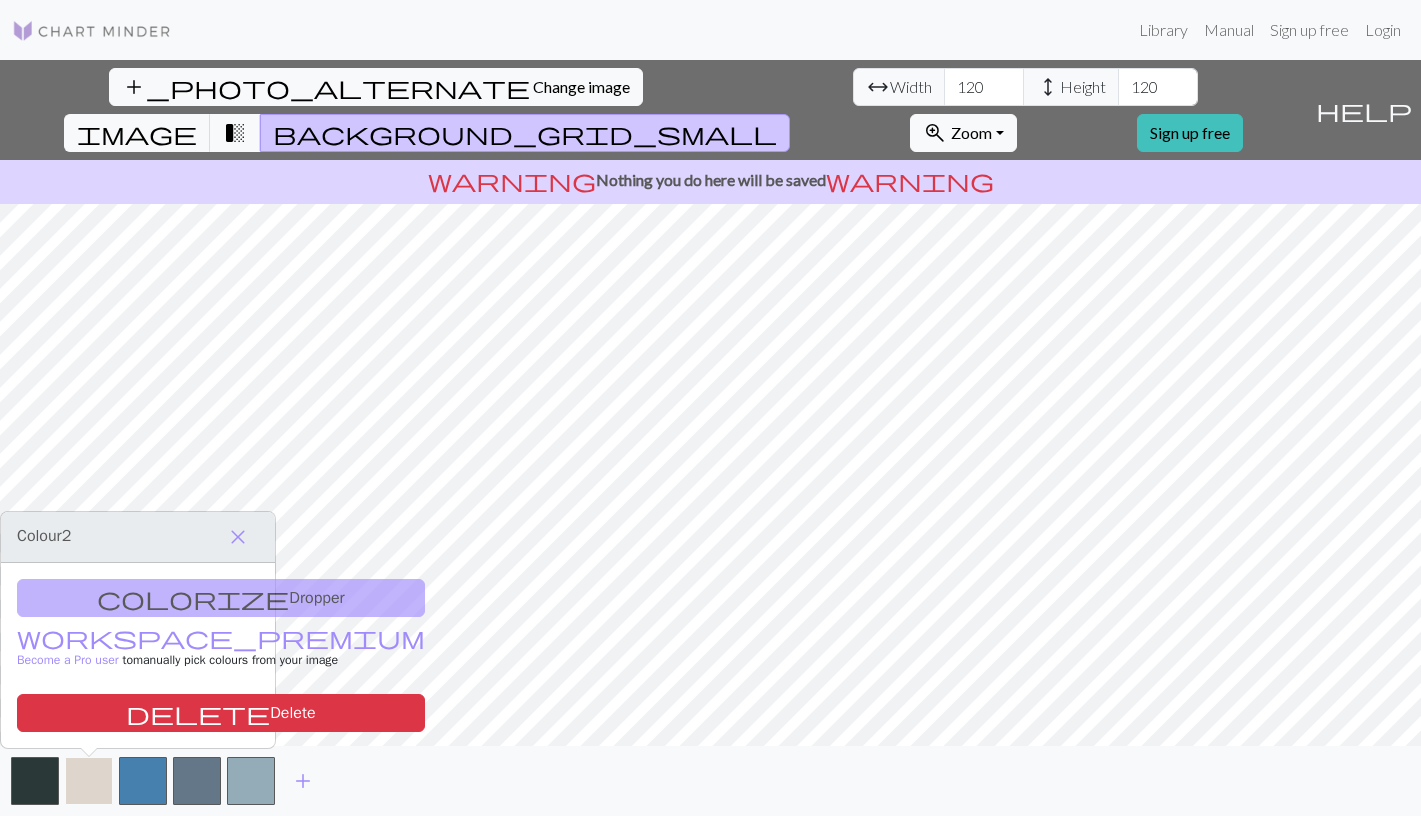 click at bounding box center [89, 781] 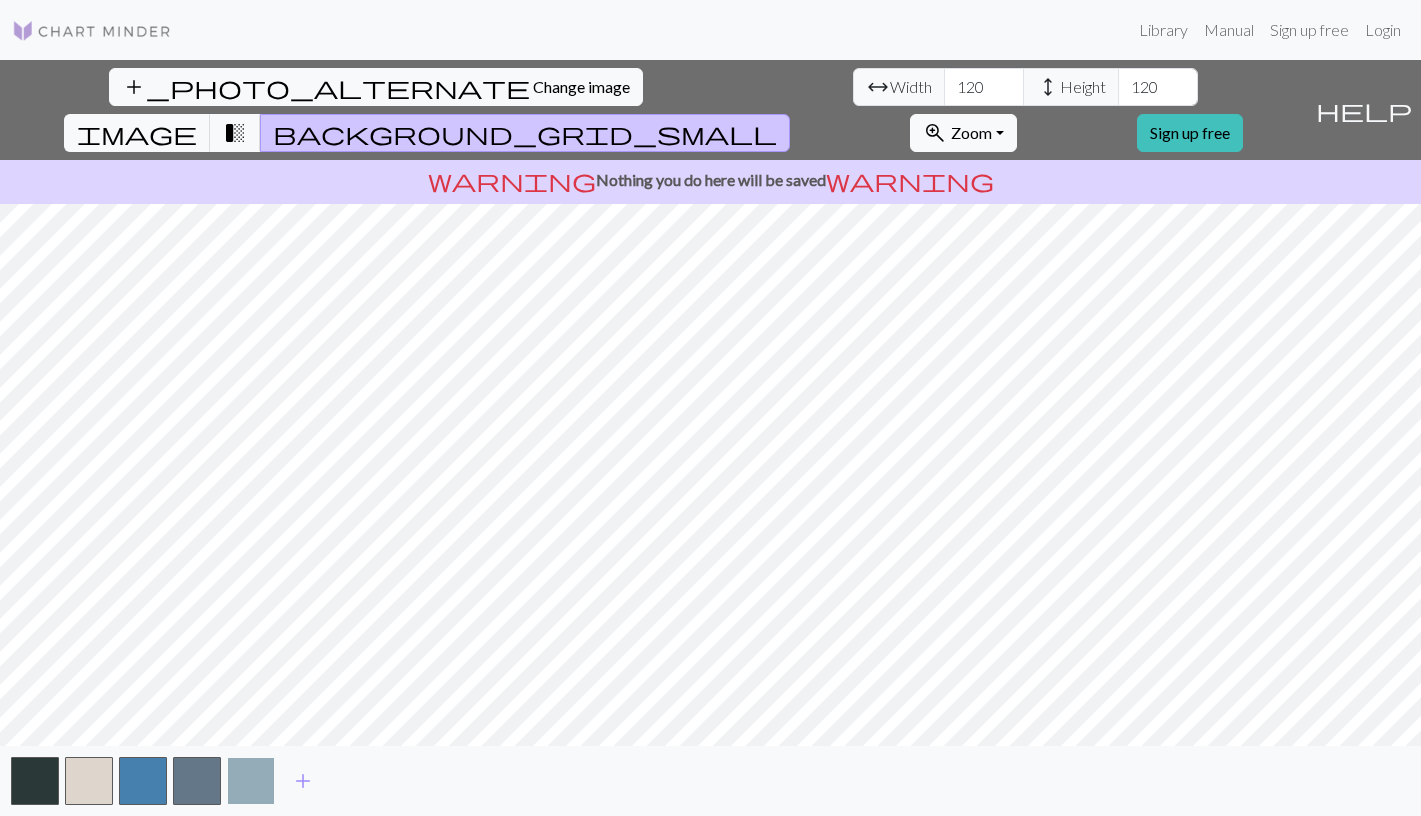 click at bounding box center (251, 781) 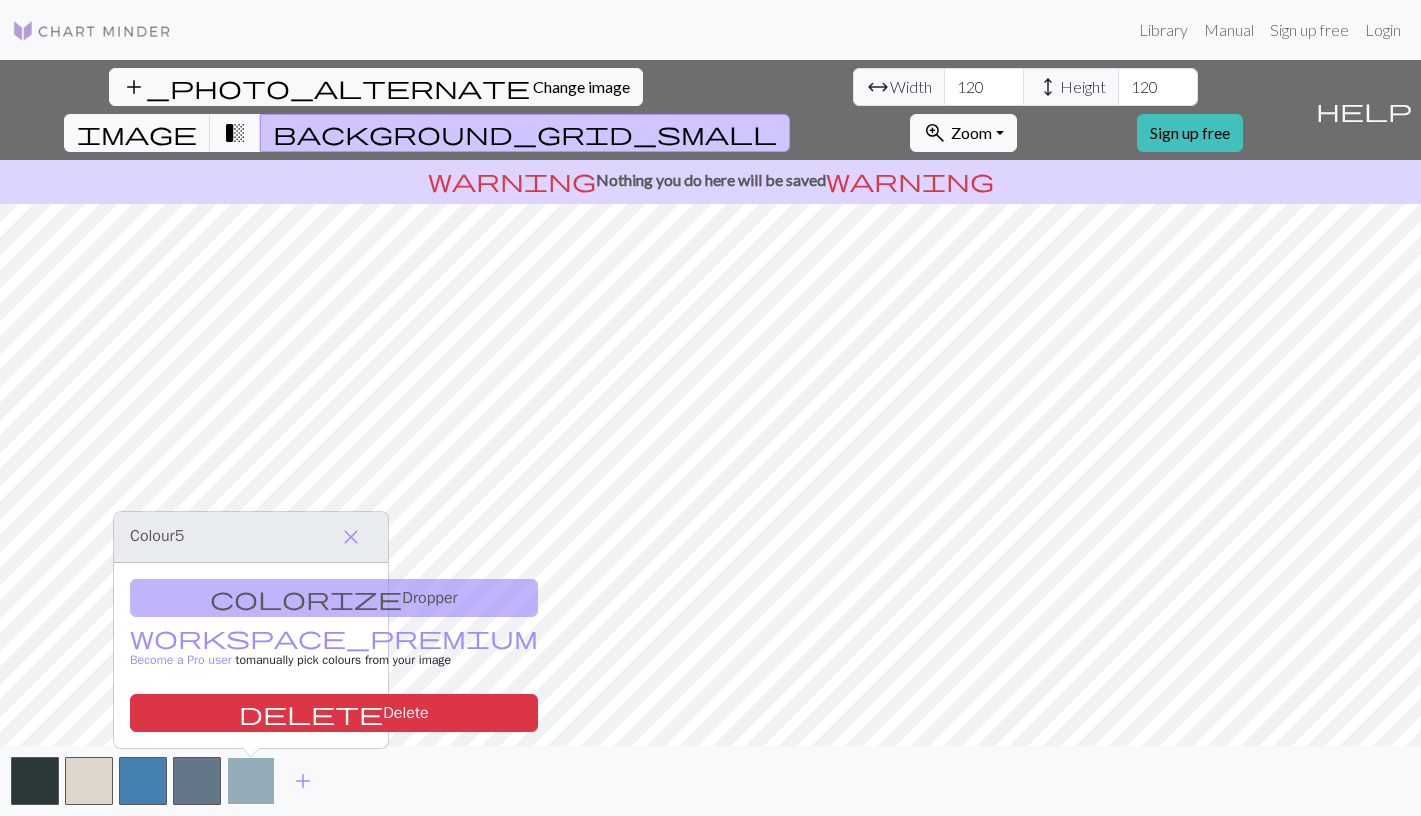 click at bounding box center [251, 781] 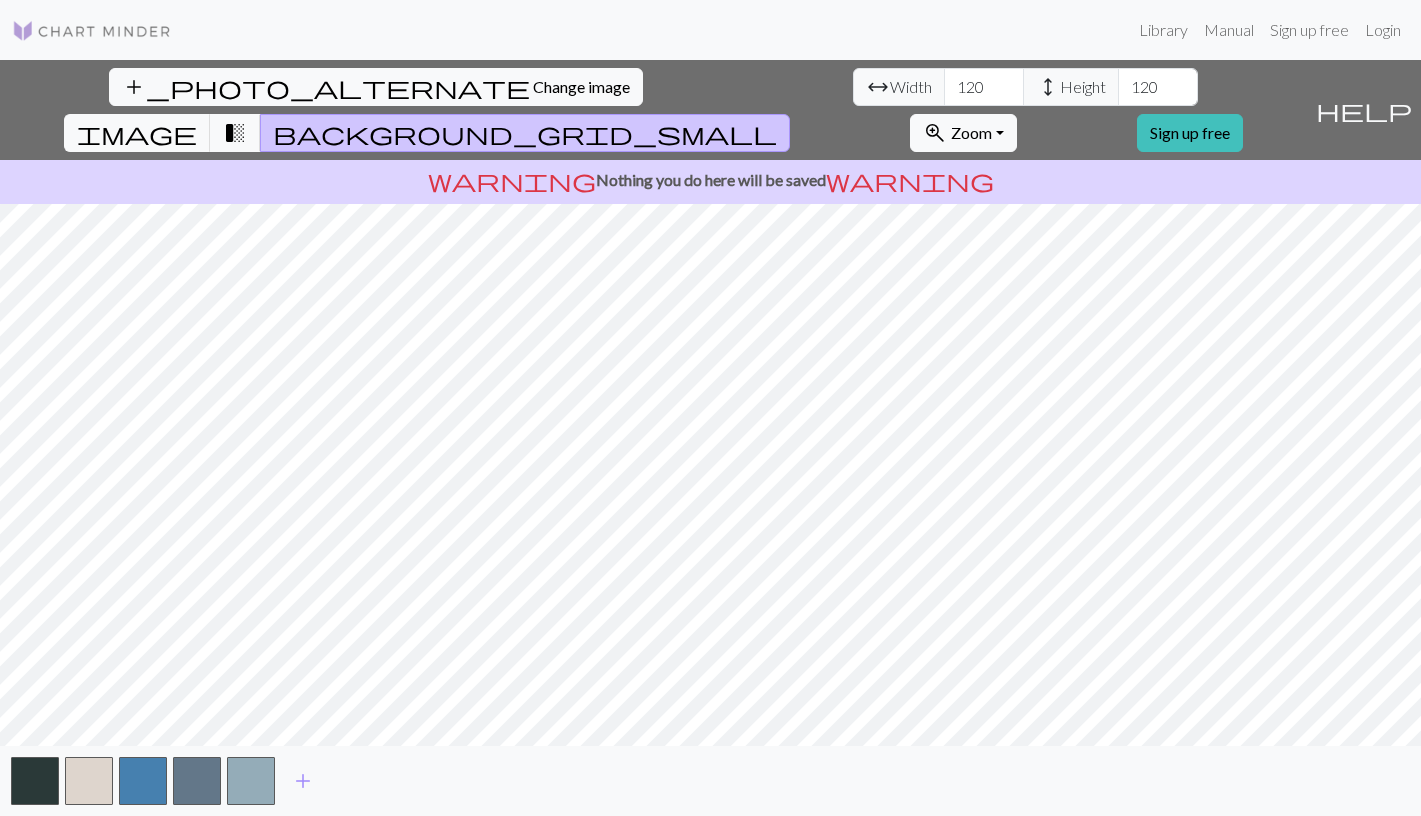 click on "background_grid_small" at bounding box center [525, 133] 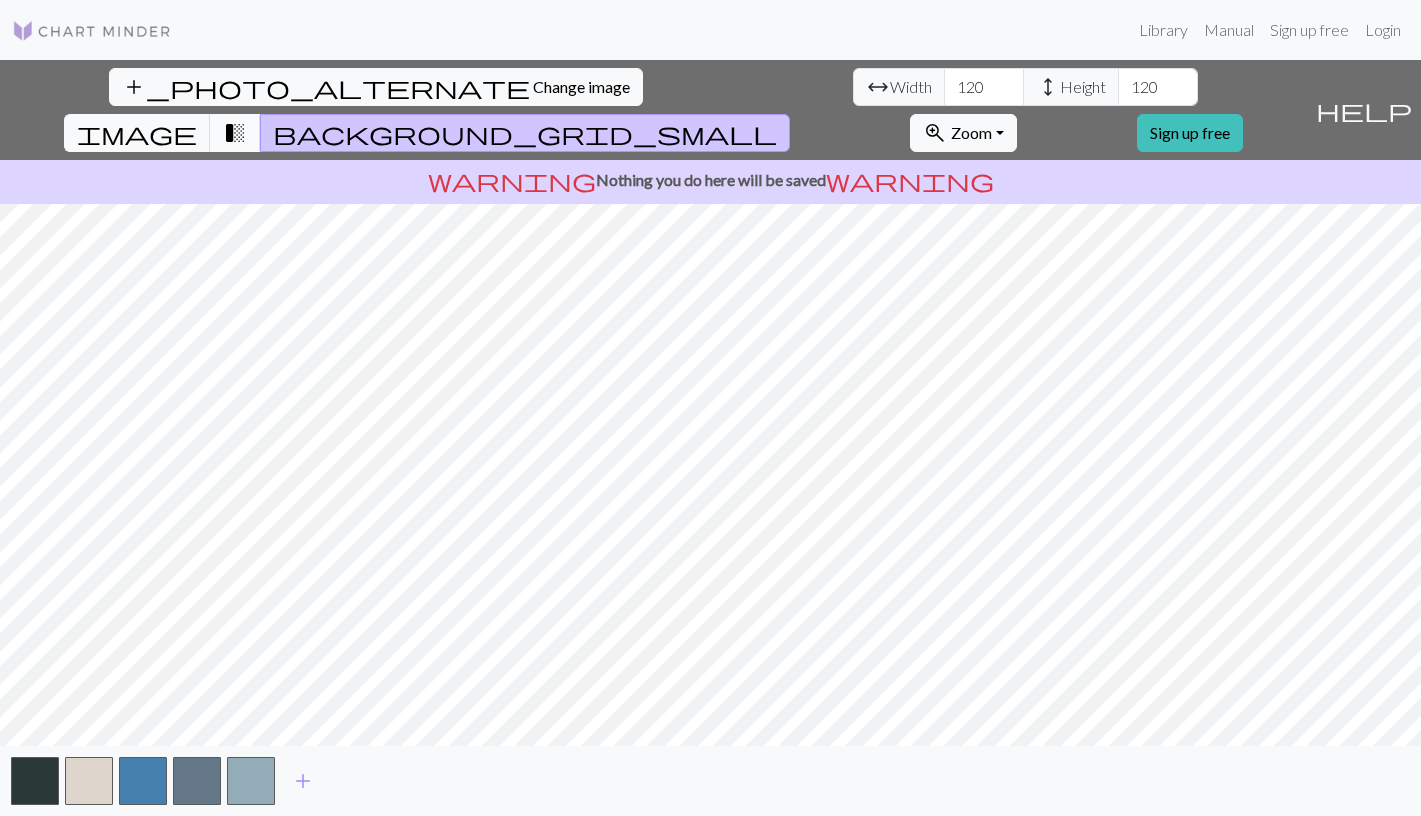 click on "transition_fade" at bounding box center (235, 133) 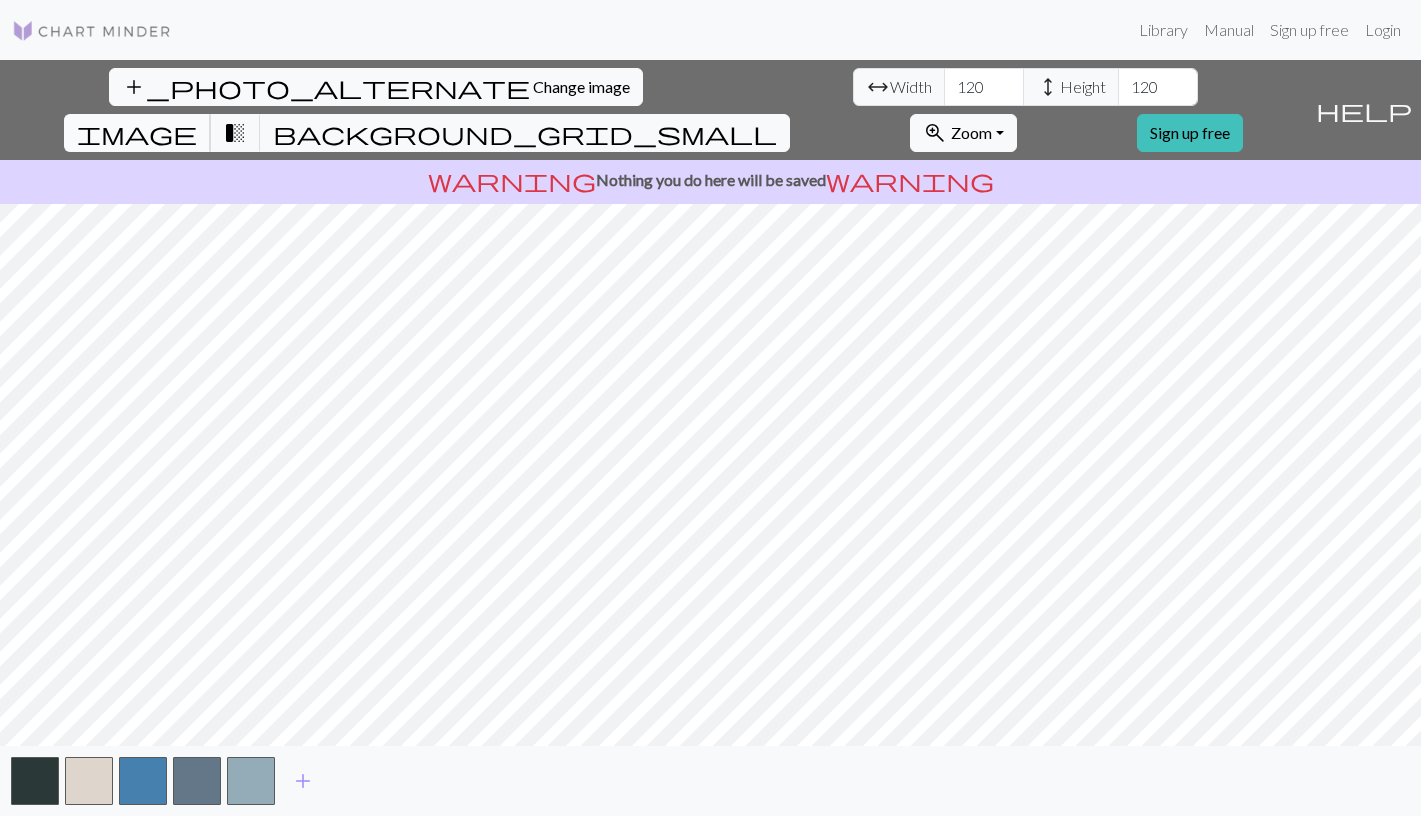 click on "image" at bounding box center (137, 133) 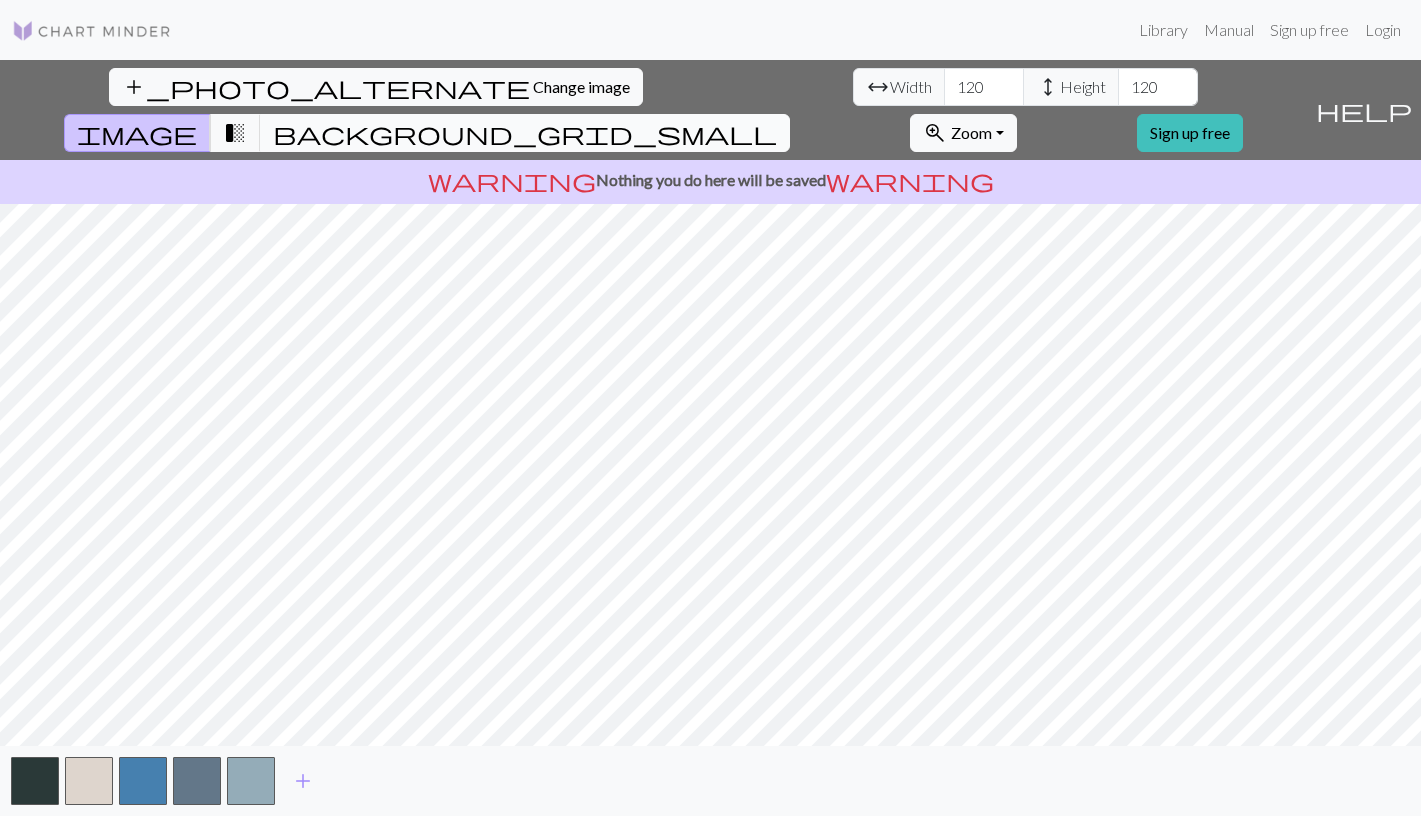 click on "background_grid_small" at bounding box center [525, 133] 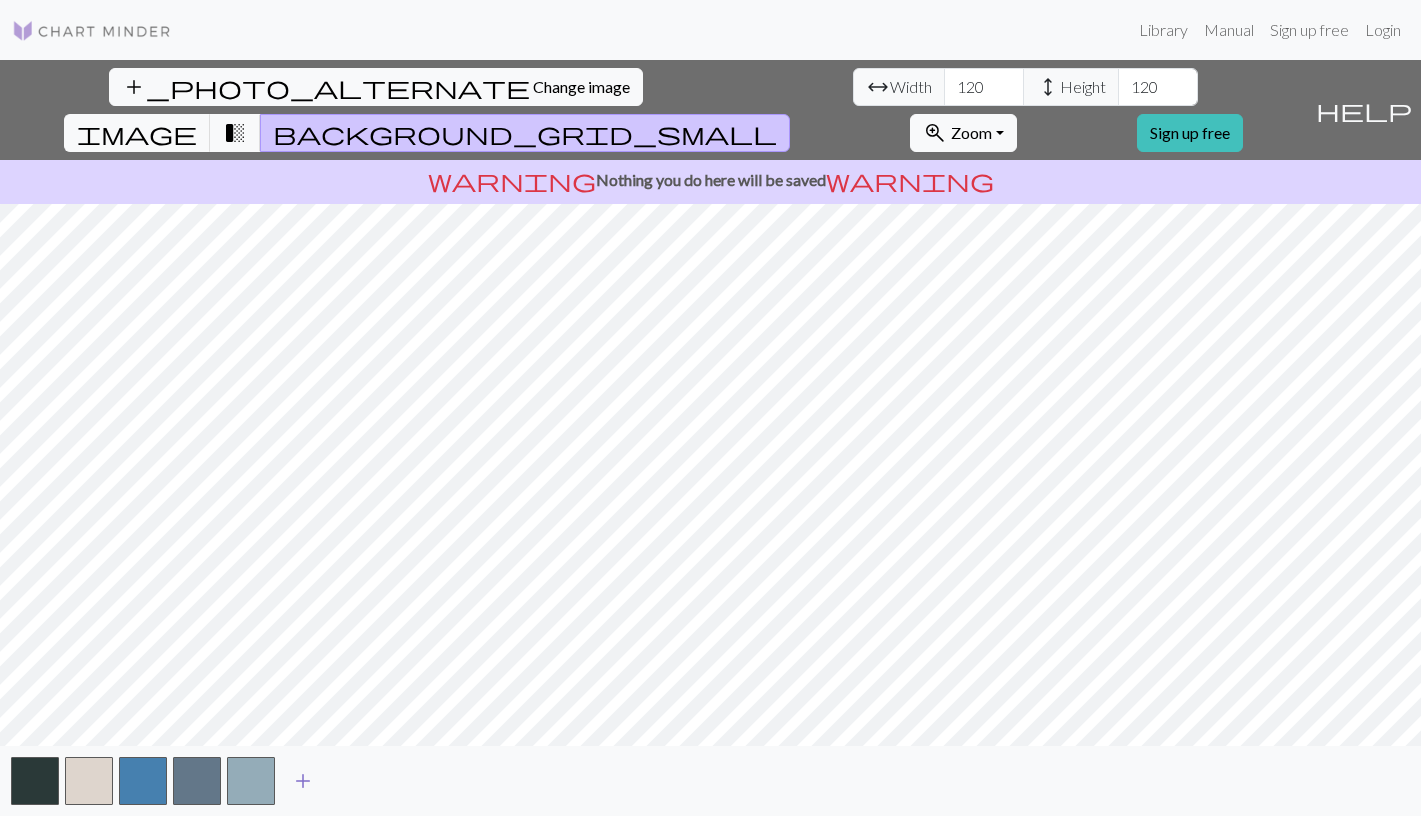 click on "add" at bounding box center (303, 781) 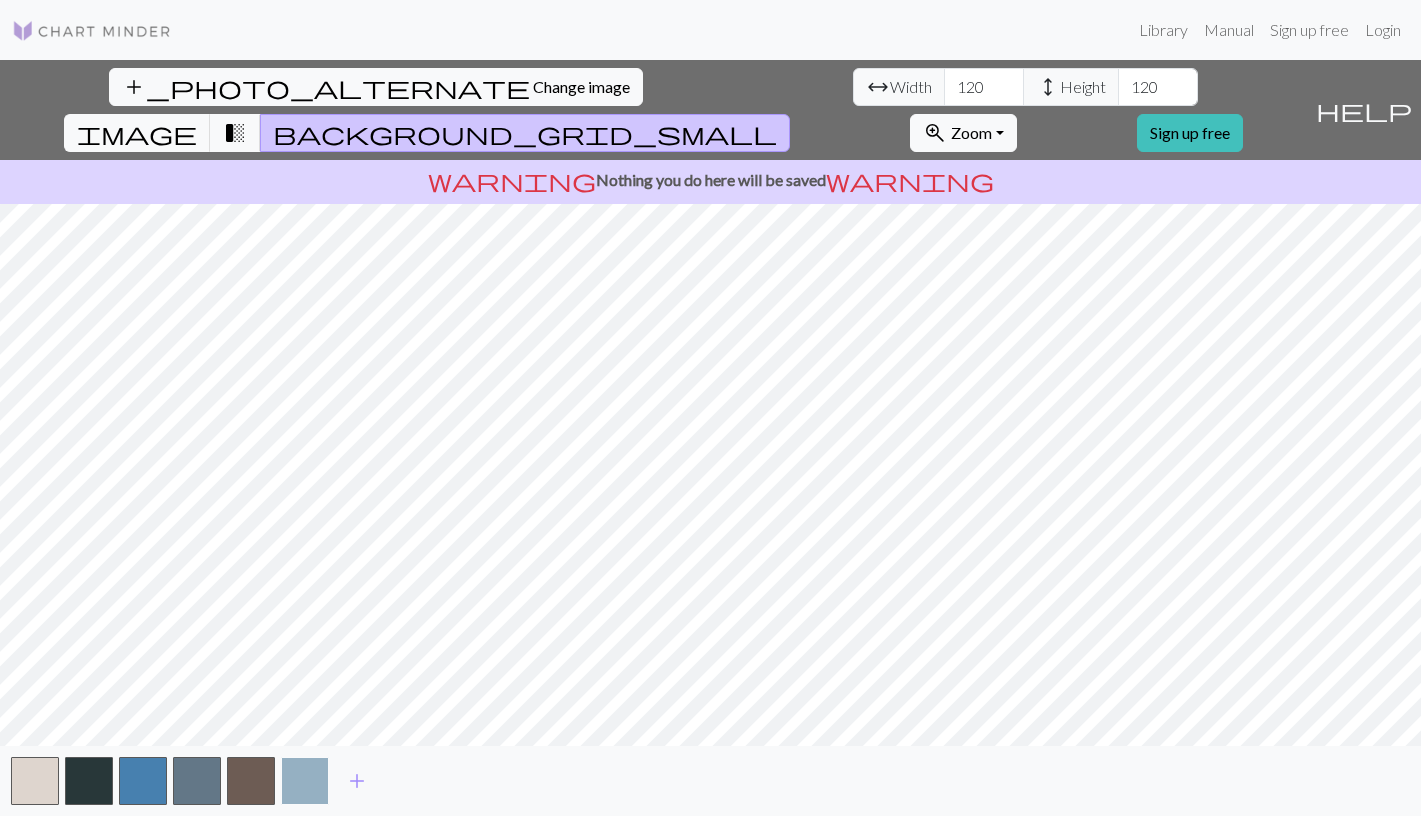 click at bounding box center [305, 781] 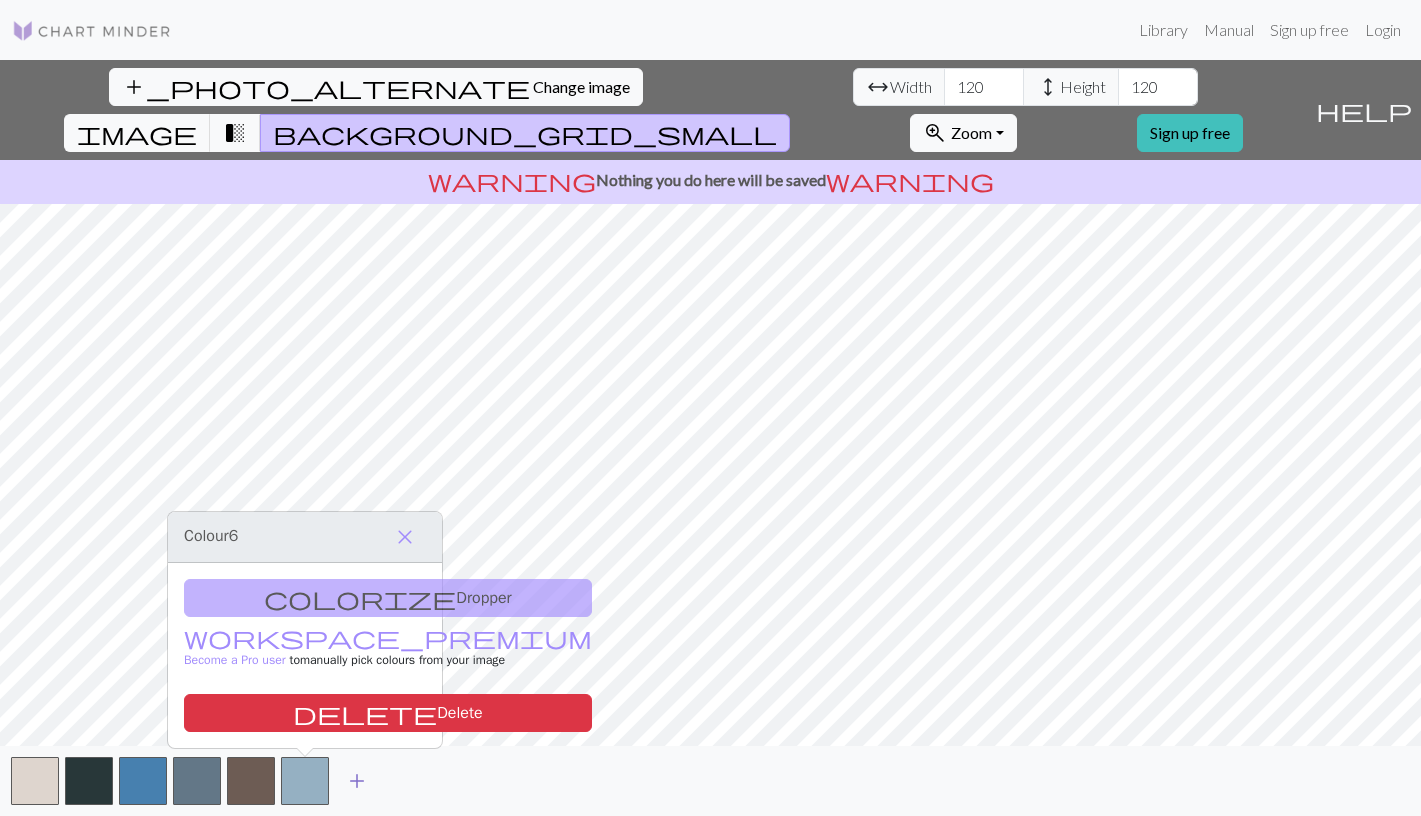 click on "add" at bounding box center (357, 781) 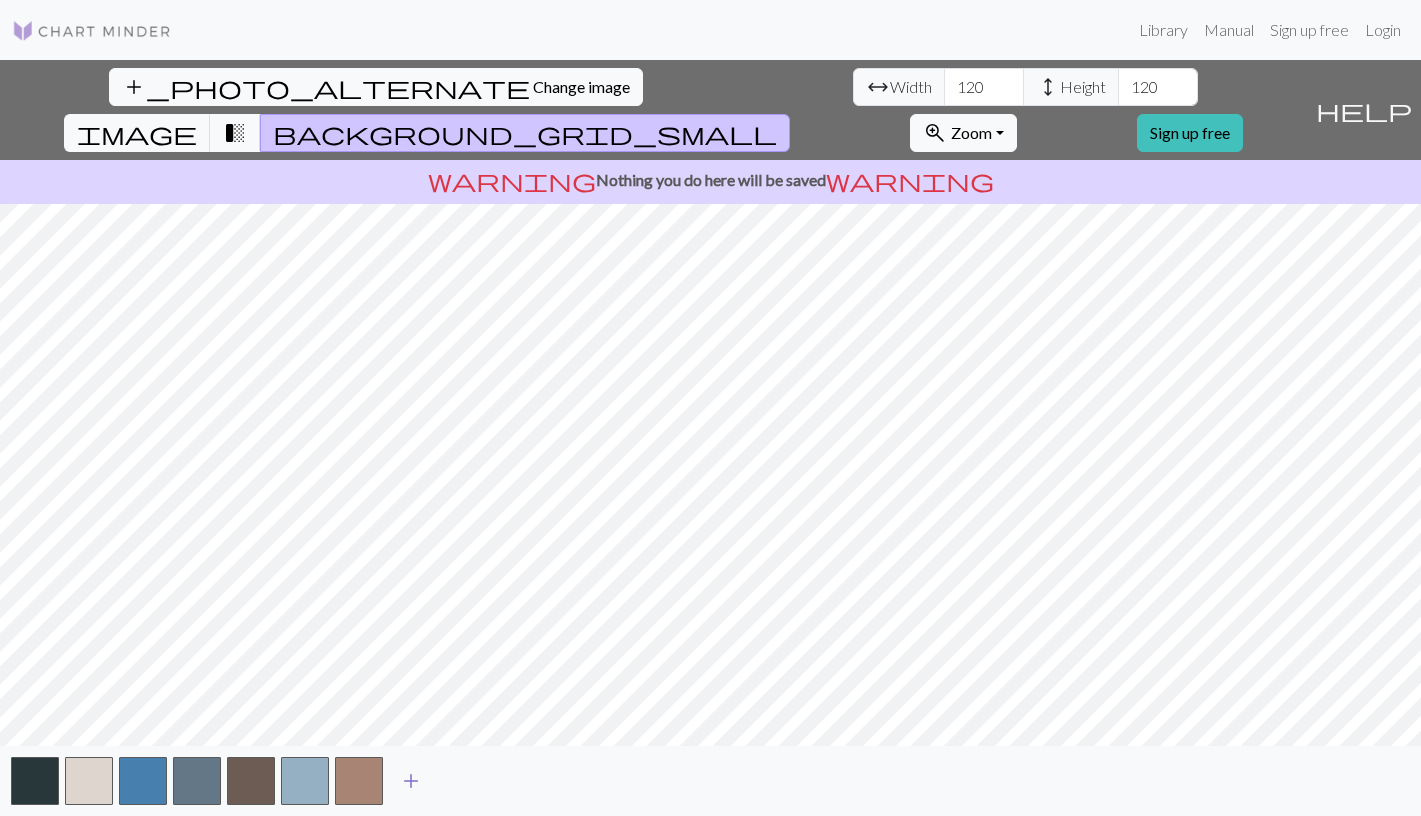 click on "add" at bounding box center (411, 781) 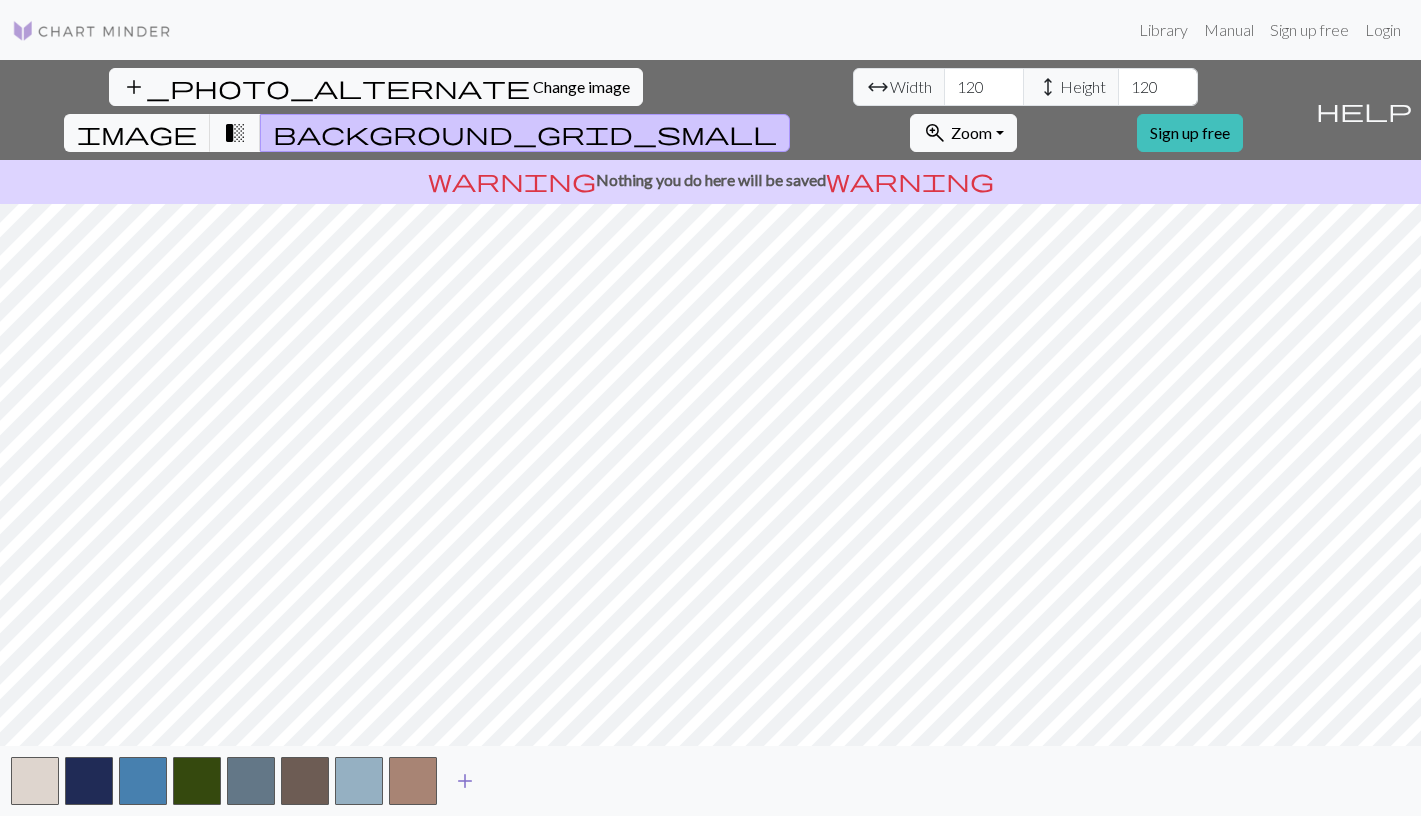 click on "add" at bounding box center (465, 781) 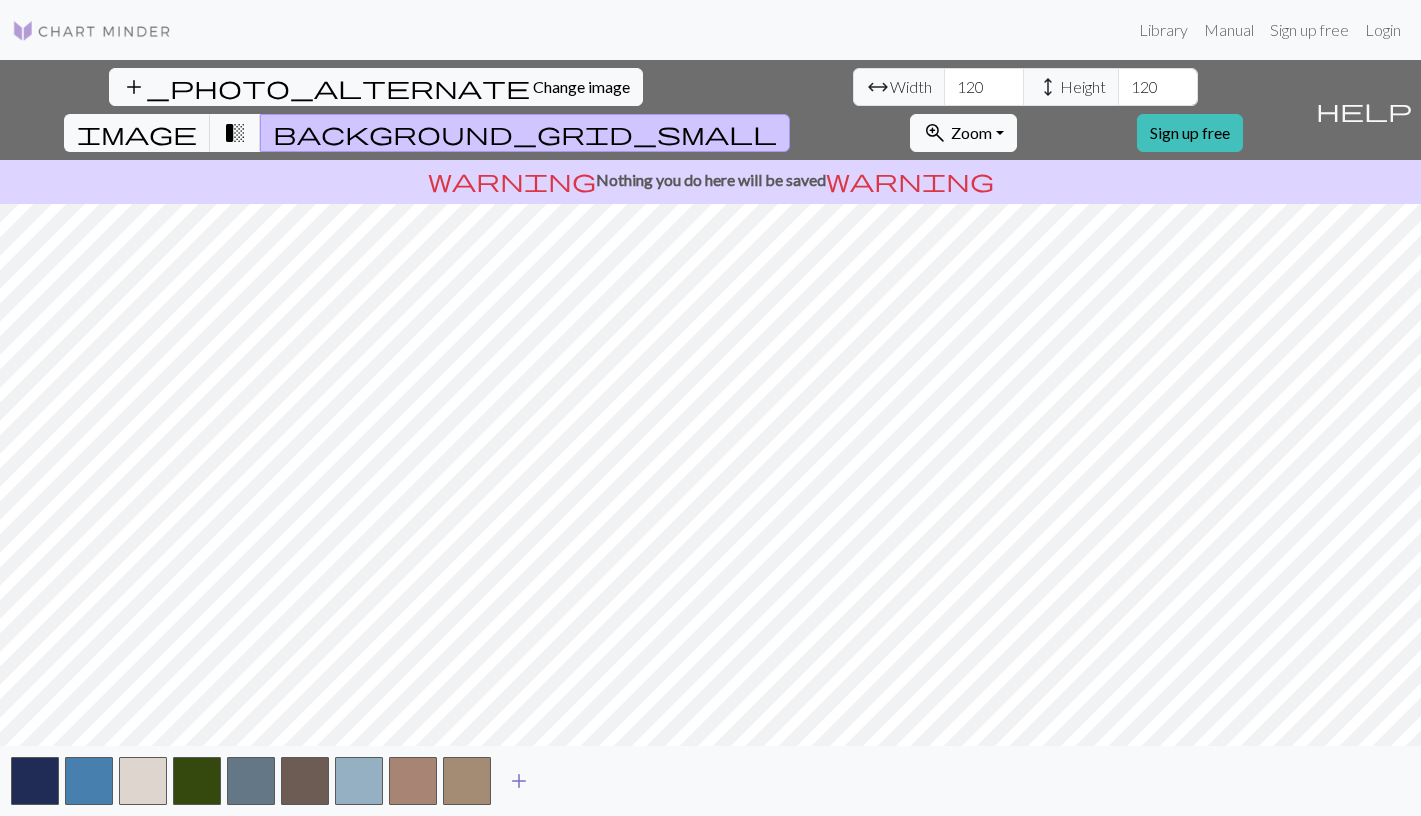 click on "add" at bounding box center [519, 781] 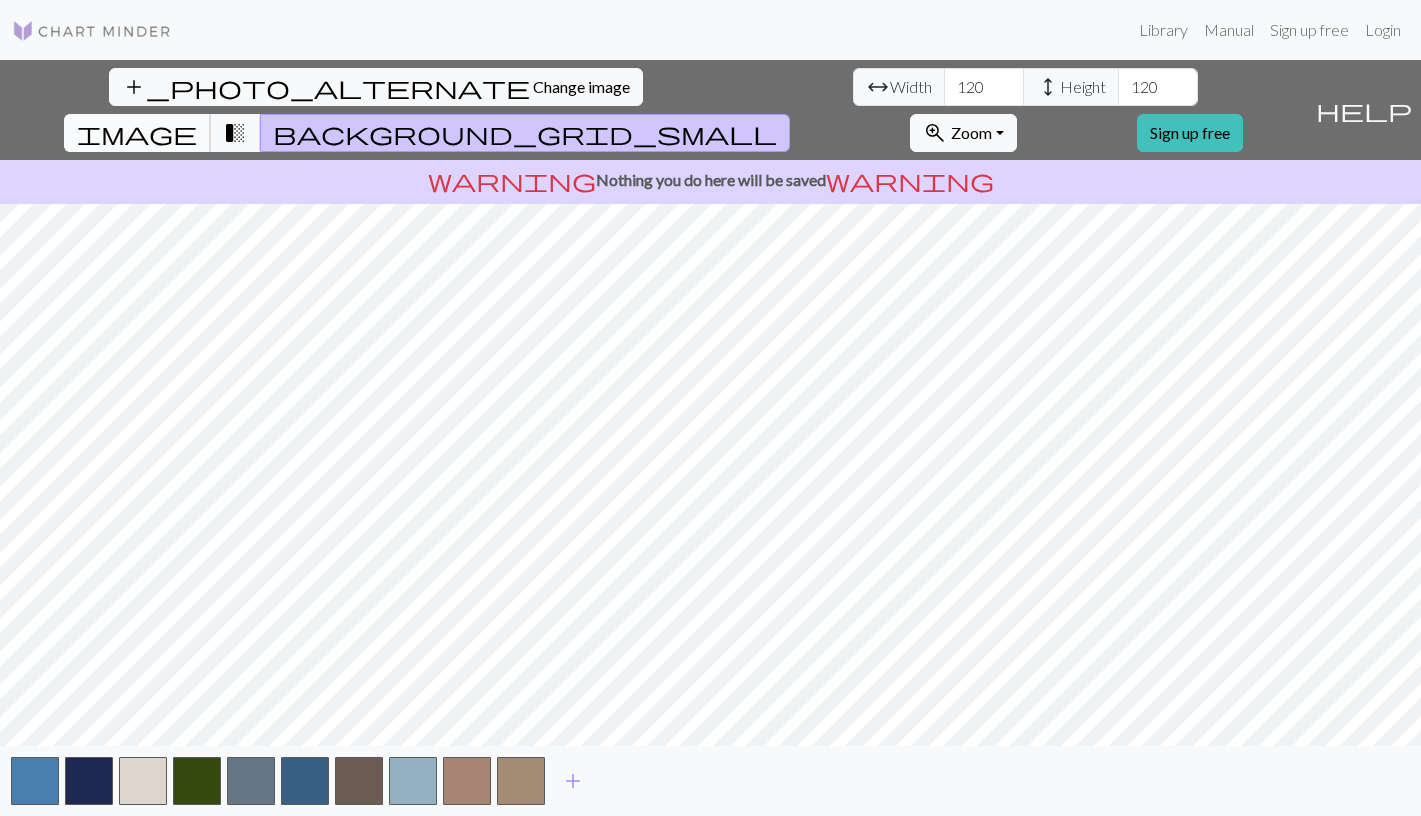 click on "image" at bounding box center [137, 133] 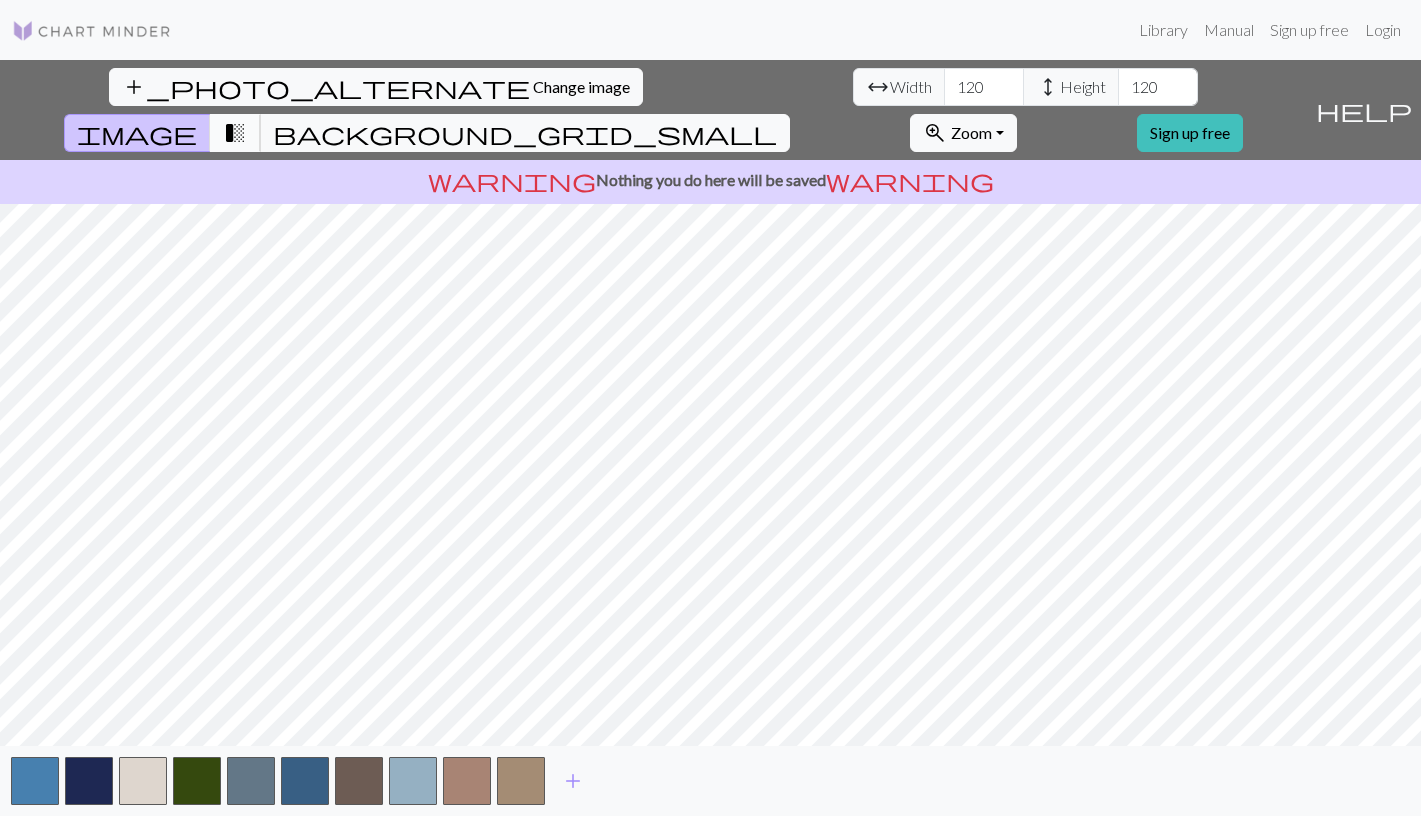 click on "transition_fade" at bounding box center [235, 133] 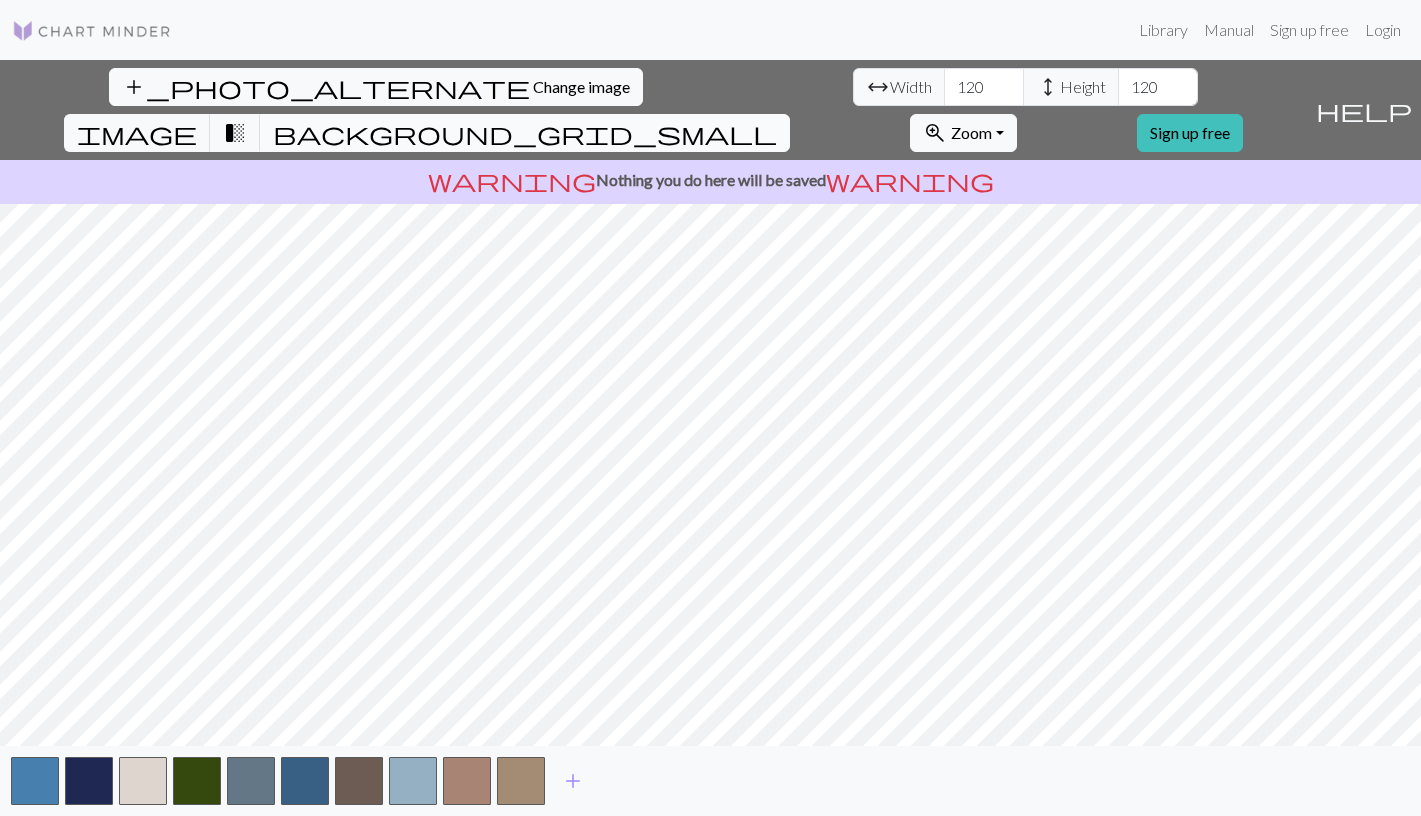 click on "background_grid_small" at bounding box center (525, 133) 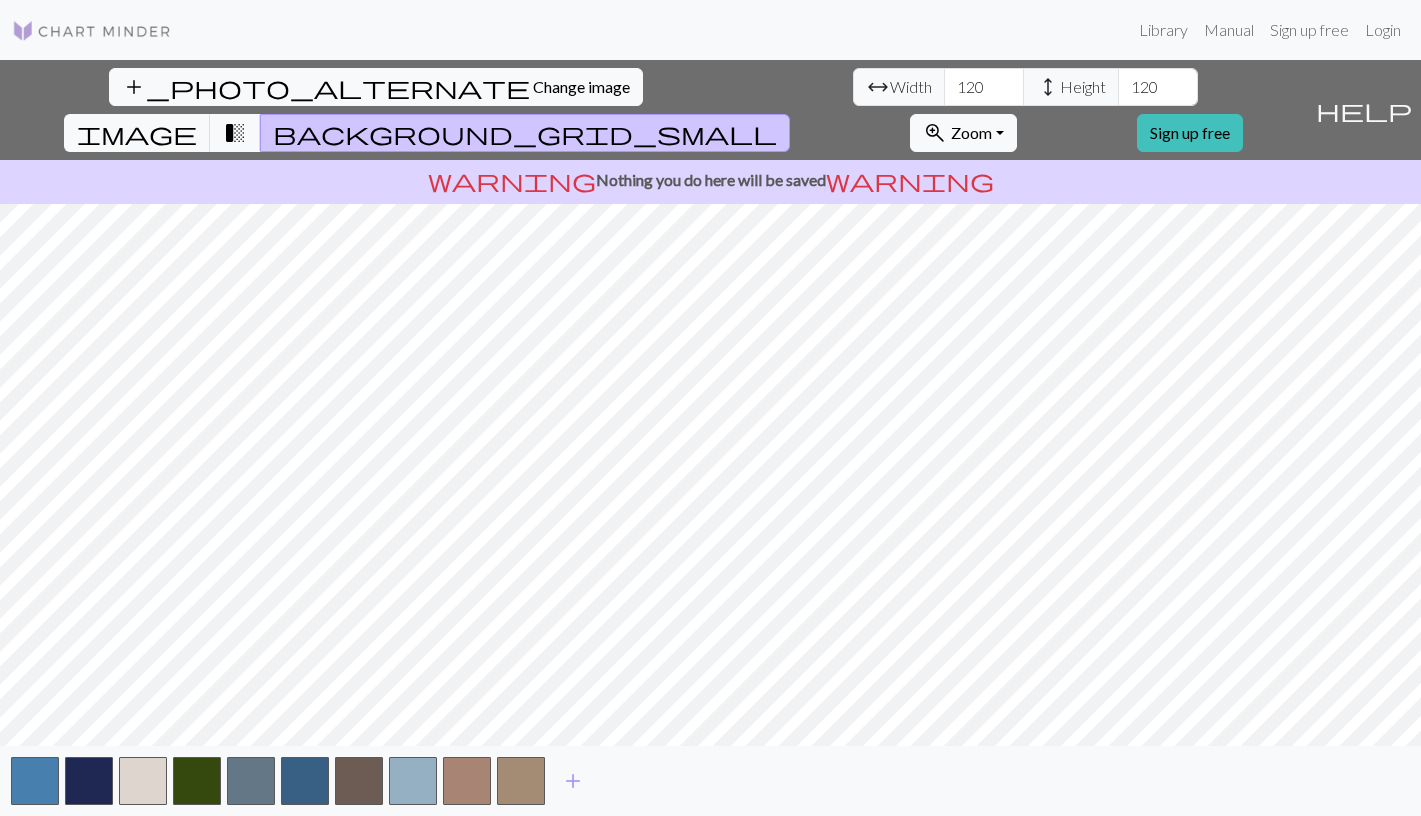 click at bounding box center [92, 31] 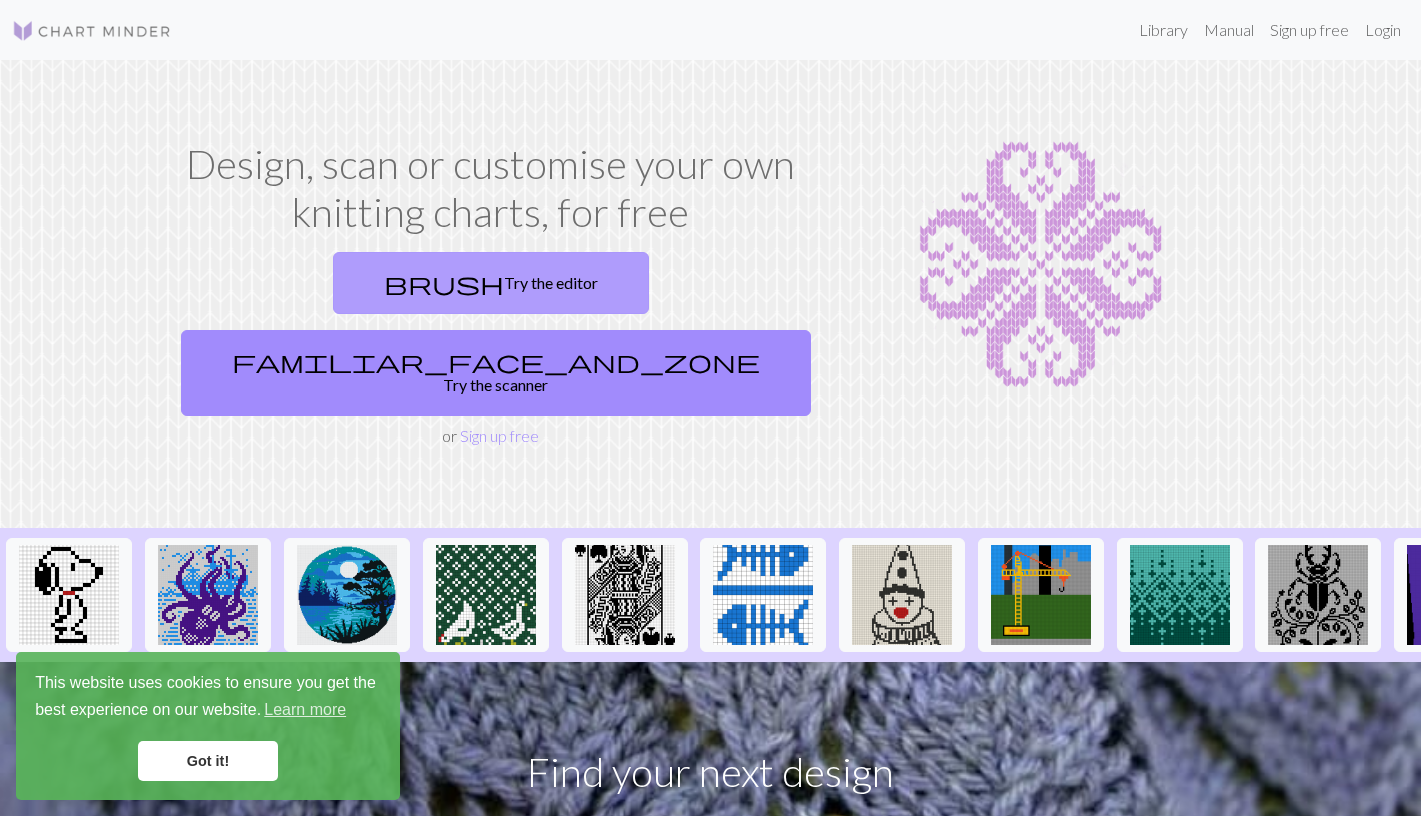 scroll, scrollTop: 0, scrollLeft: 0, axis: both 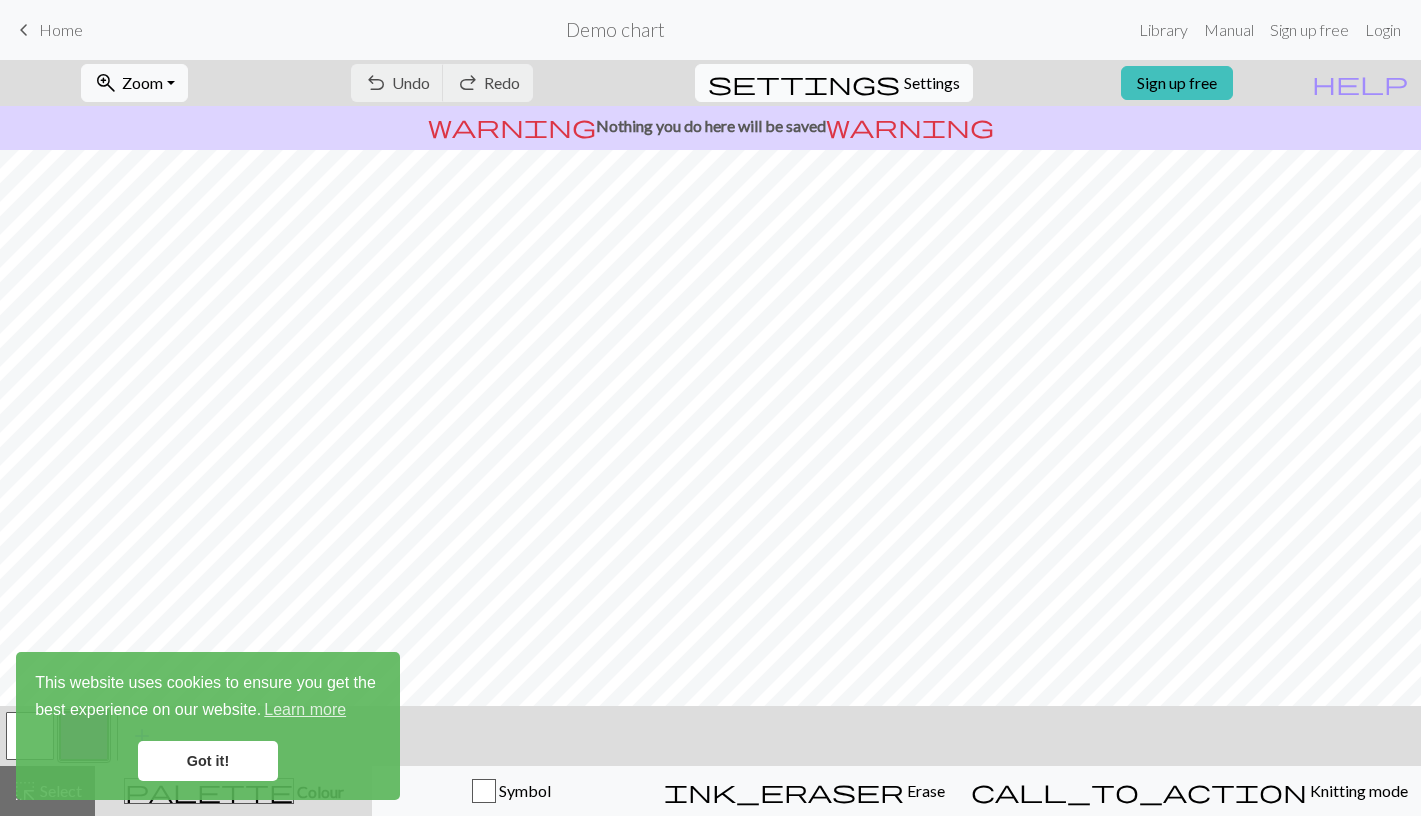 click on "Settings" at bounding box center (932, 83) 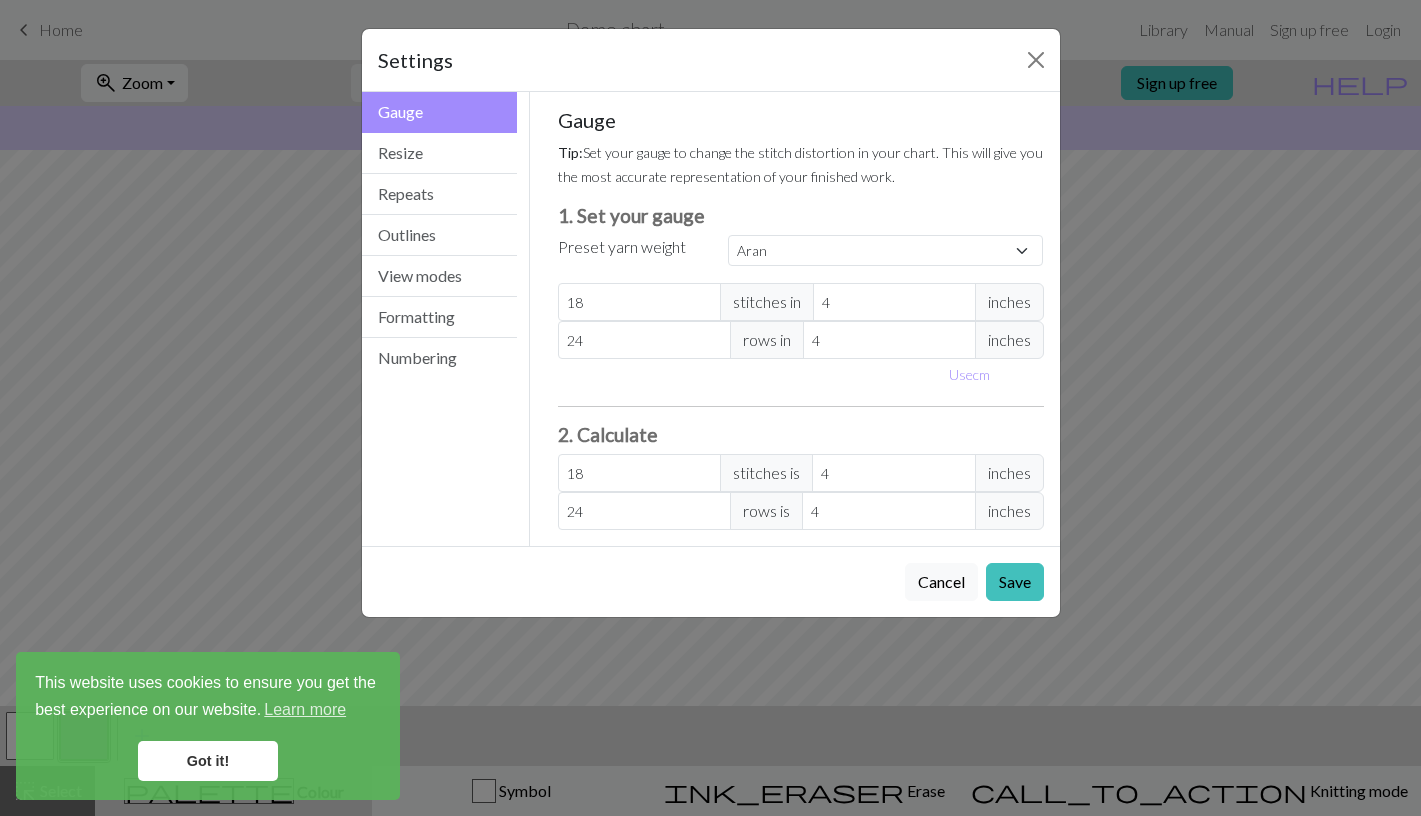 scroll, scrollTop: 0, scrollLeft: 0, axis: both 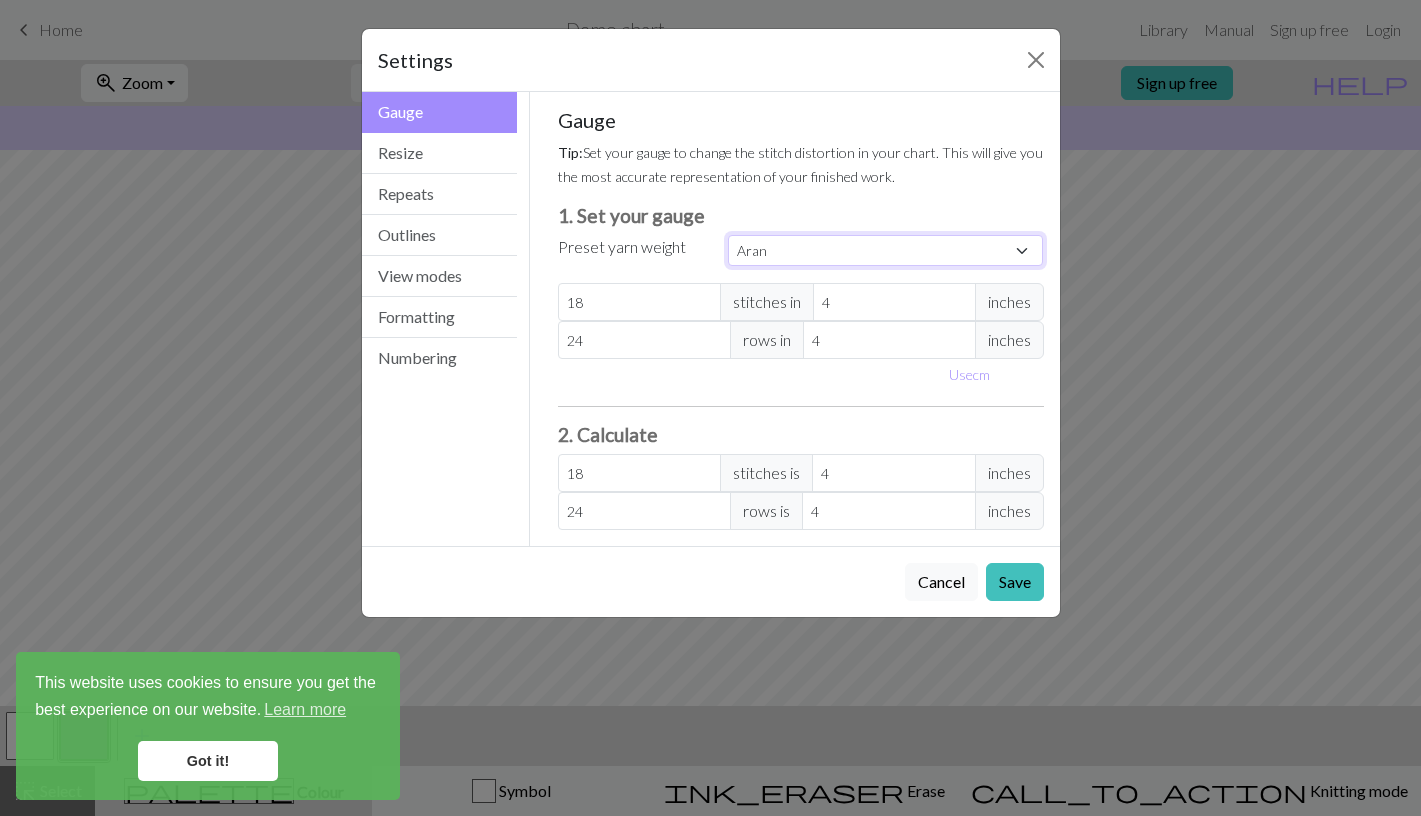 click on "Custom Square Lace Light Fingering Fingering Sport Double knit Worsted Aran Bulky Super Bulky" at bounding box center [886, 250] 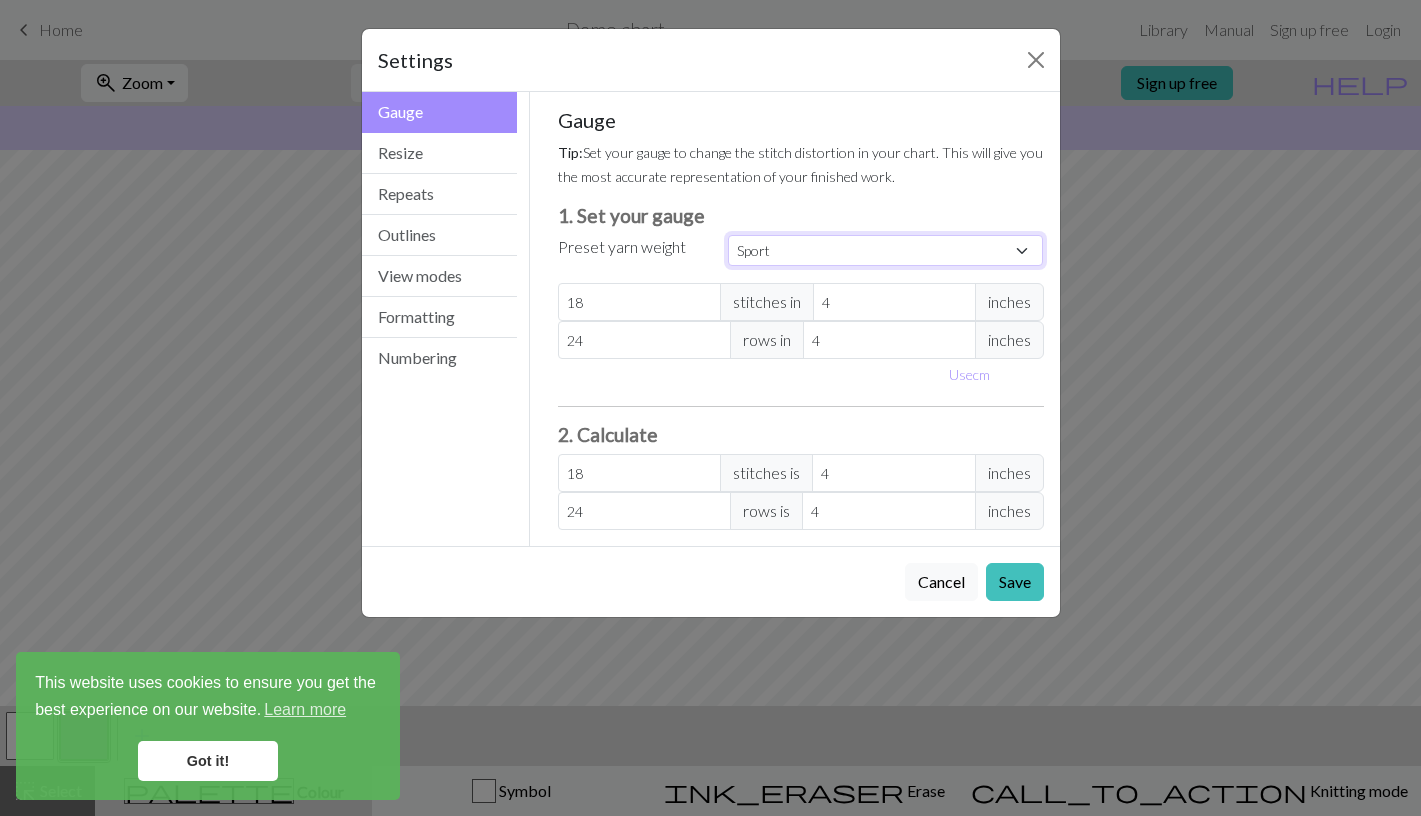 type on "24" 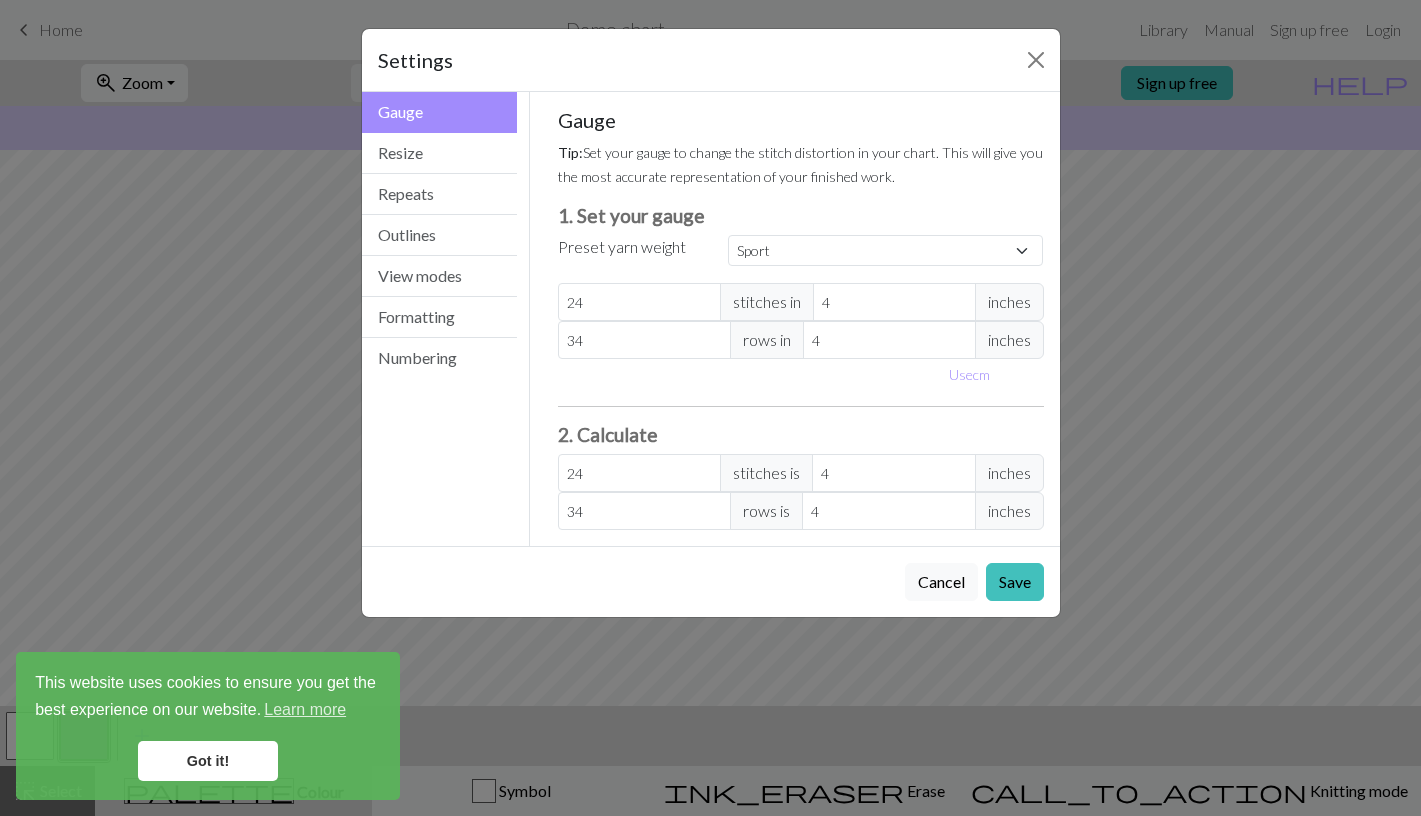 click on "stitches in" at bounding box center [767, 302] 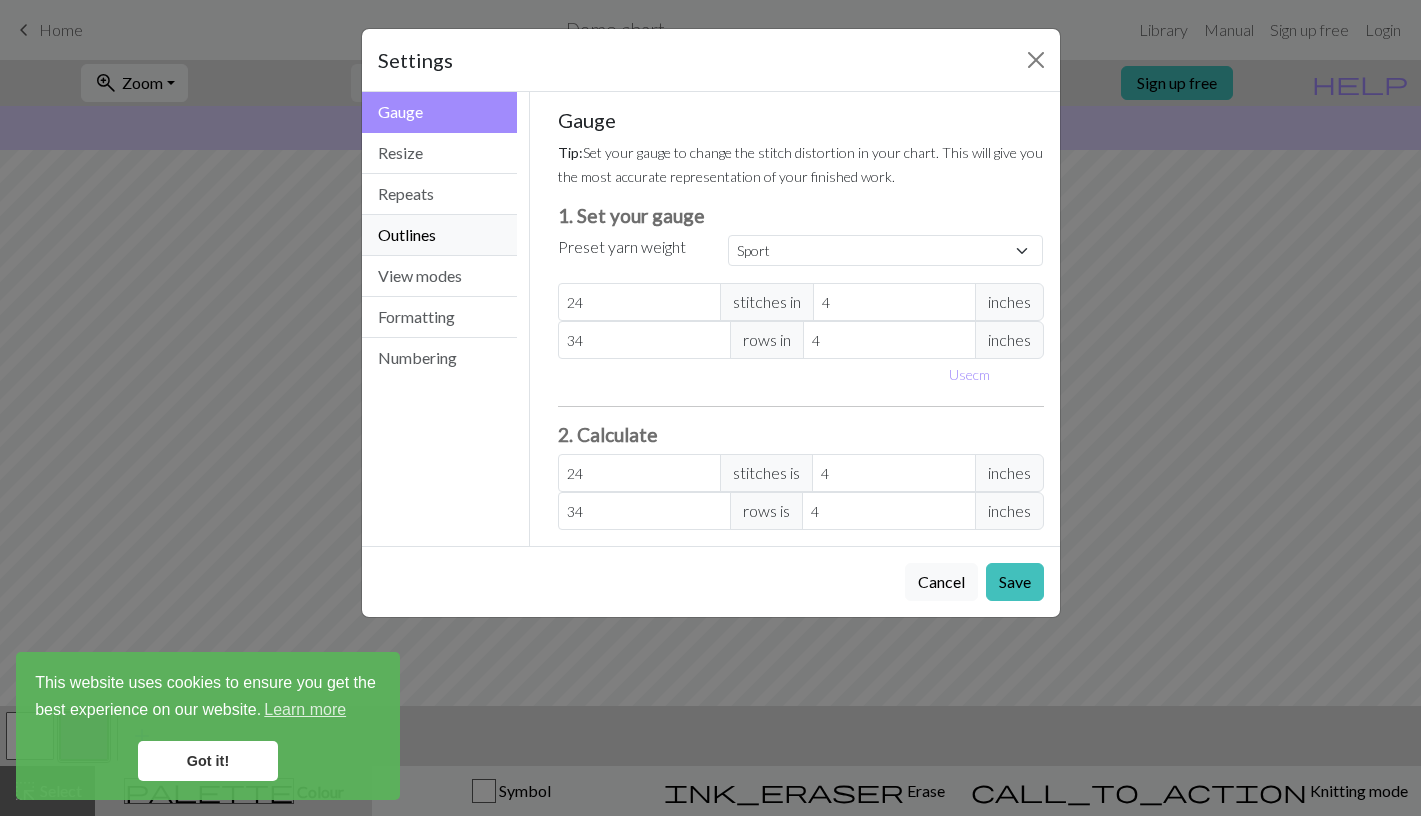 click on "Outlines" at bounding box center (440, 235) 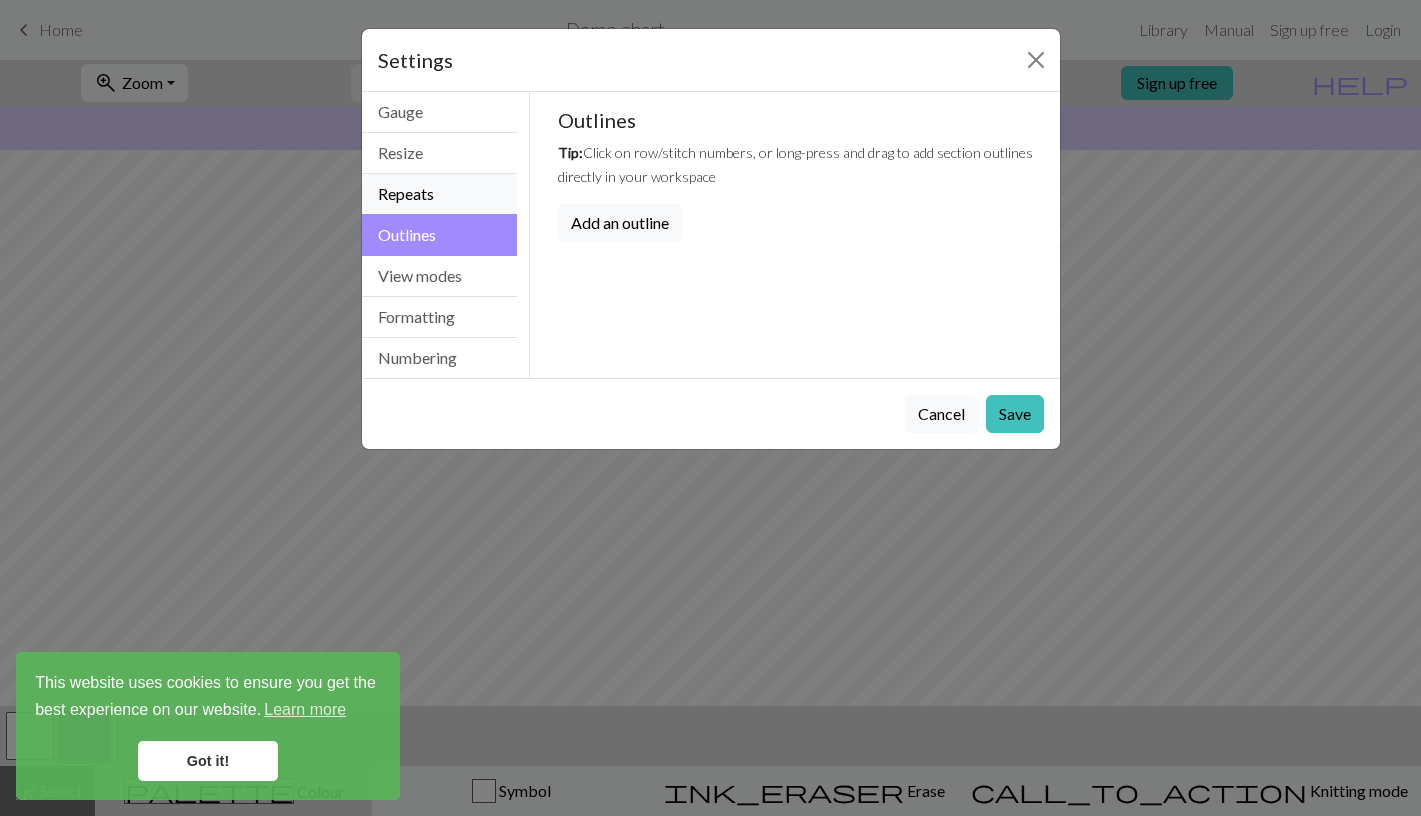 click on "Repeats" at bounding box center (440, 194) 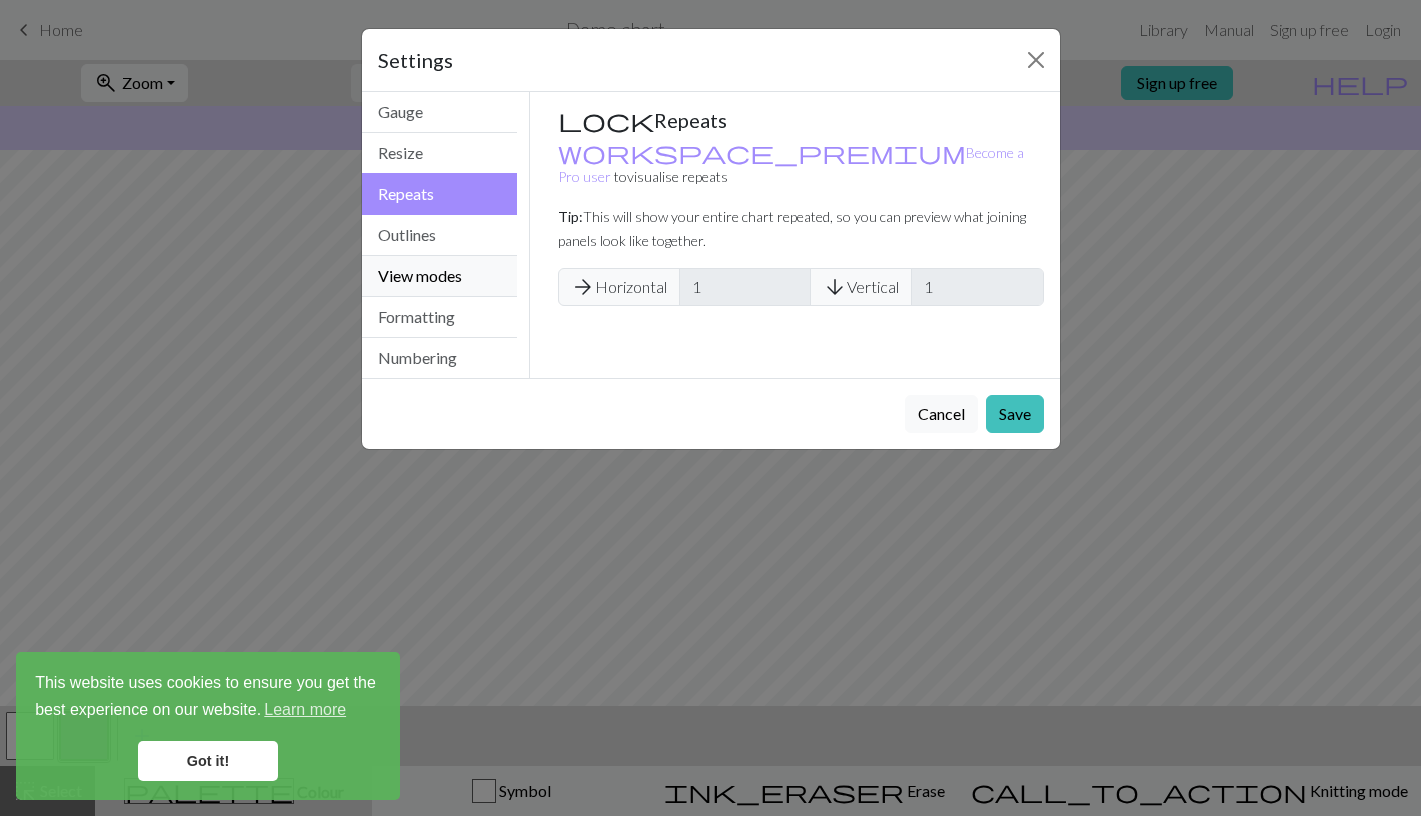 click on "View modes" at bounding box center (440, 276) 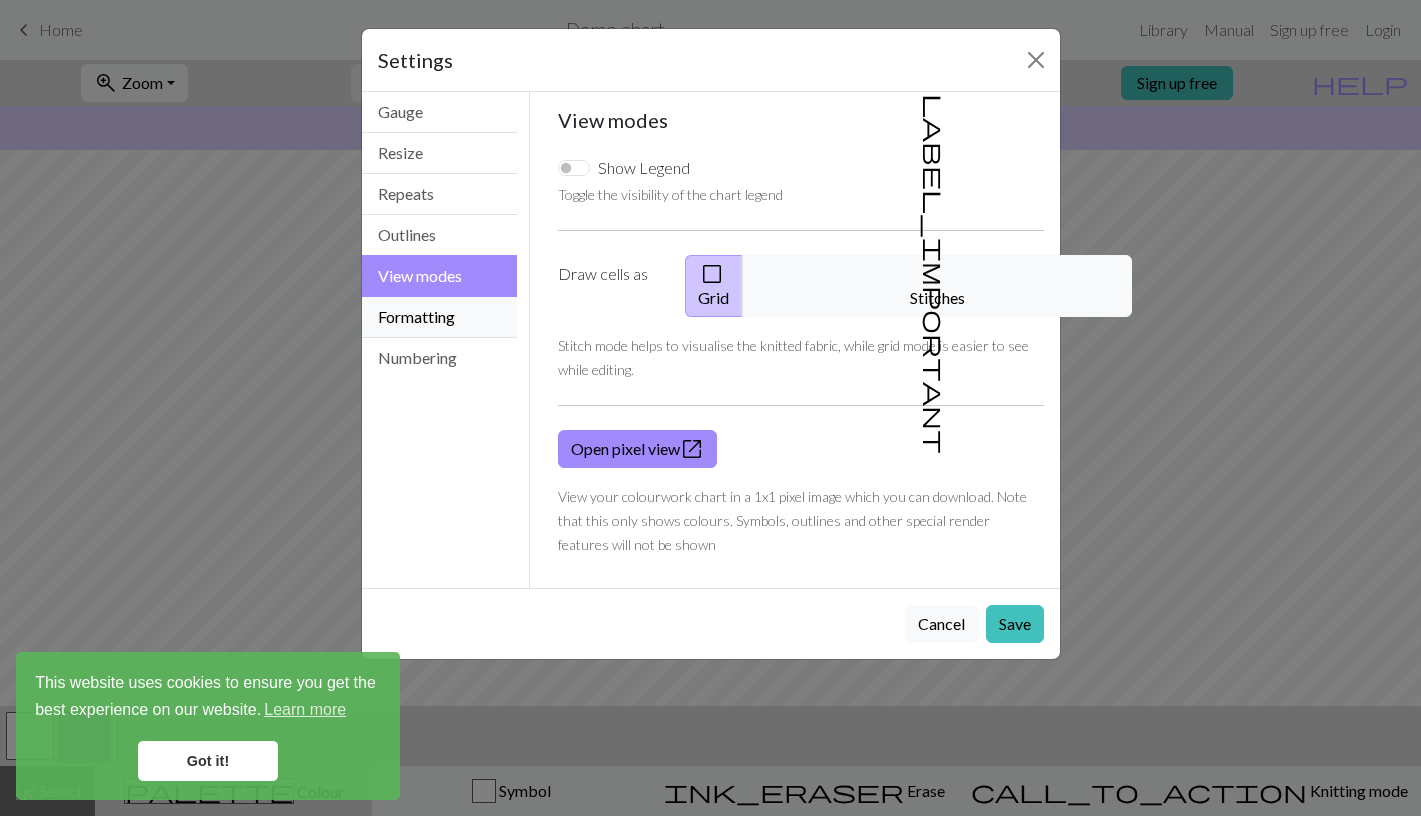 click on "Formatting" at bounding box center (440, 317) 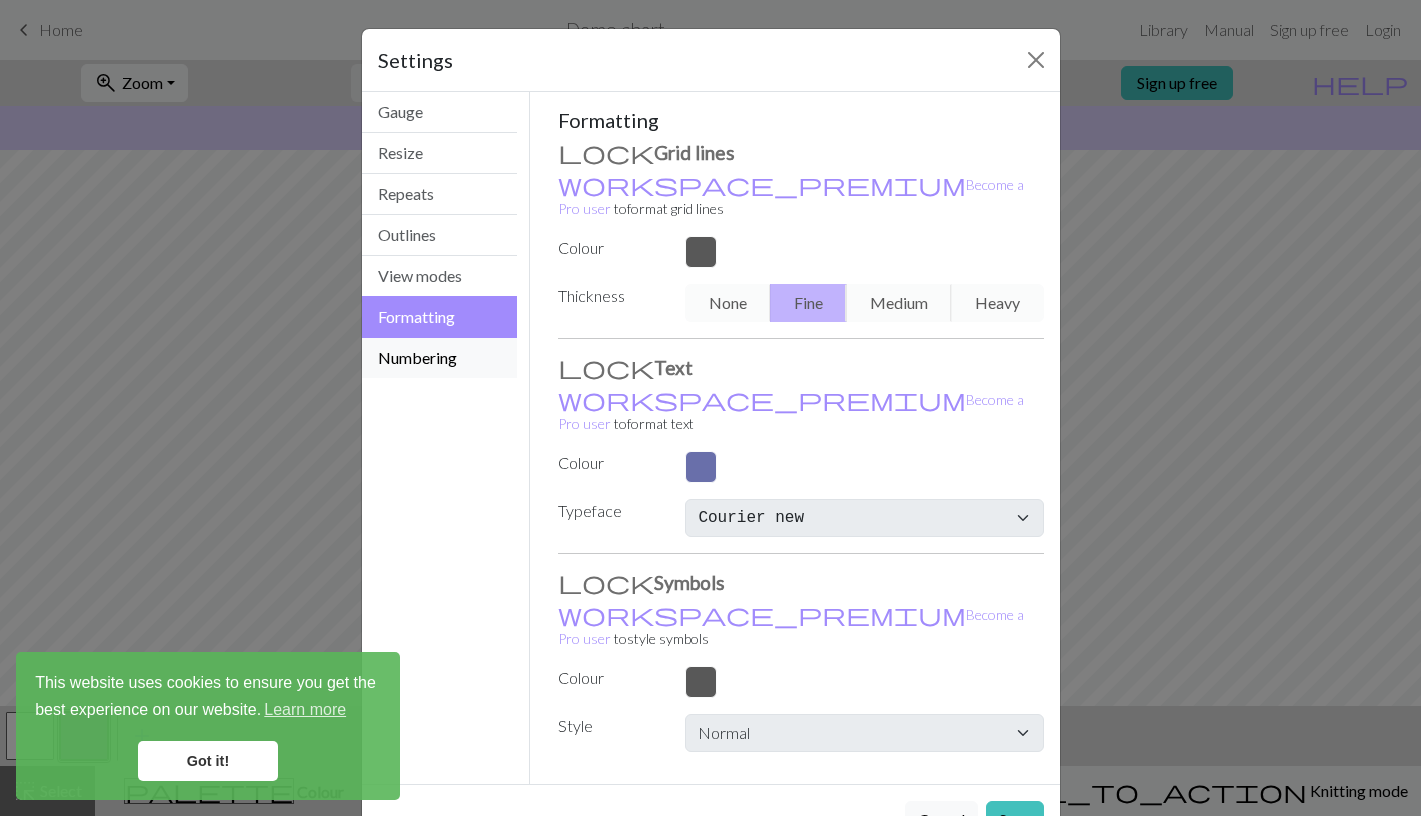 click on "Numbering" at bounding box center (440, 358) 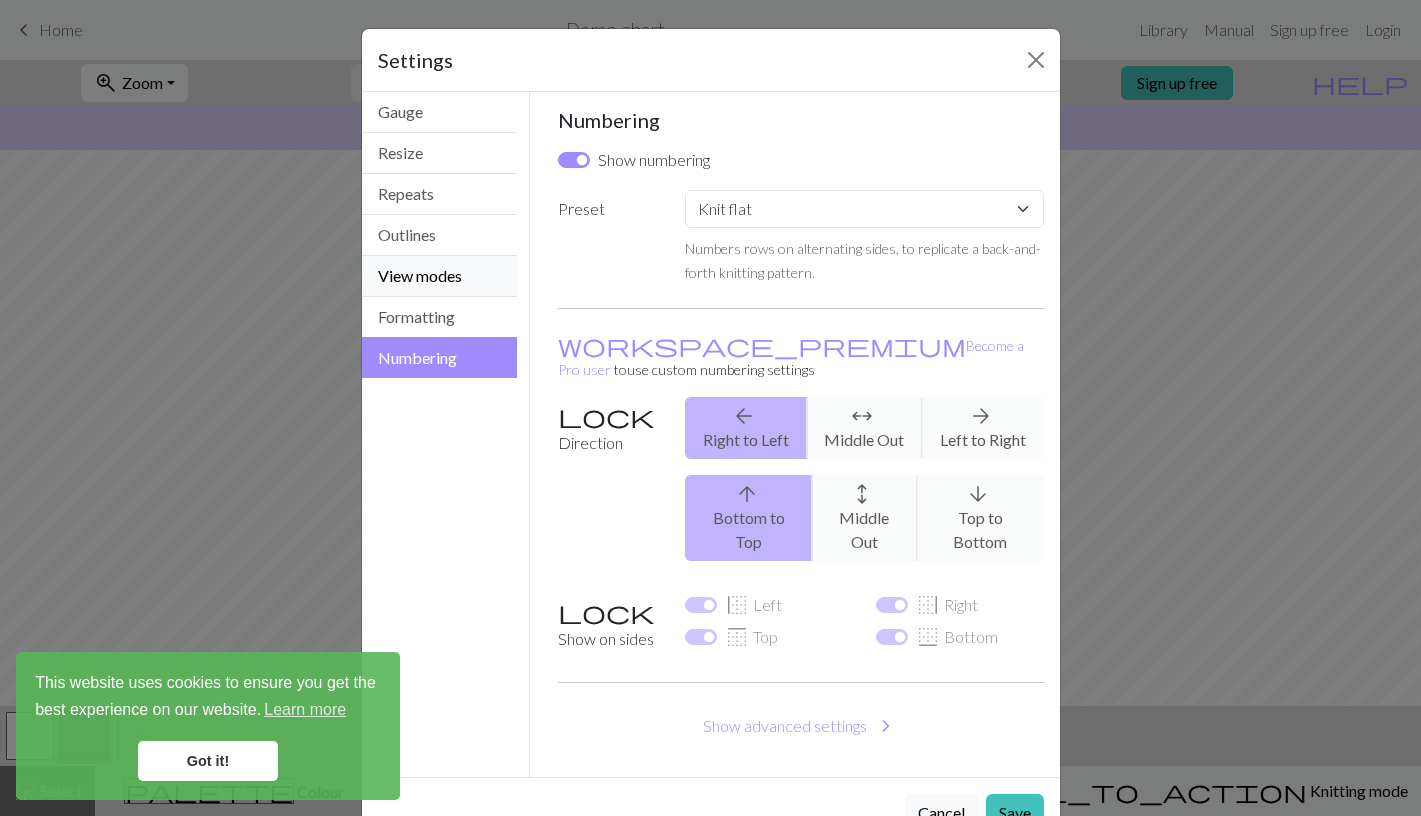 click on "View modes" at bounding box center (440, 276) 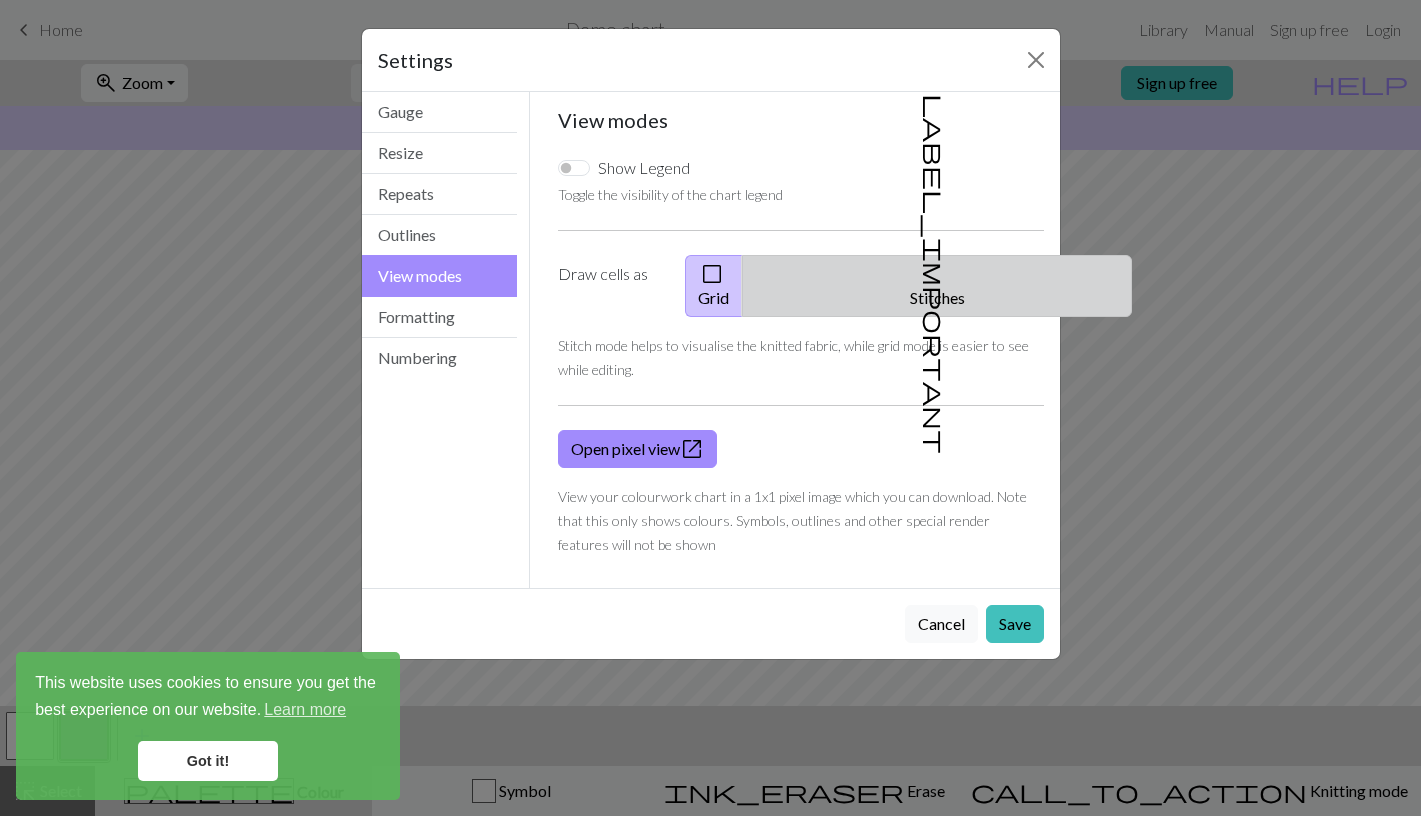 click on "label_important" at bounding box center (935, 274) 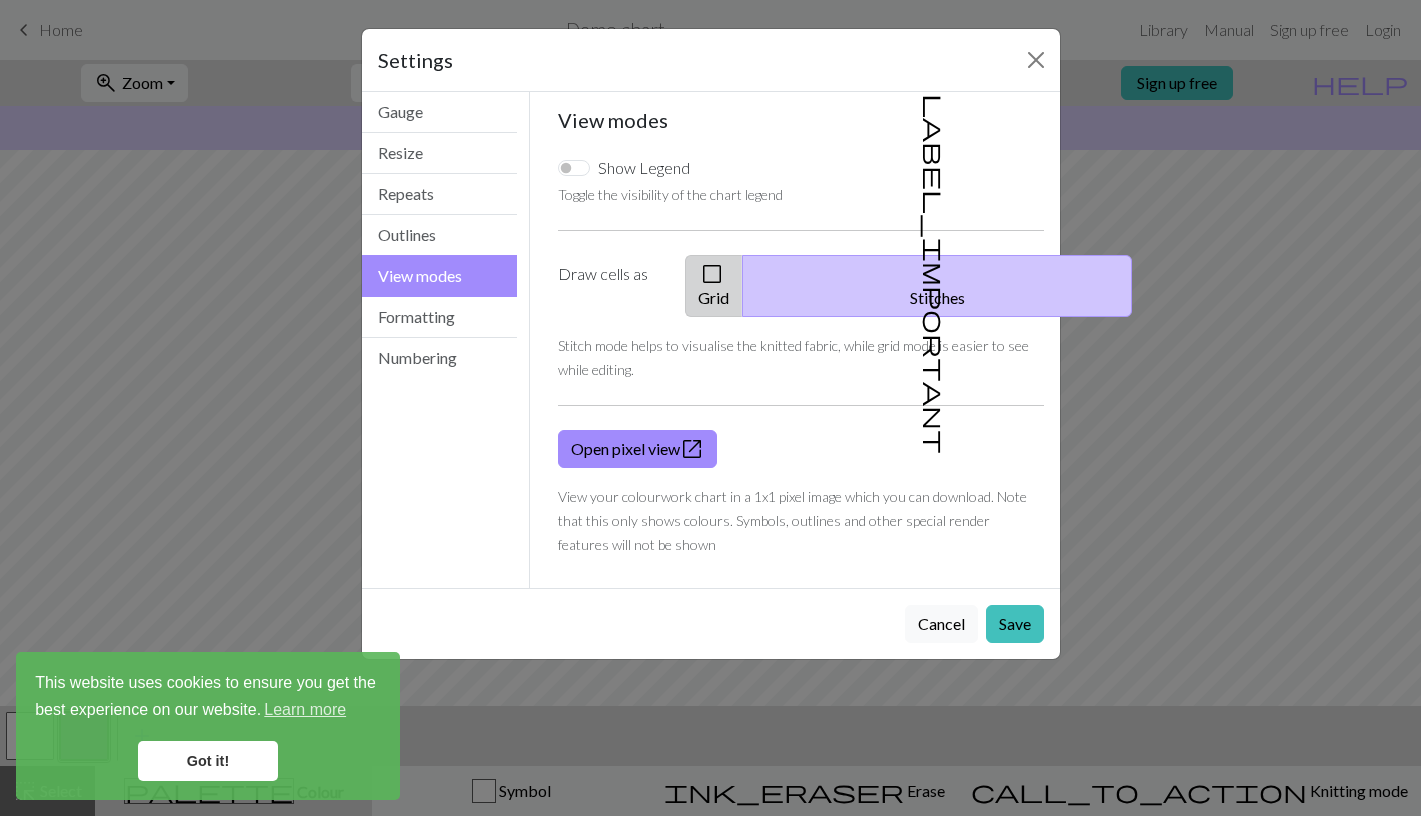click on "check_box_outline_blank Grid" at bounding box center [714, 286] 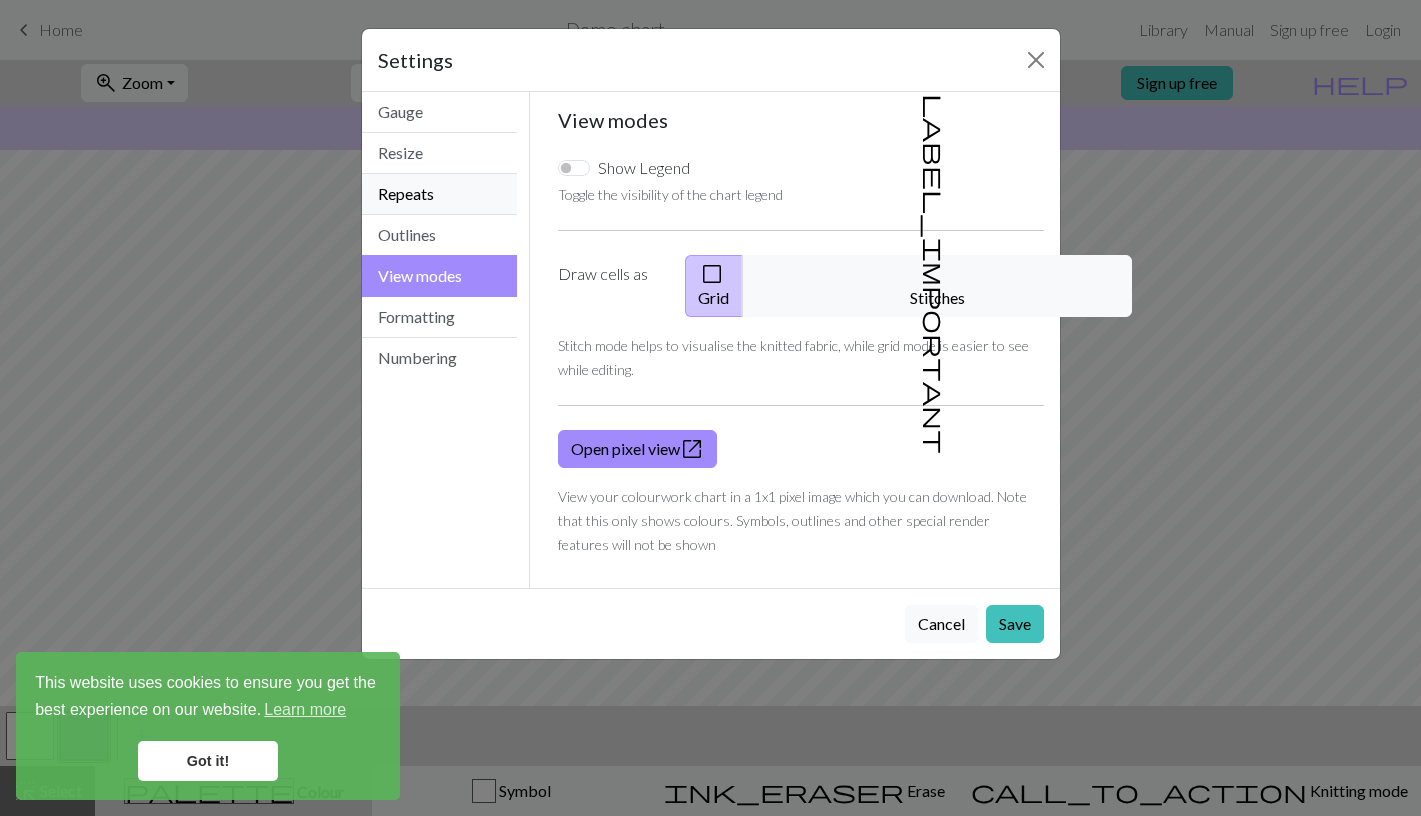click on "Repeats" at bounding box center [440, 194] 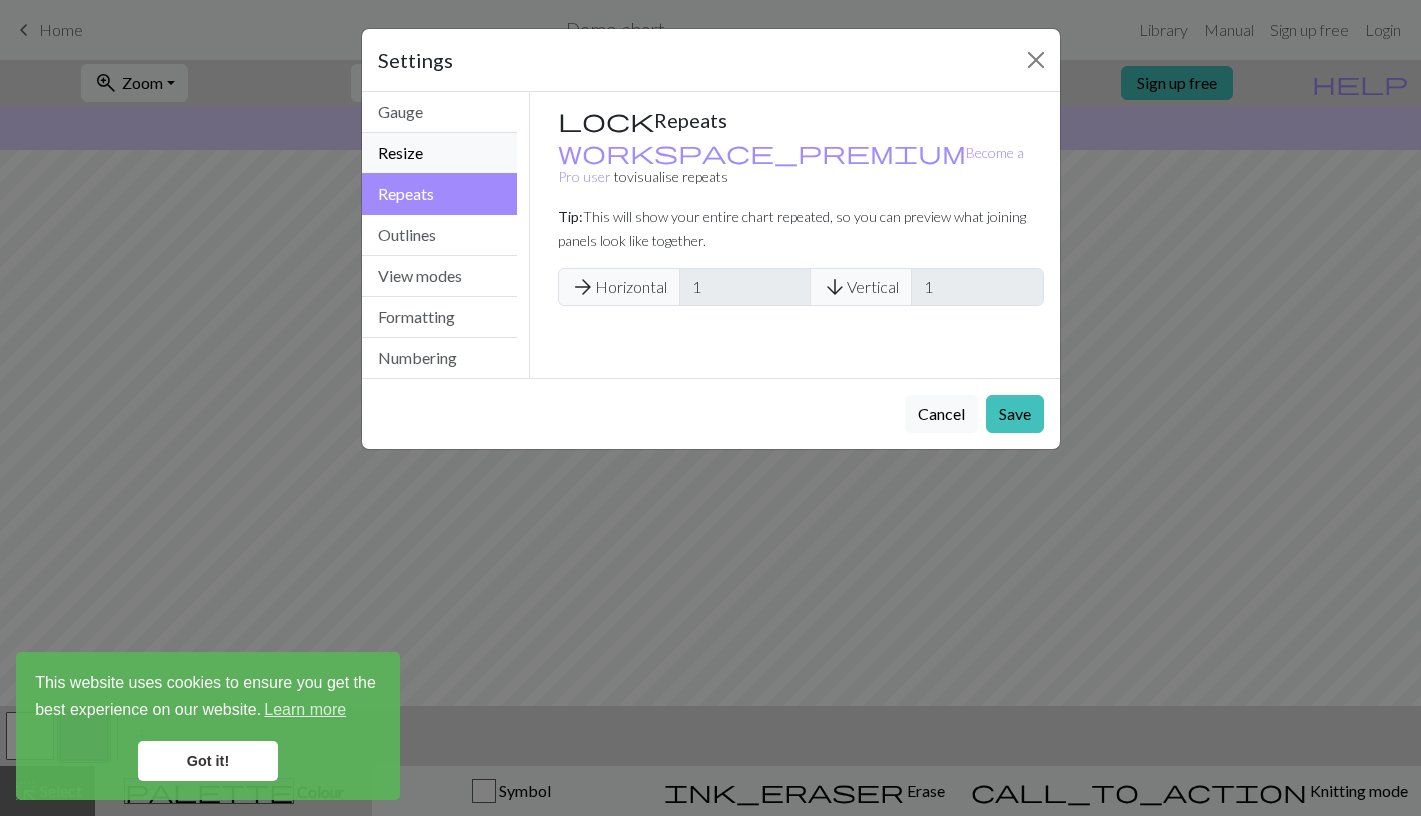 click on "Resize" at bounding box center [440, 153] 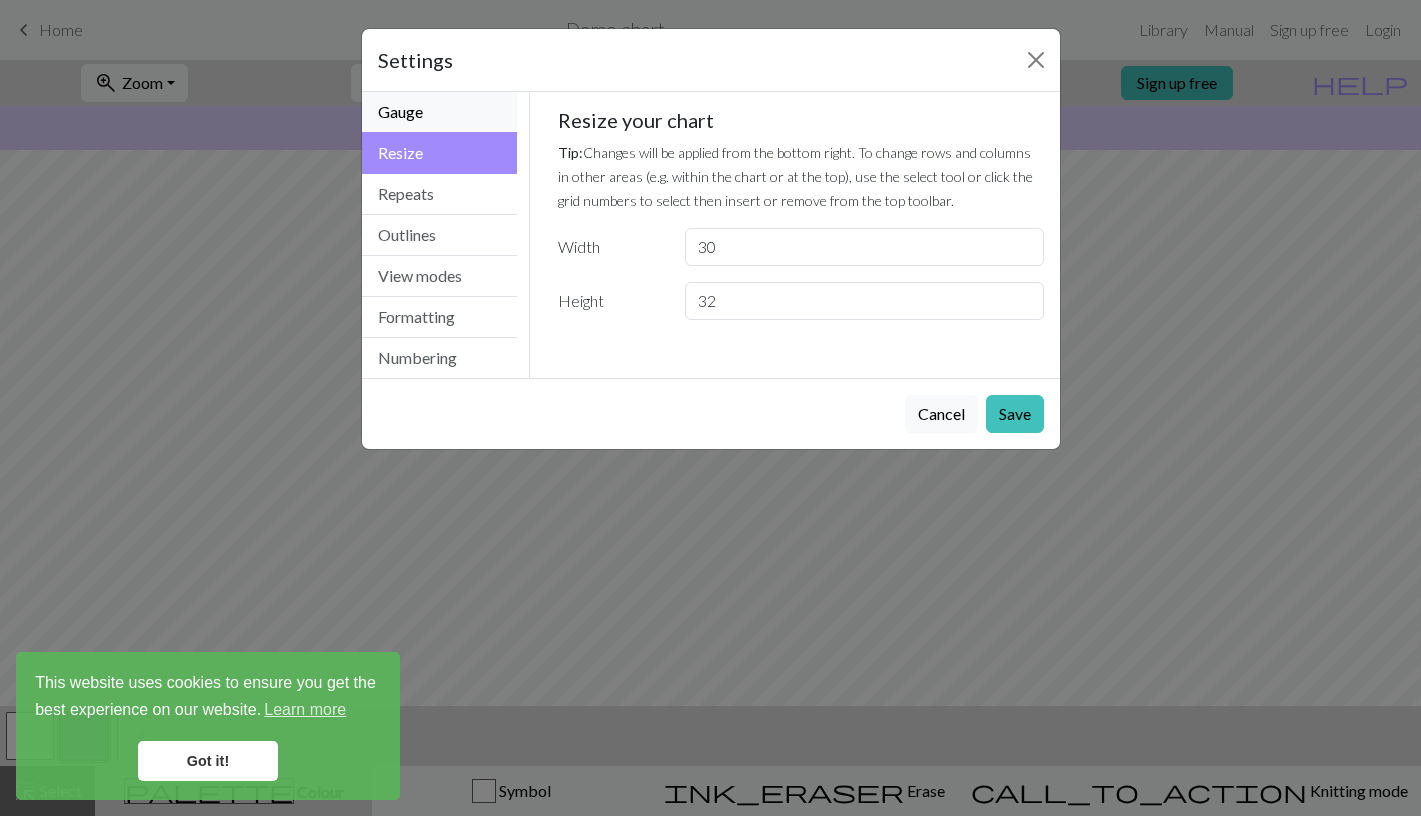 click on "Gauge" at bounding box center [440, 112] 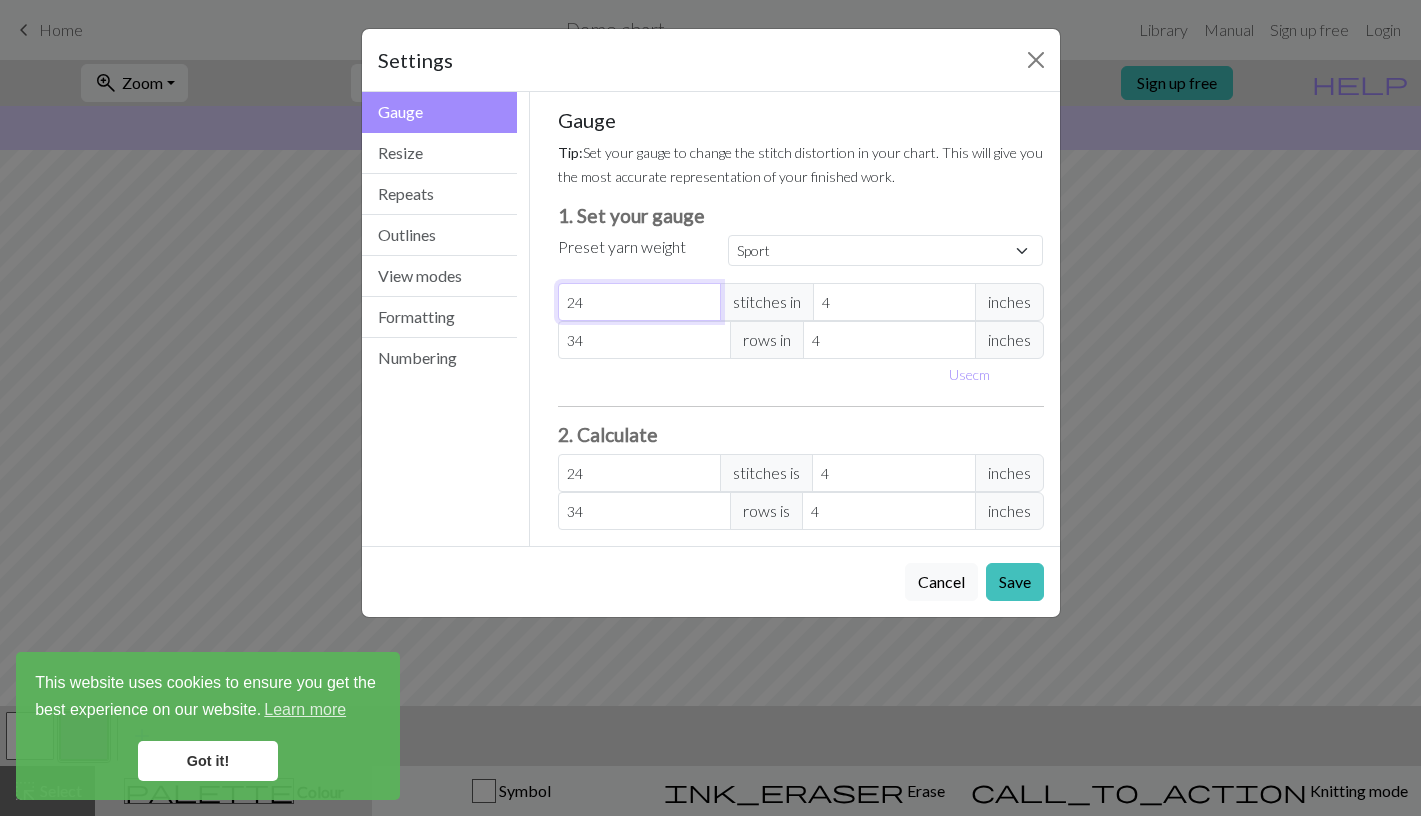 click on "24" at bounding box center (639, 302) 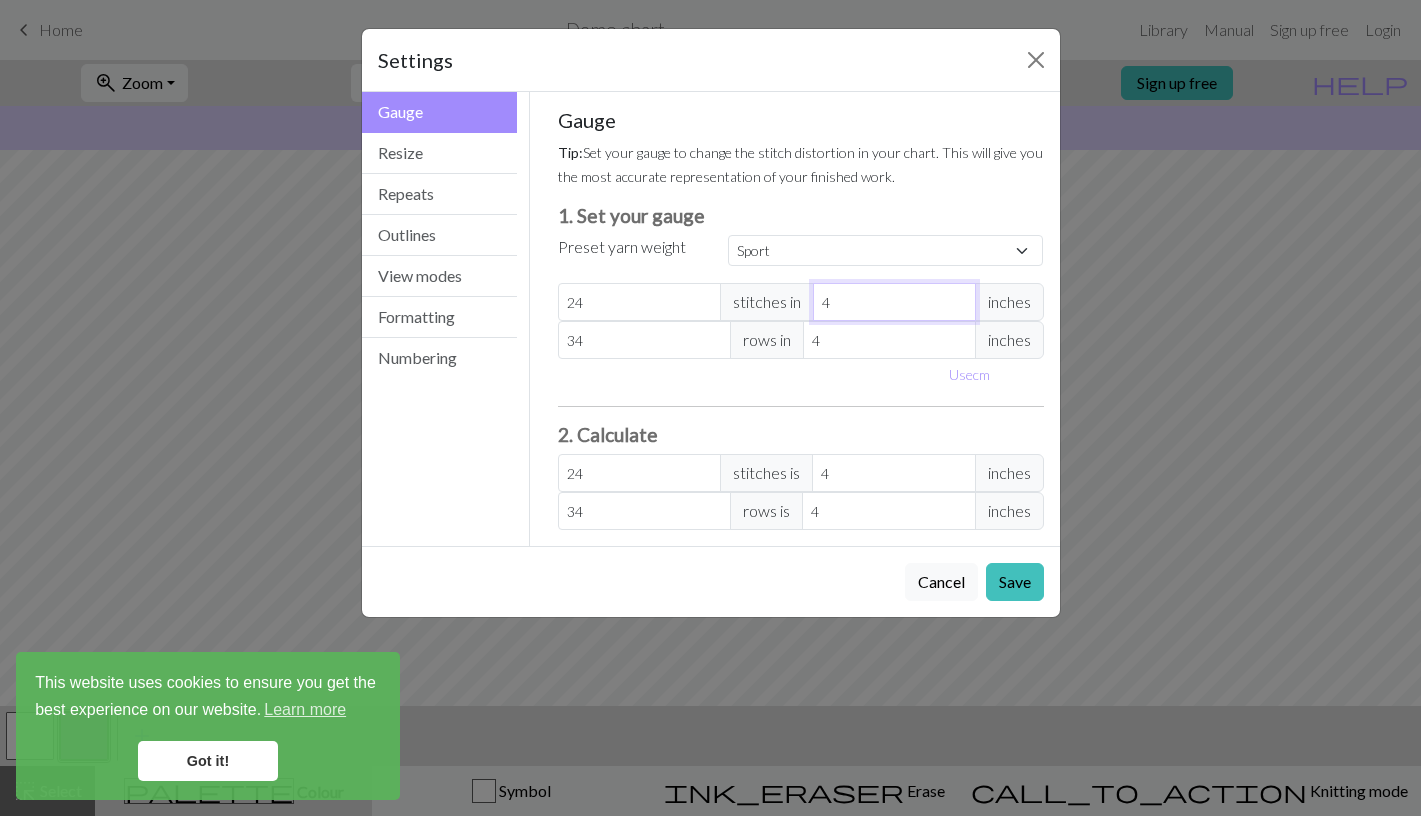 drag, startPoint x: 837, startPoint y: 305, endPoint x: 797, endPoint y: 297, distance: 40.792156 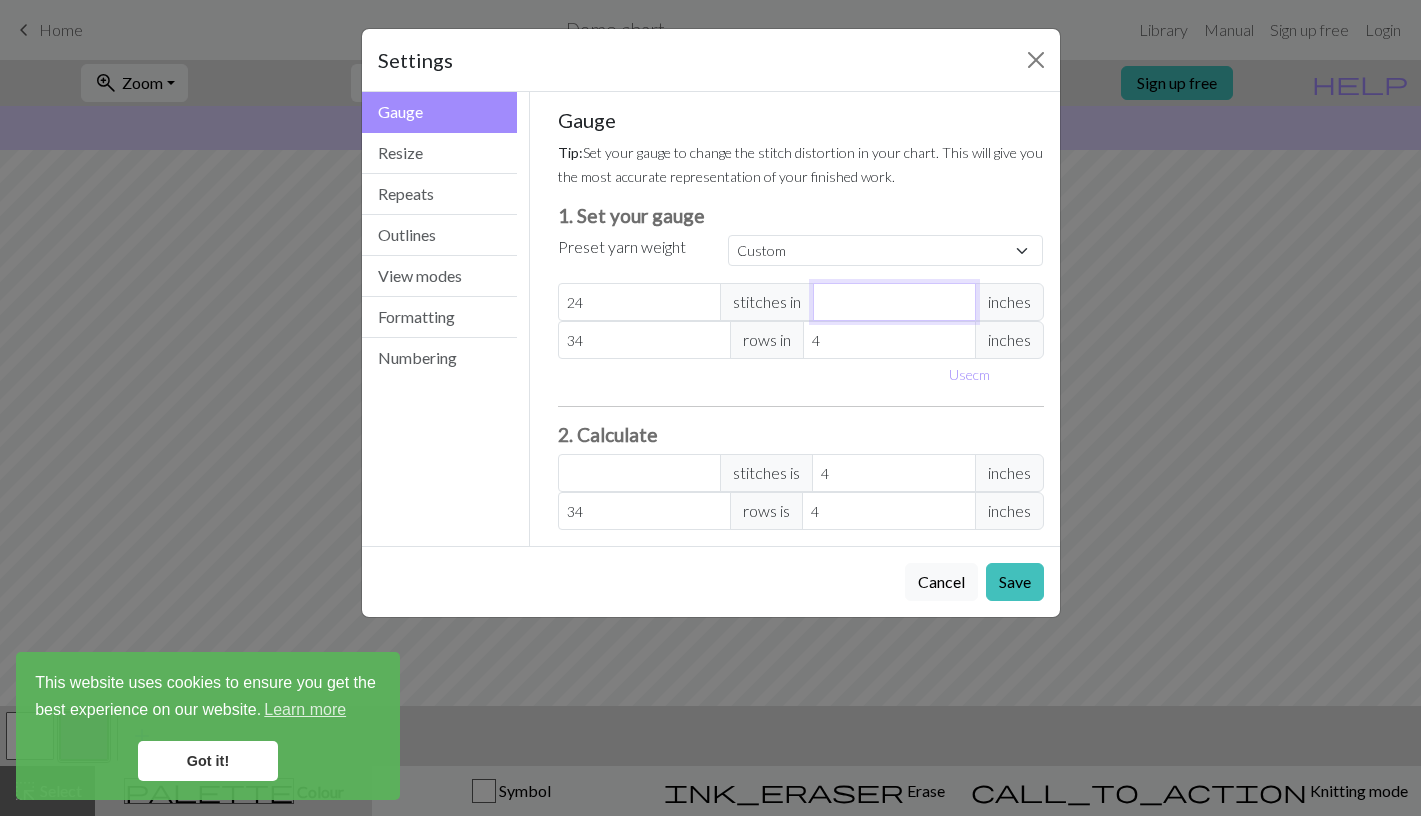 type on "1" 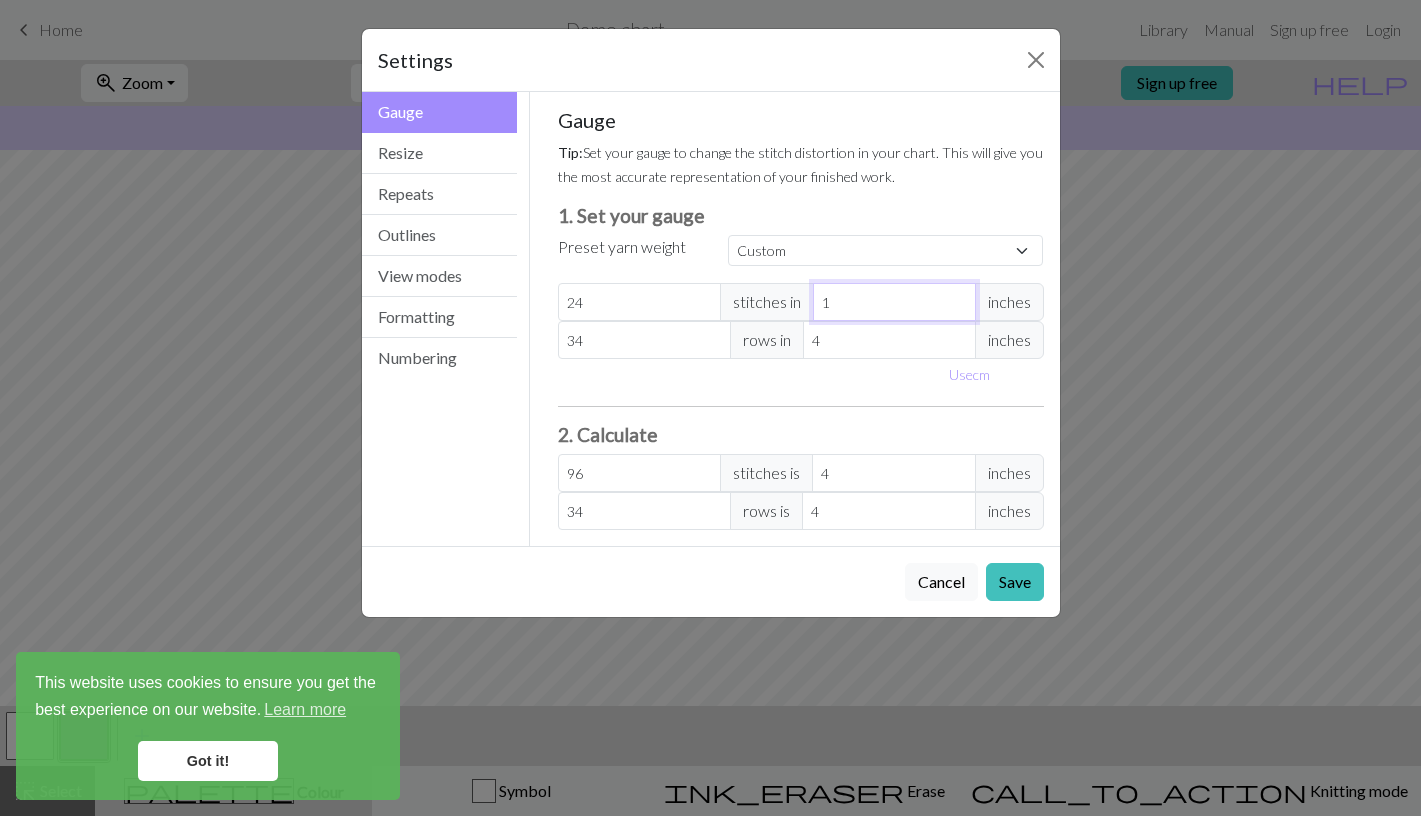 type on "1" 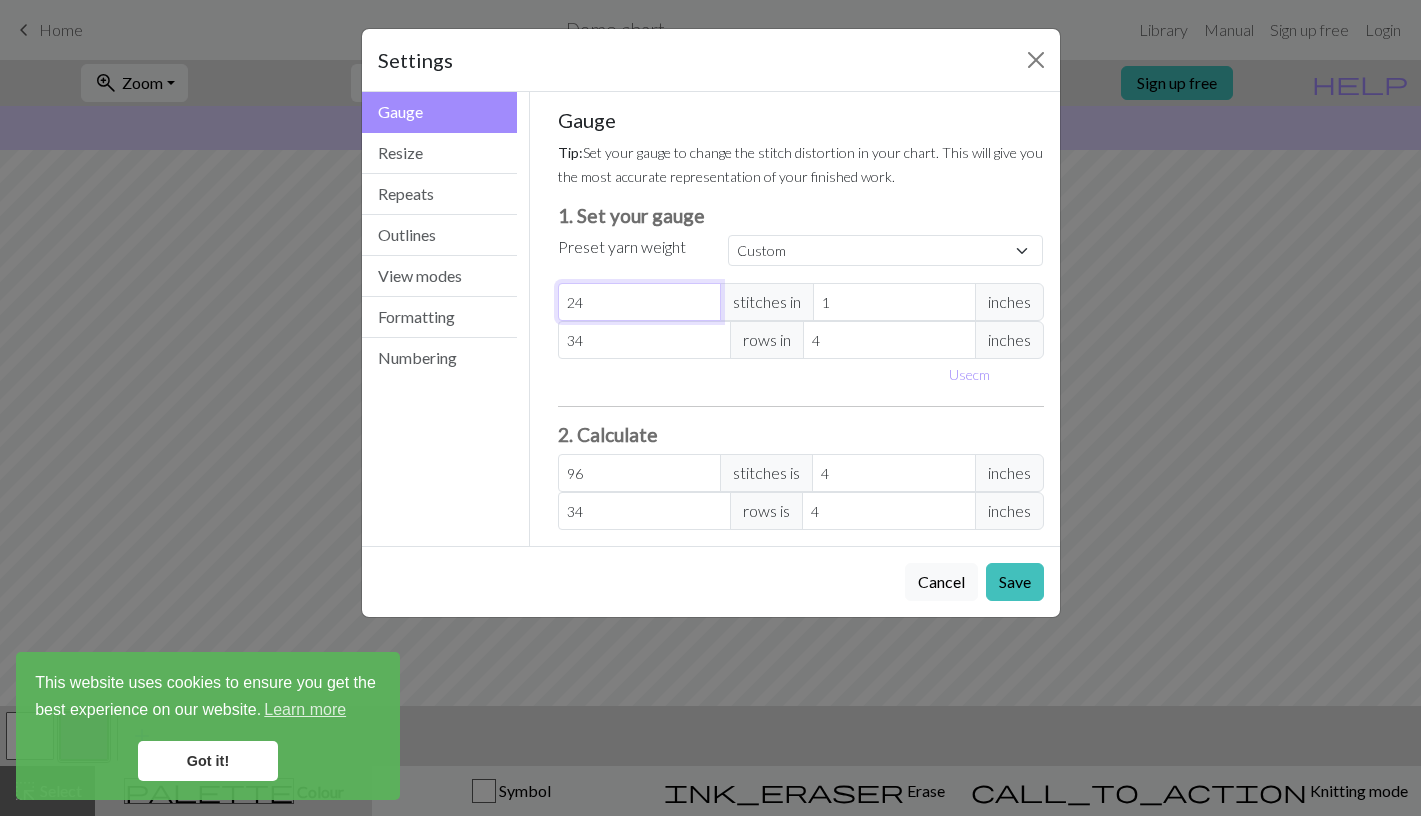 drag, startPoint x: 610, startPoint y: 303, endPoint x: 556, endPoint y: 299, distance: 54.147945 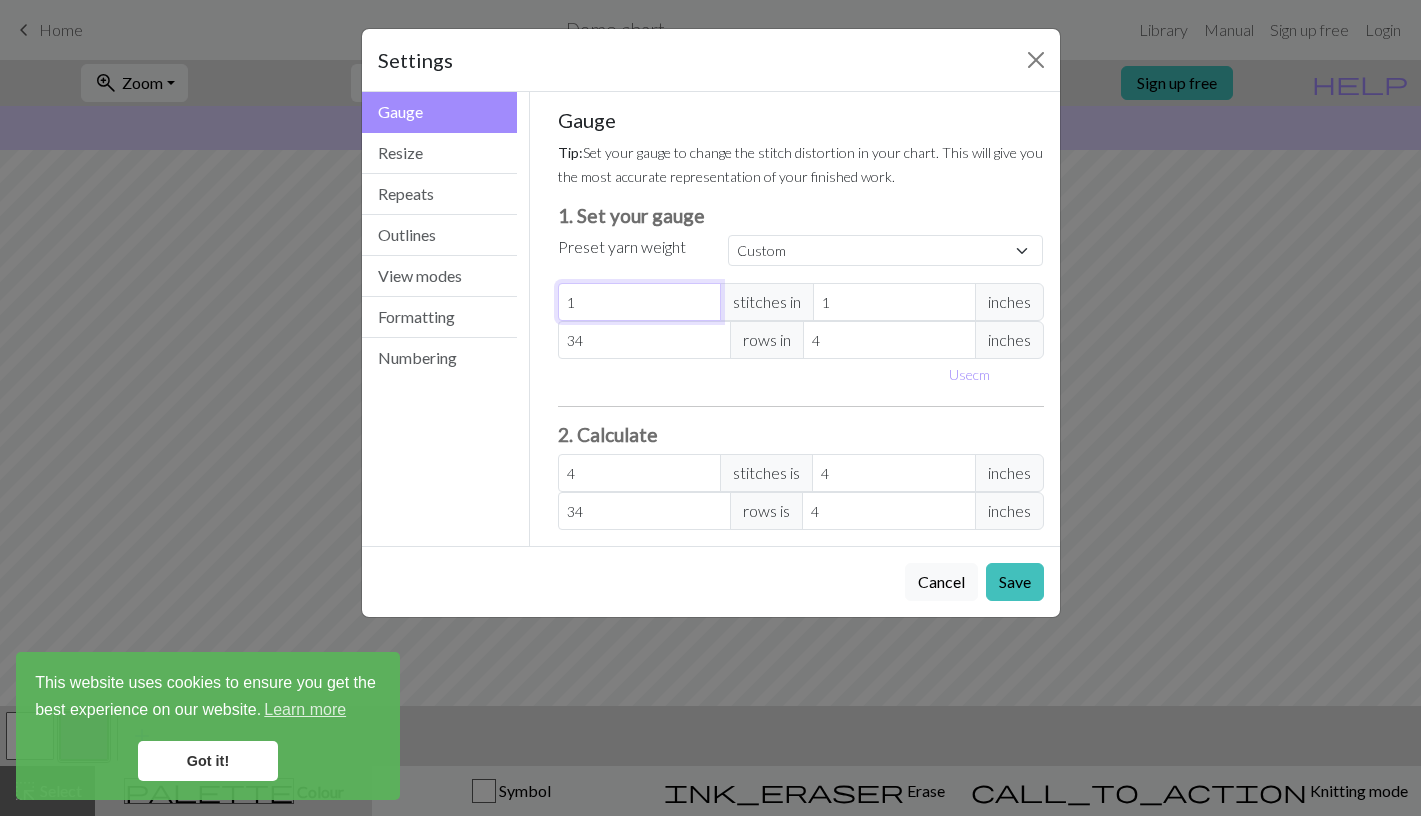 type on "12" 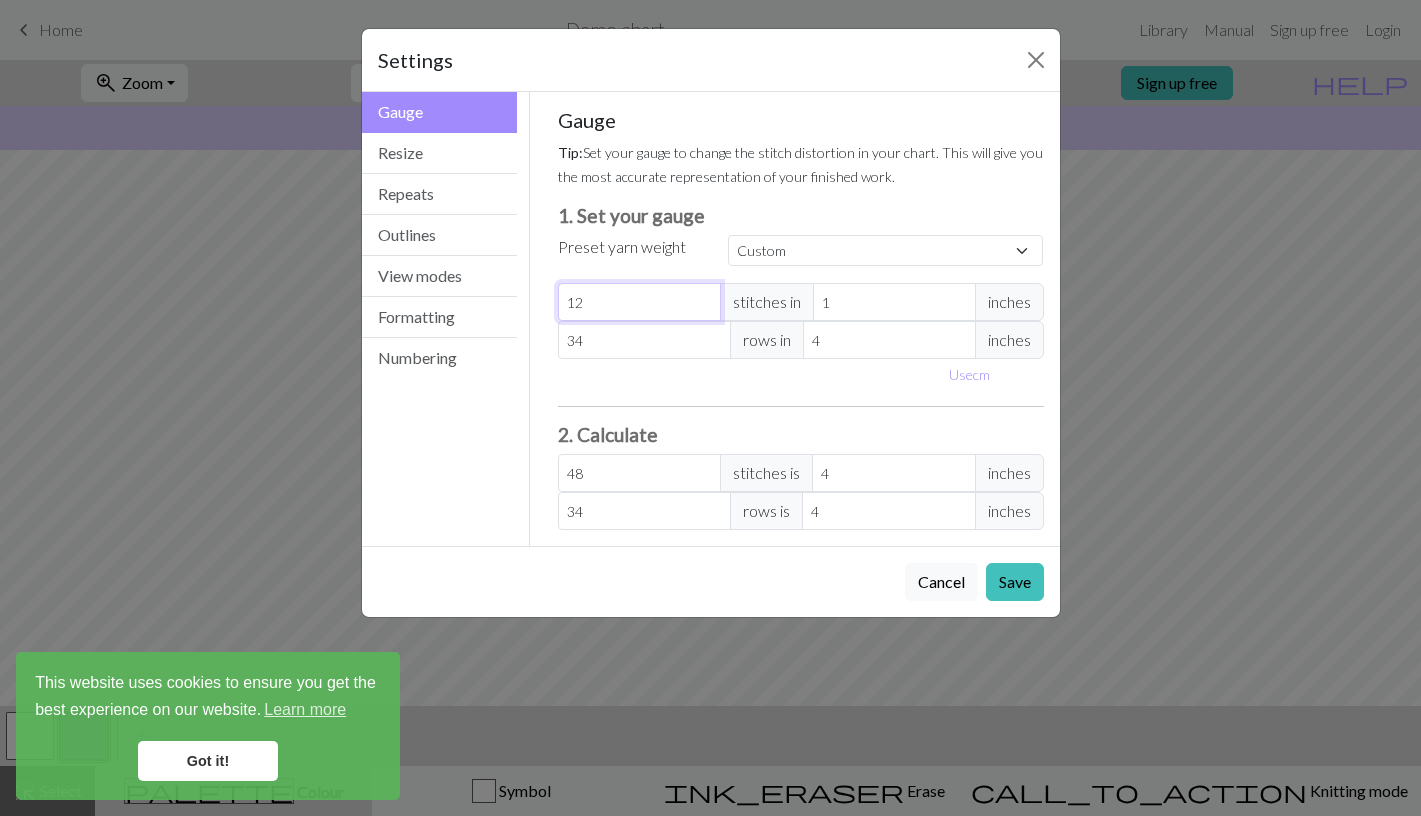 type on "12" 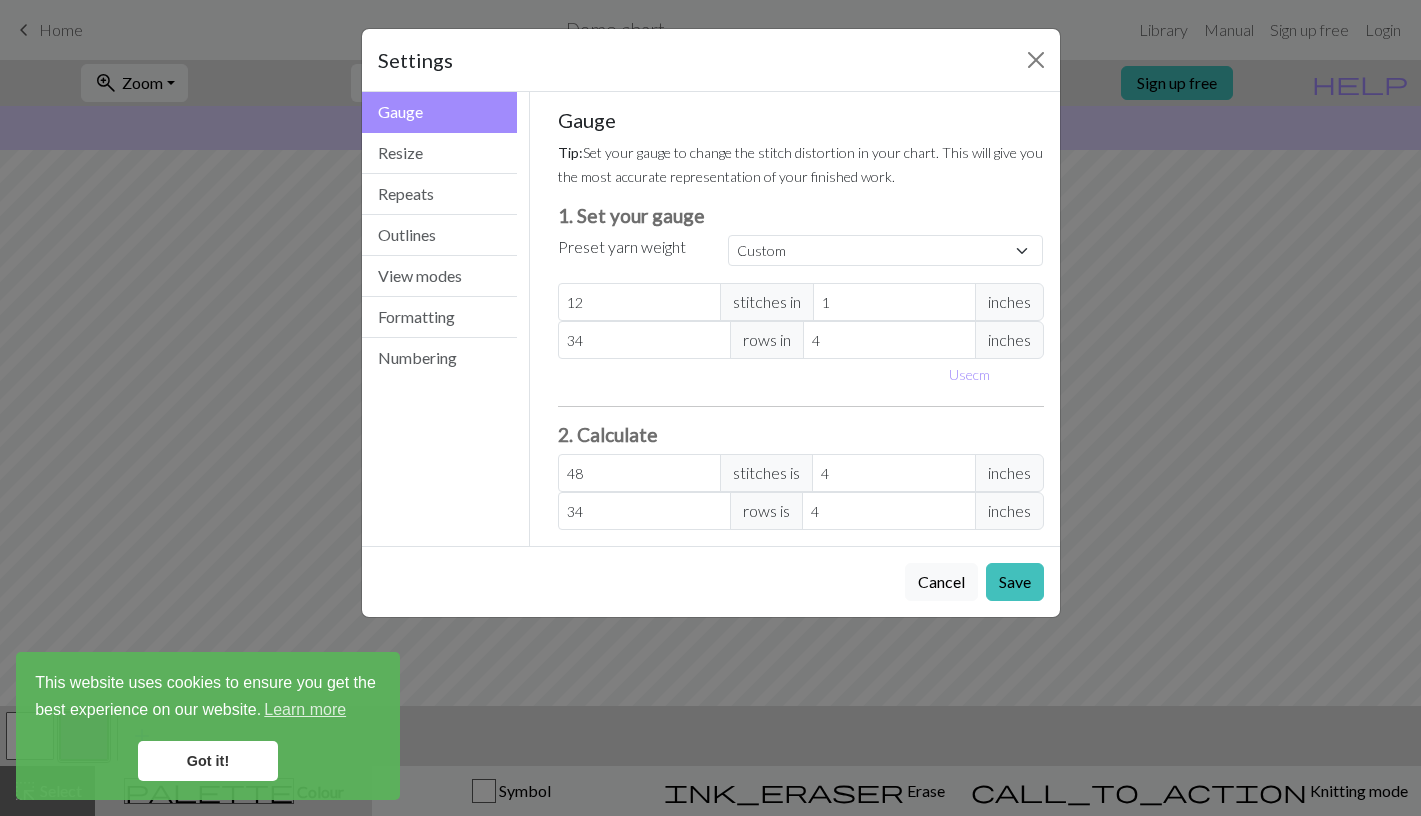 click on "Use  cm" at bounding box center (801, 374) 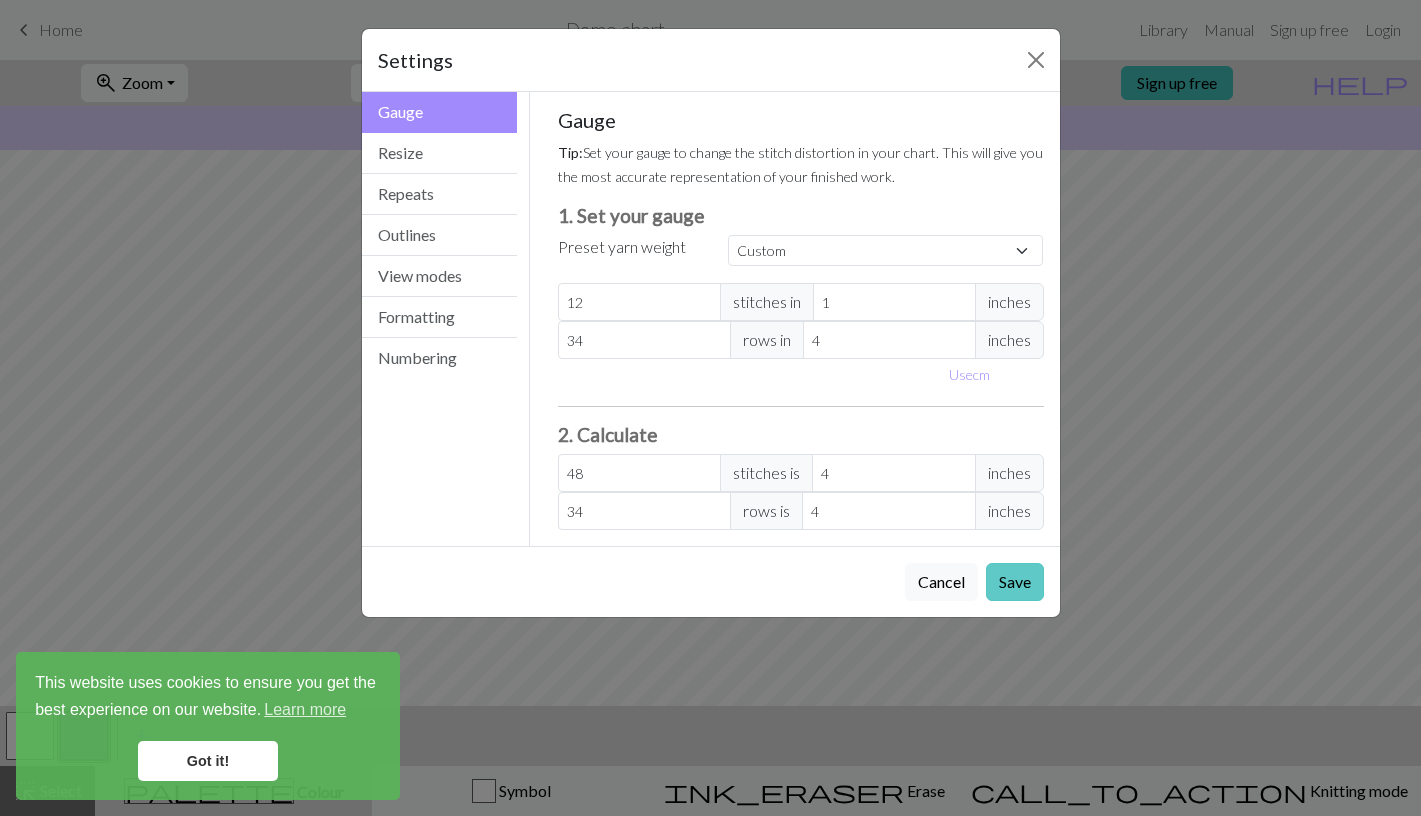 click on "Save" at bounding box center [1015, 582] 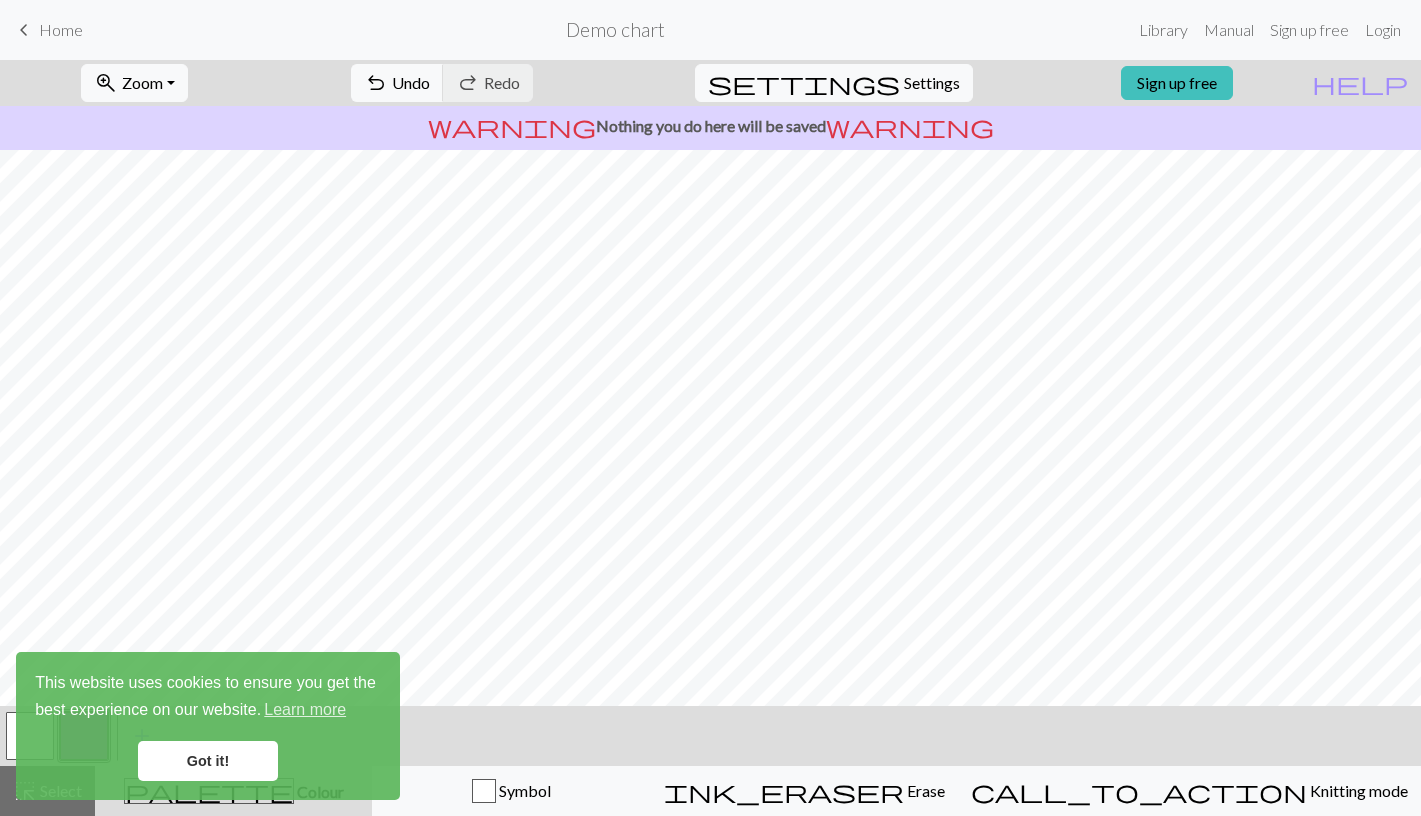 scroll, scrollTop: 454, scrollLeft: 0, axis: vertical 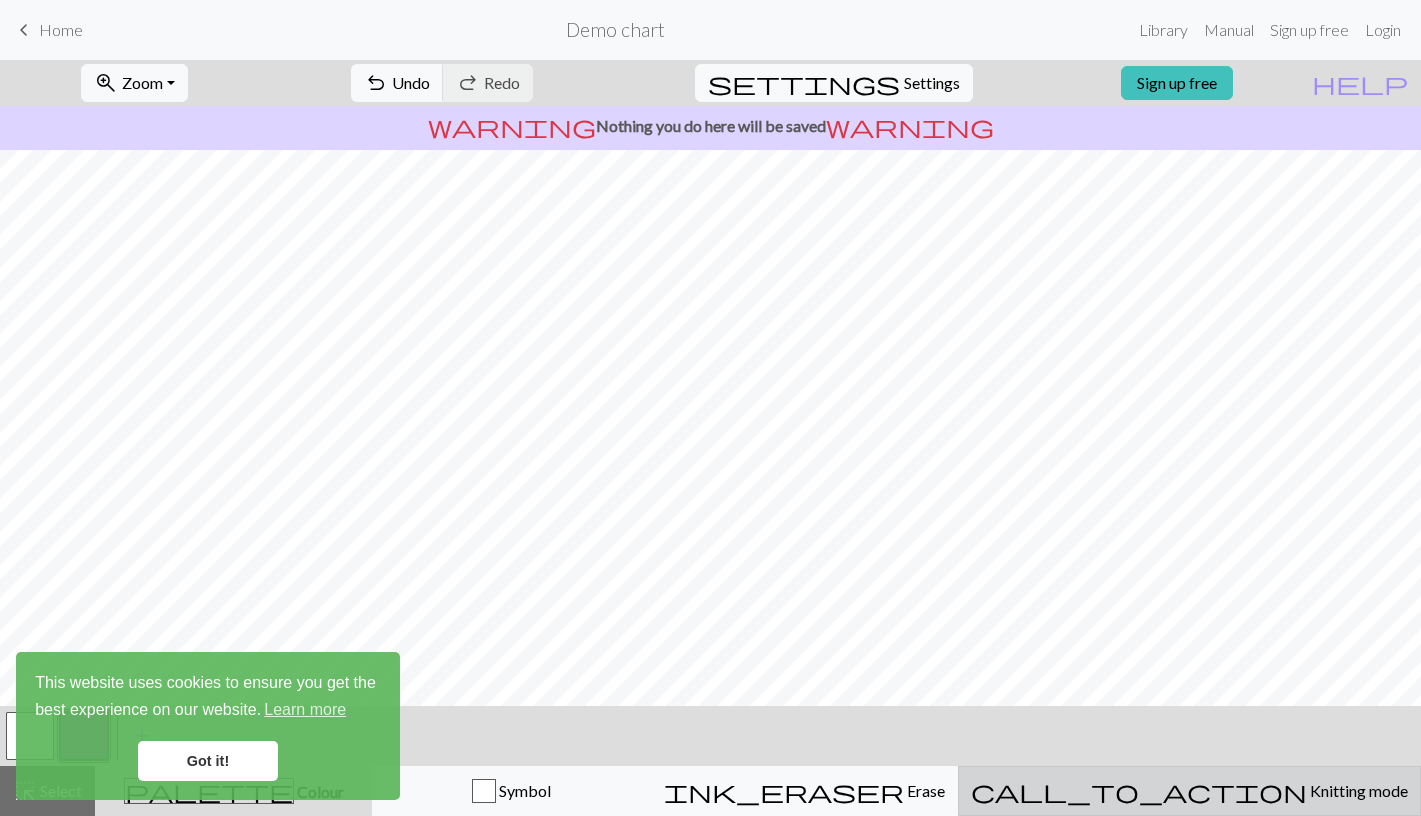click on "Knitting mode" at bounding box center (1357, 790) 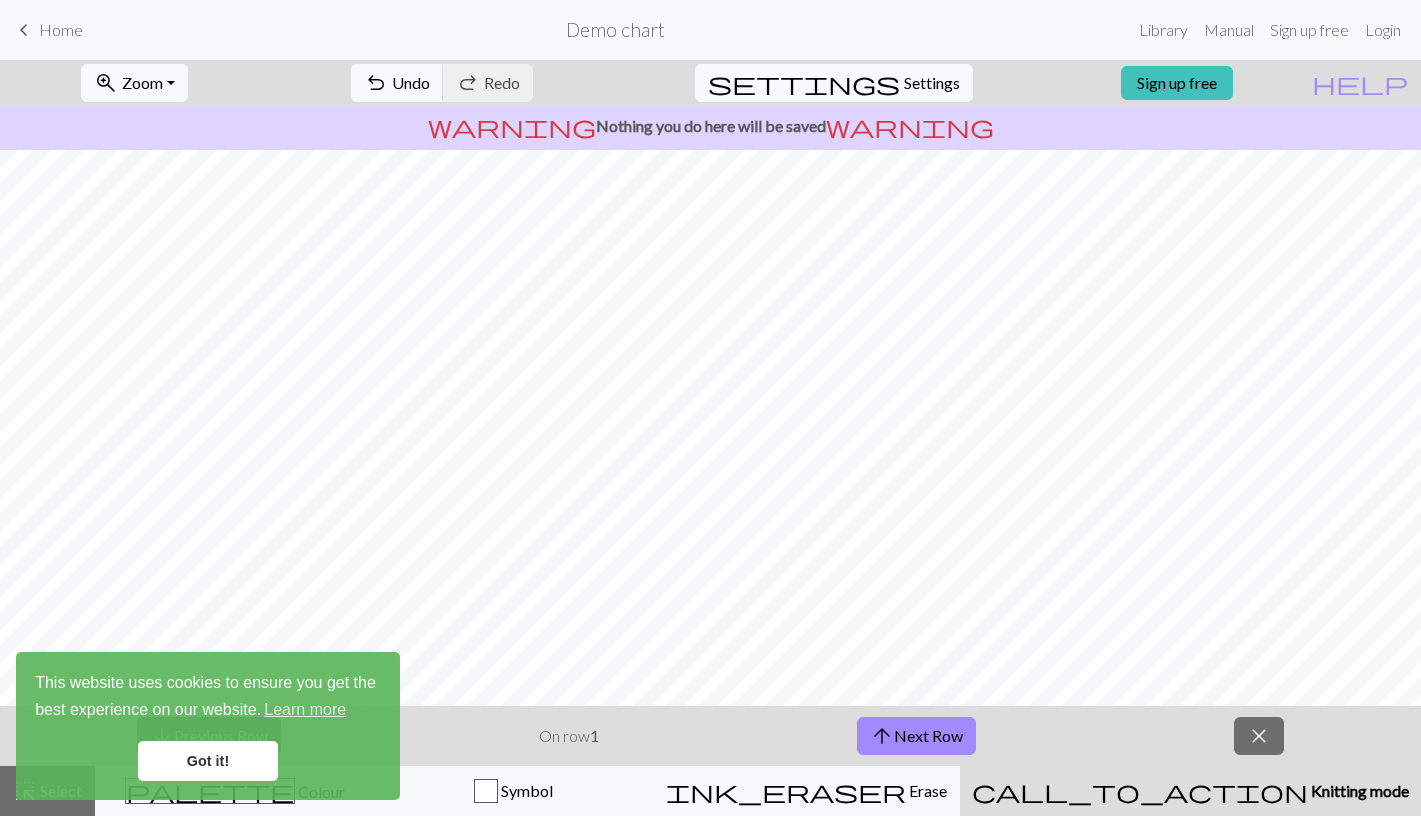 click on "Knitting mode" at bounding box center [1358, 790] 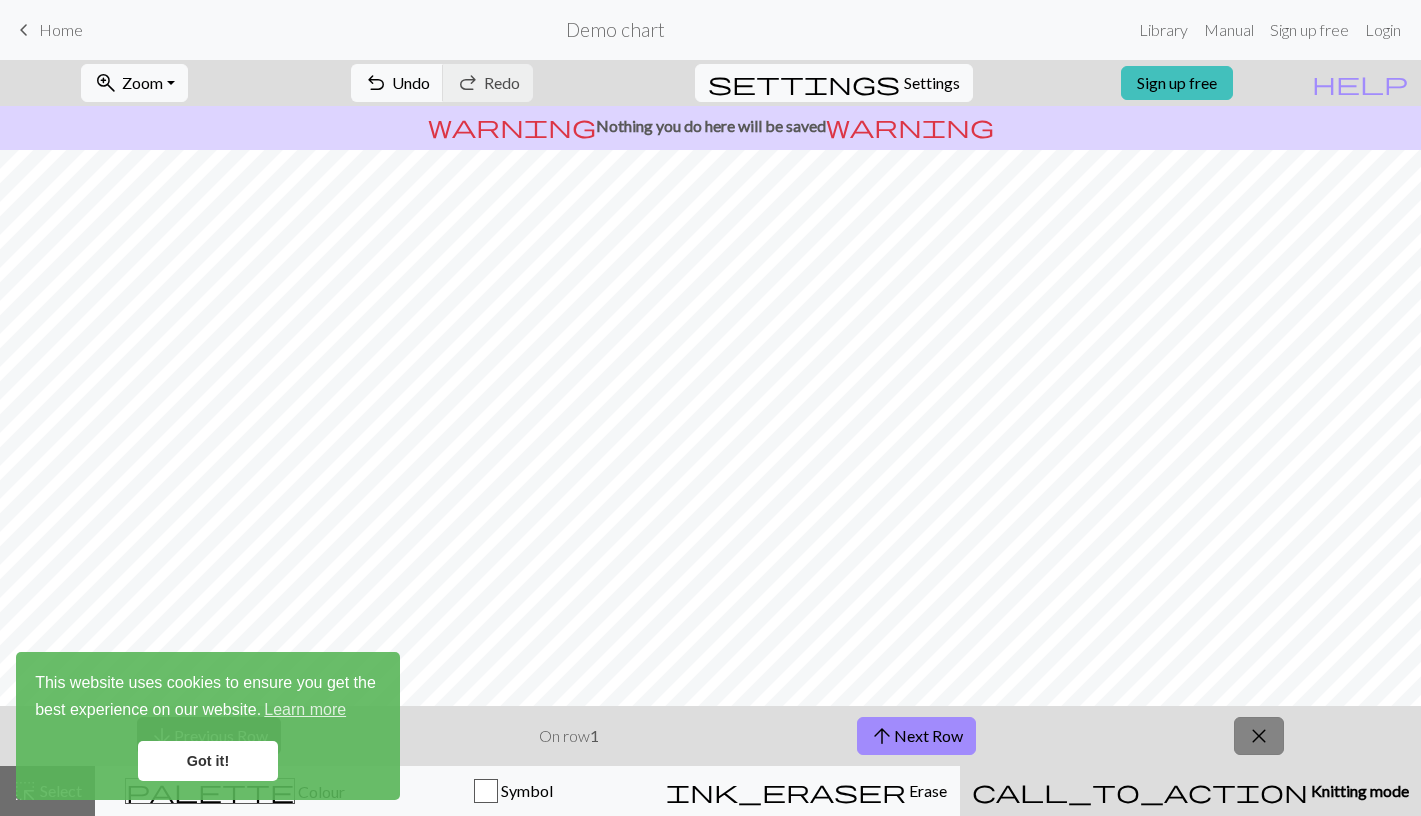 click on "close" at bounding box center [1259, 736] 